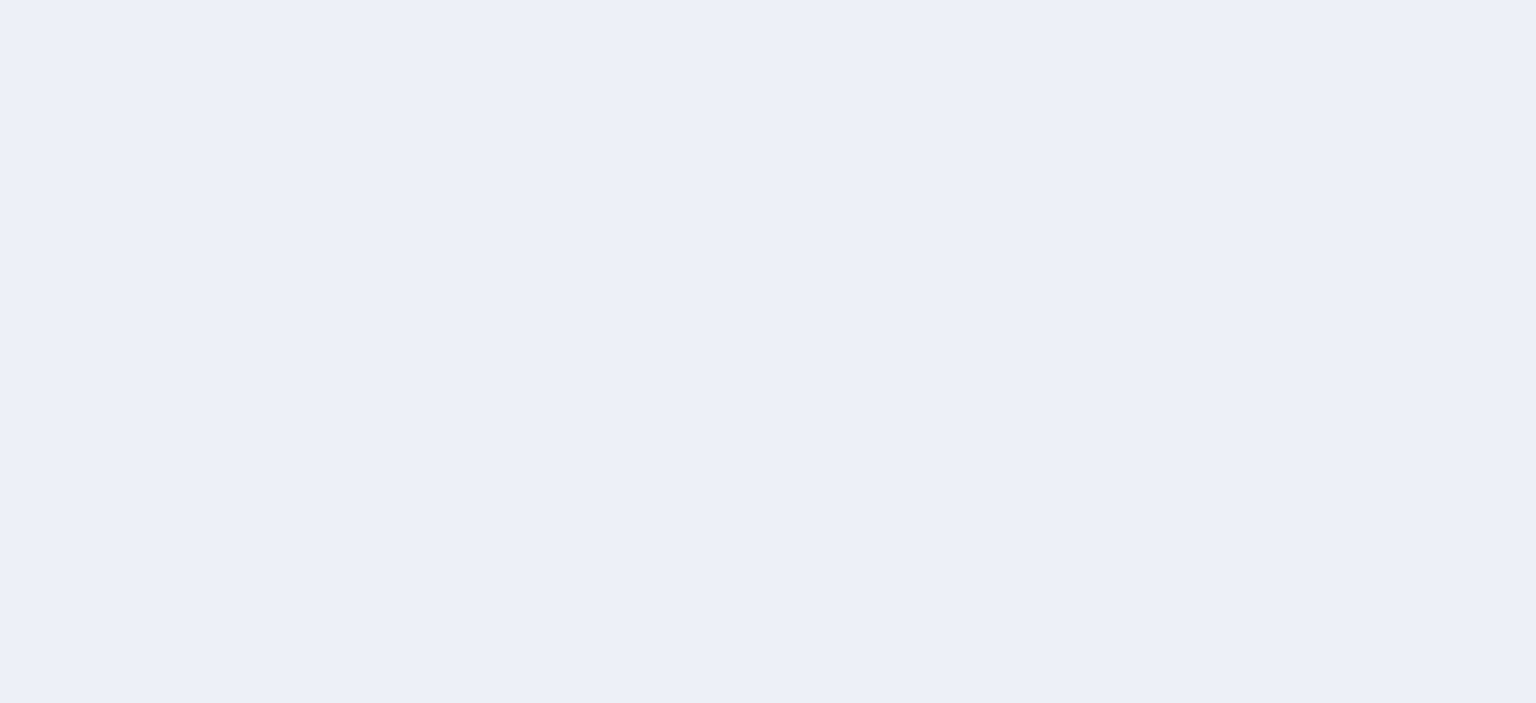 scroll, scrollTop: 0, scrollLeft: 0, axis: both 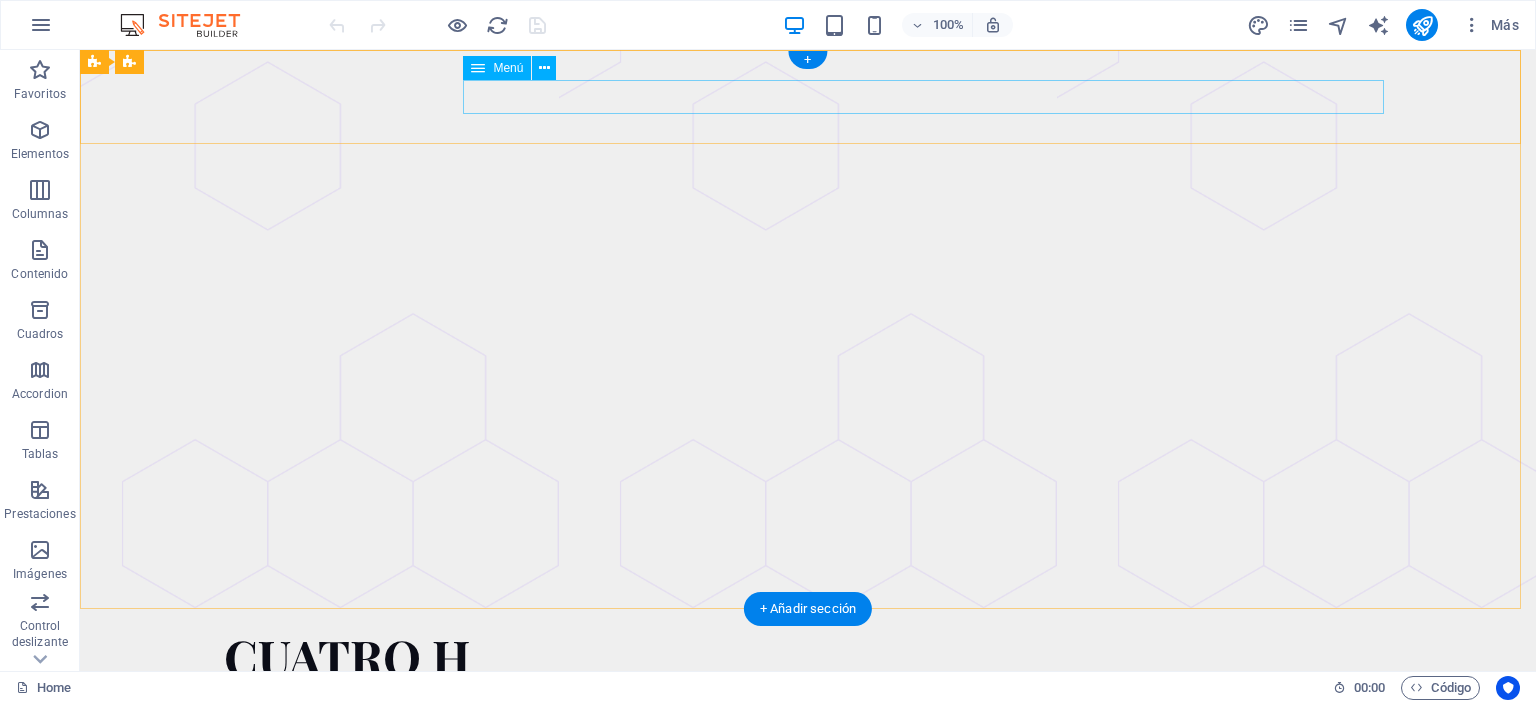 click on "Quienes somos Planes Contacto" at bounding box center [808, 704] 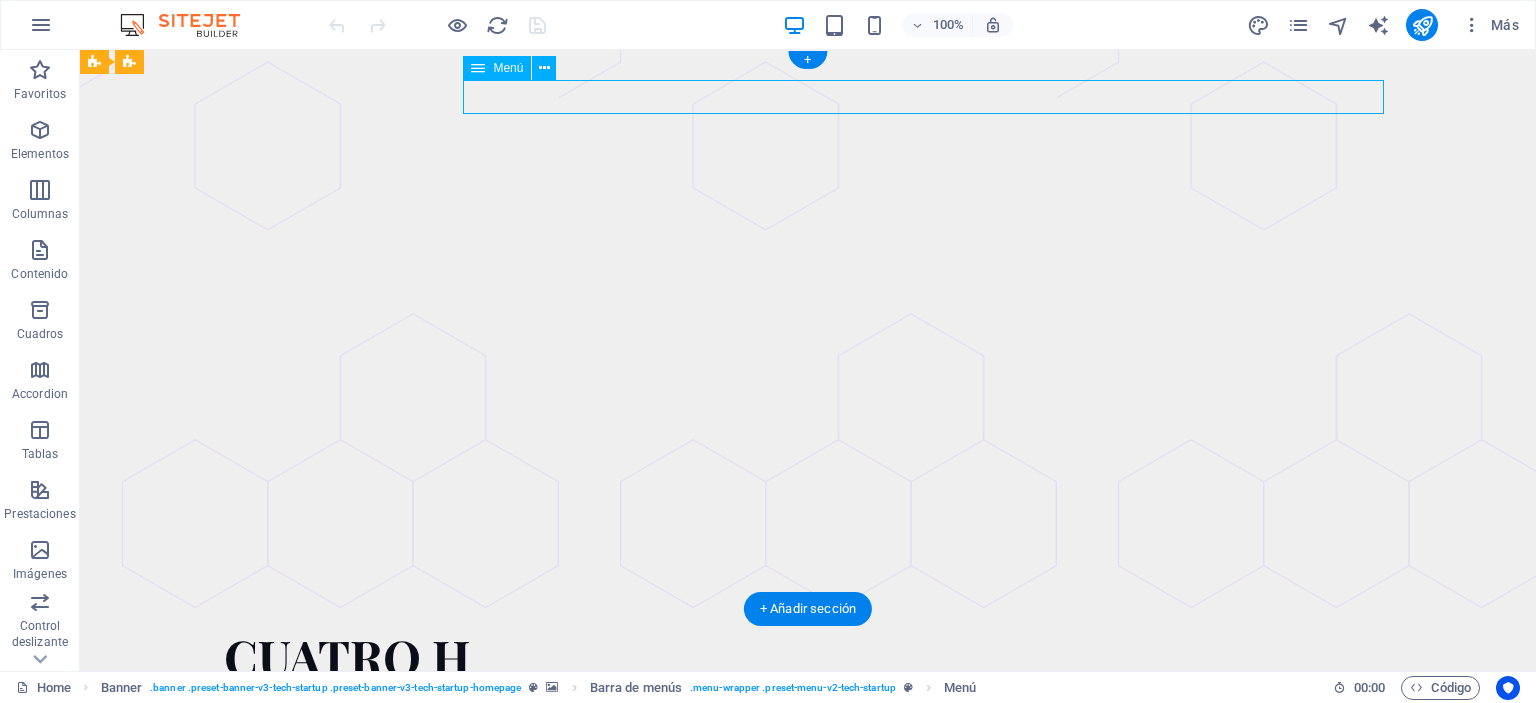 click on "Quienes somos Planes Contacto" at bounding box center (808, 704) 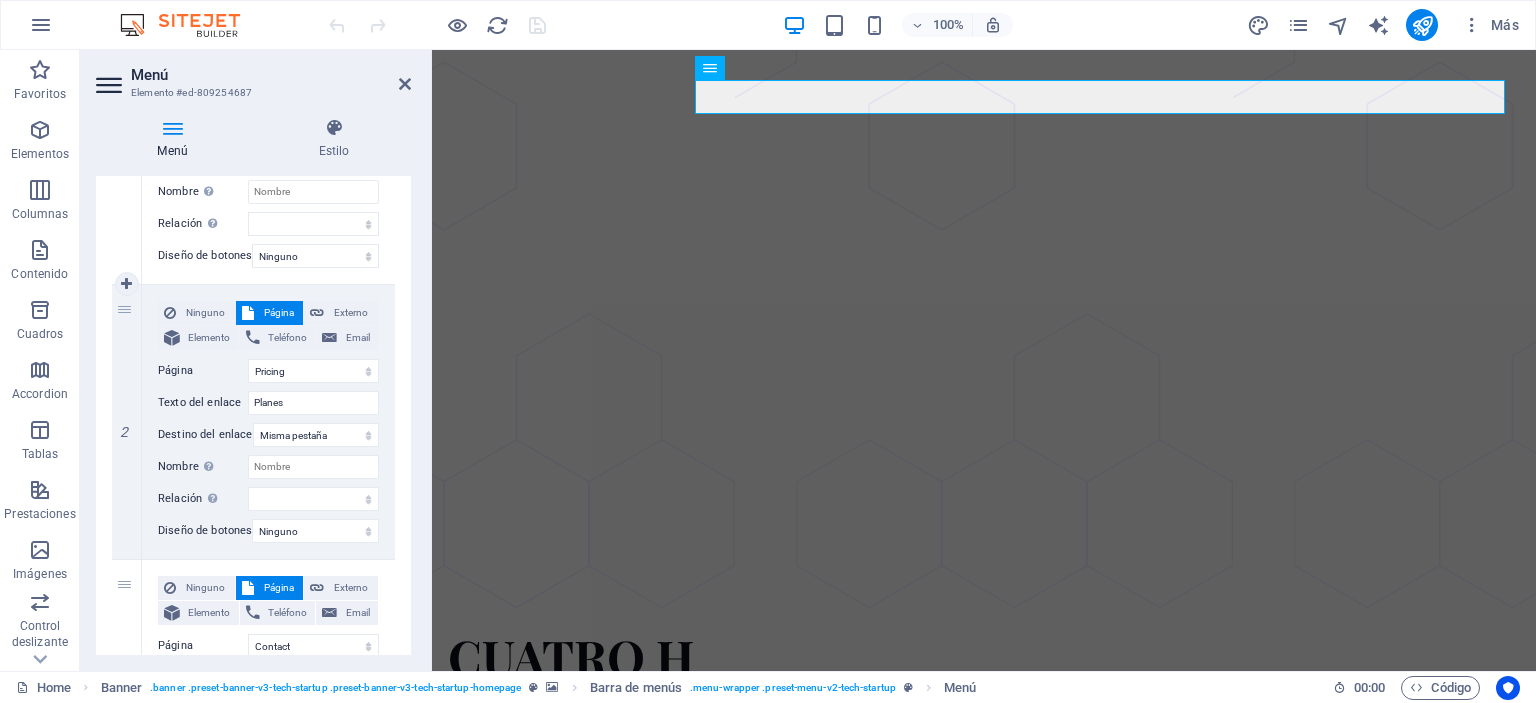 scroll, scrollTop: 378, scrollLeft: 0, axis: vertical 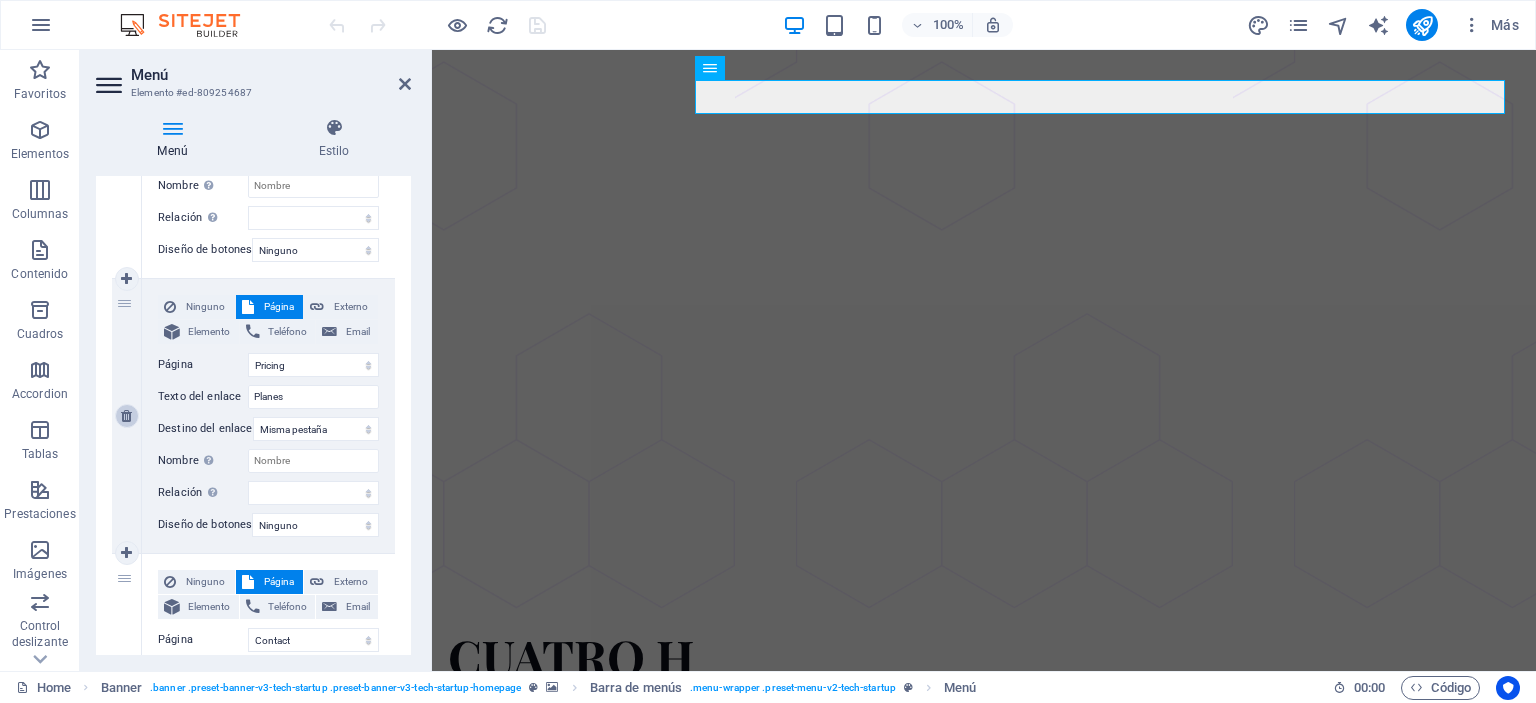 click at bounding box center [126, 416] 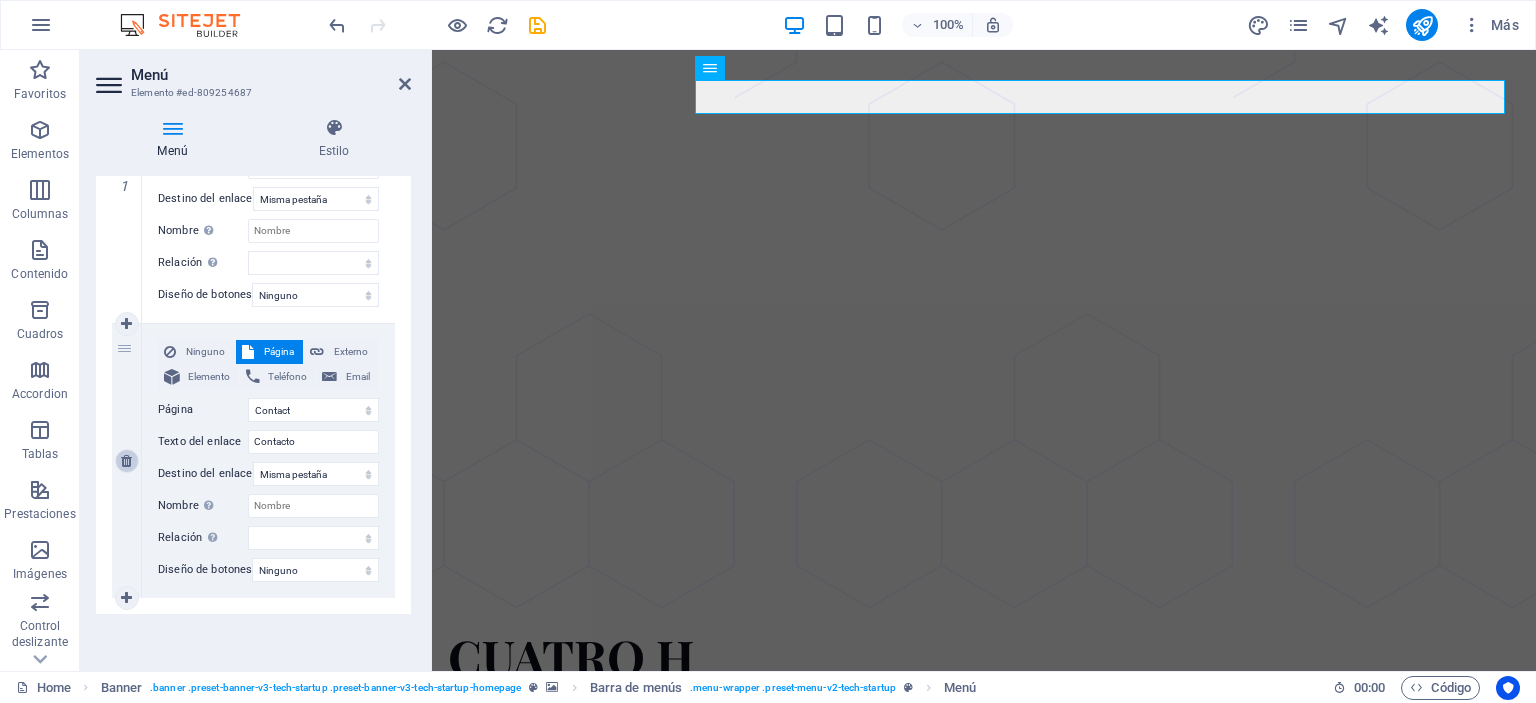 scroll, scrollTop: 344, scrollLeft: 0, axis: vertical 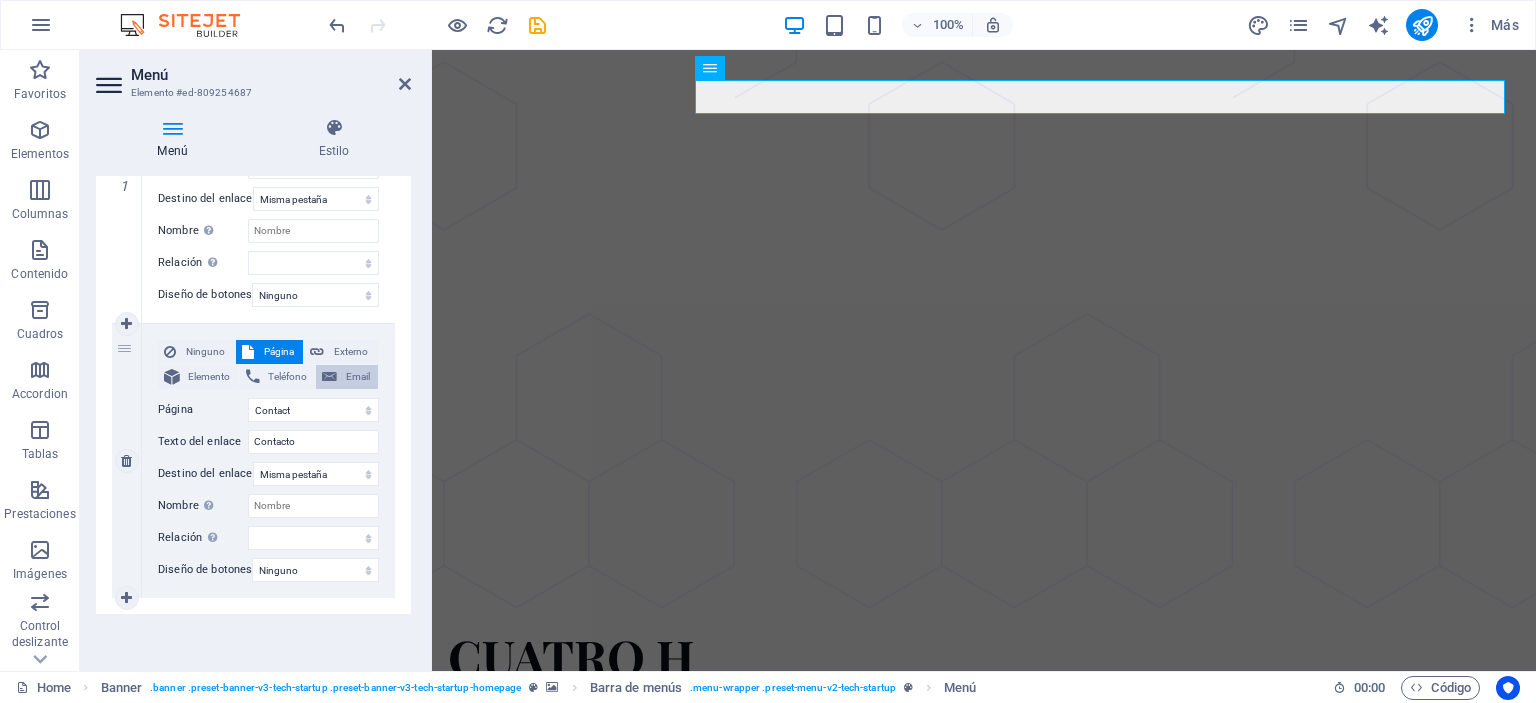 click at bounding box center (329, 377) 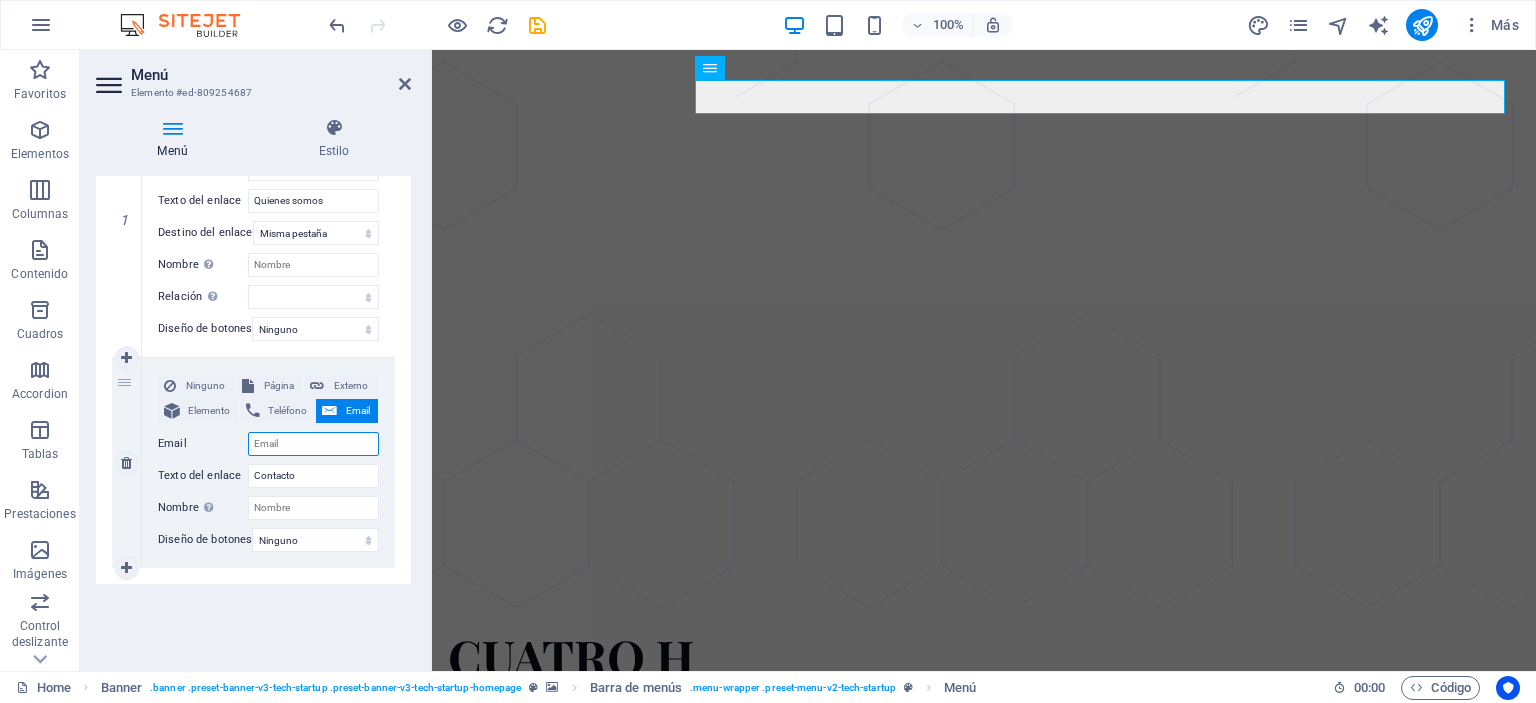 scroll, scrollTop: 312, scrollLeft: 0, axis: vertical 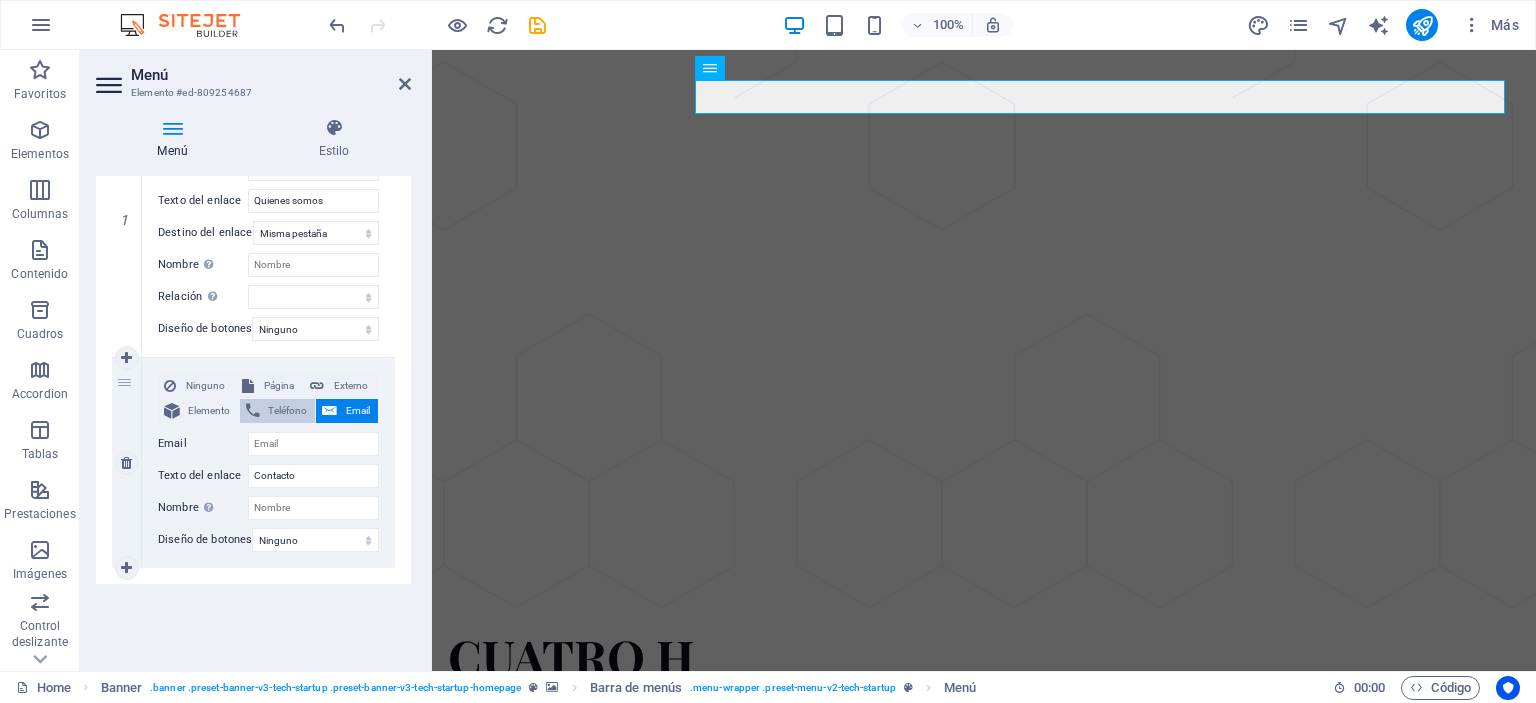 click on "Teléfono" at bounding box center (288, 411) 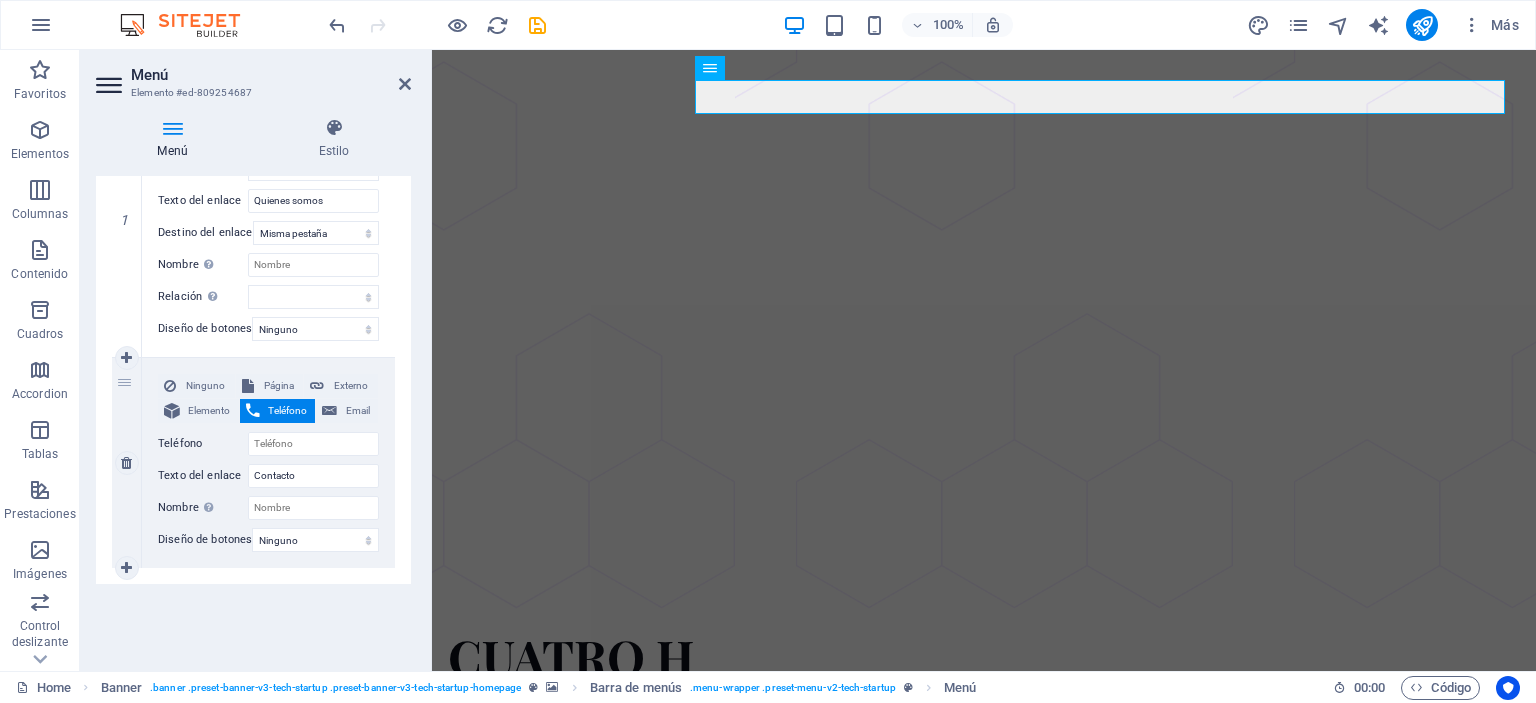 click on "Teléfono" at bounding box center (278, 411) 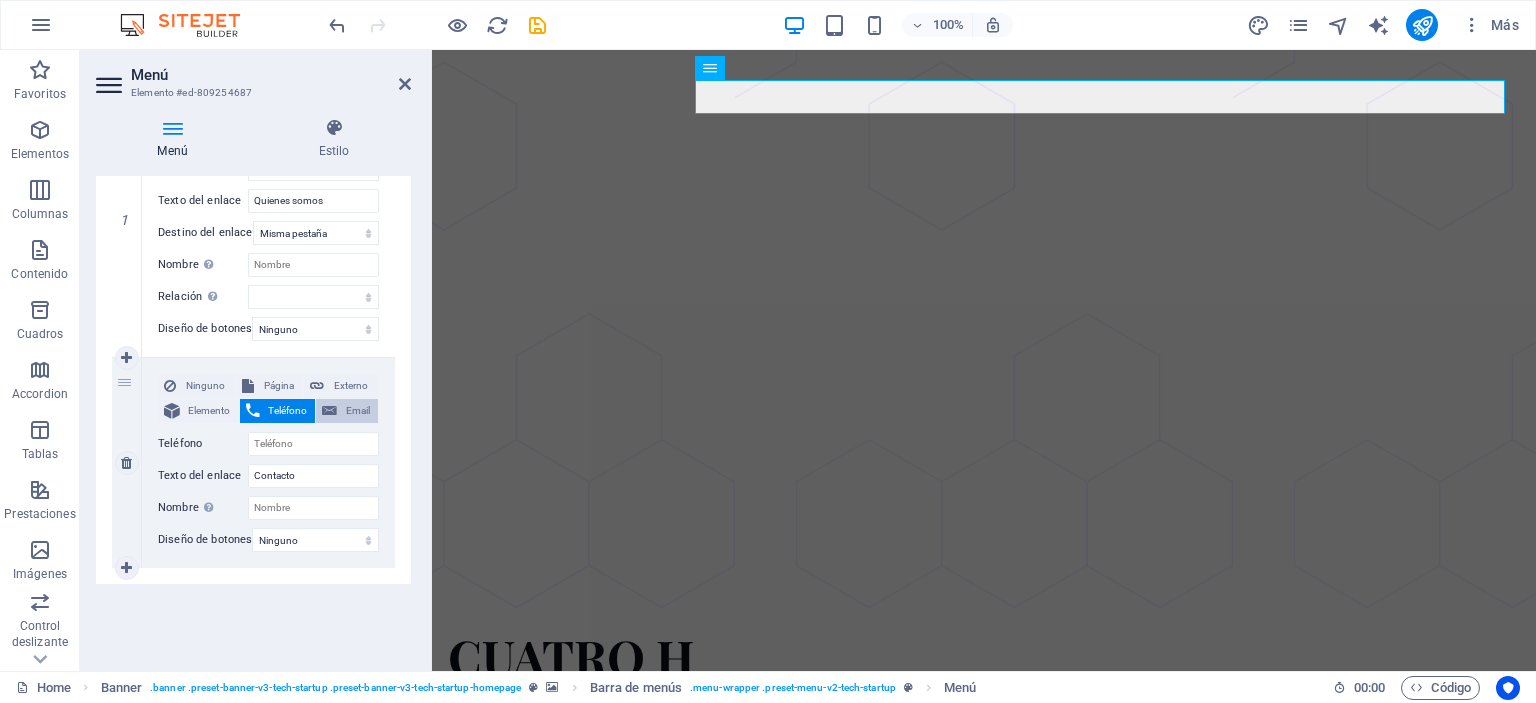 click at bounding box center [329, 411] 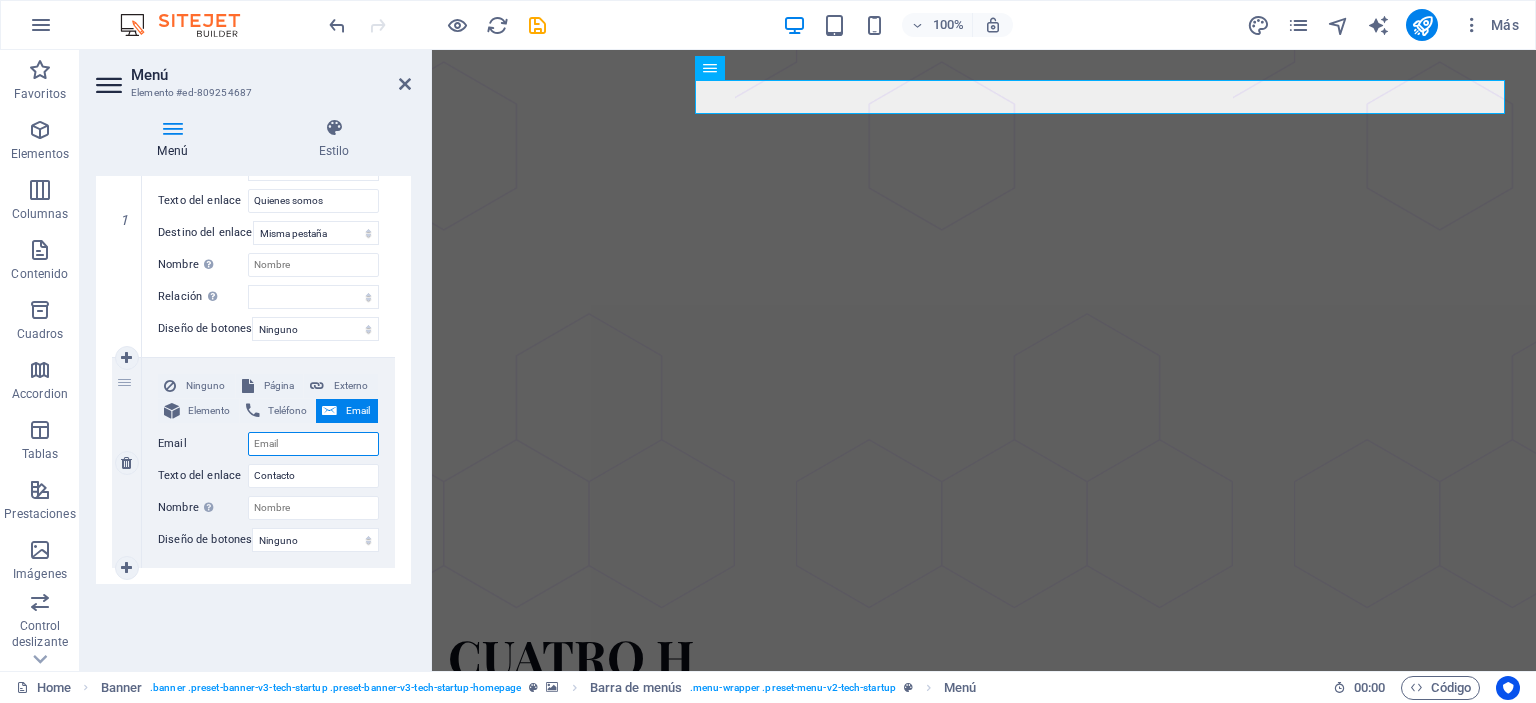 click on "Email" at bounding box center (313, 444) 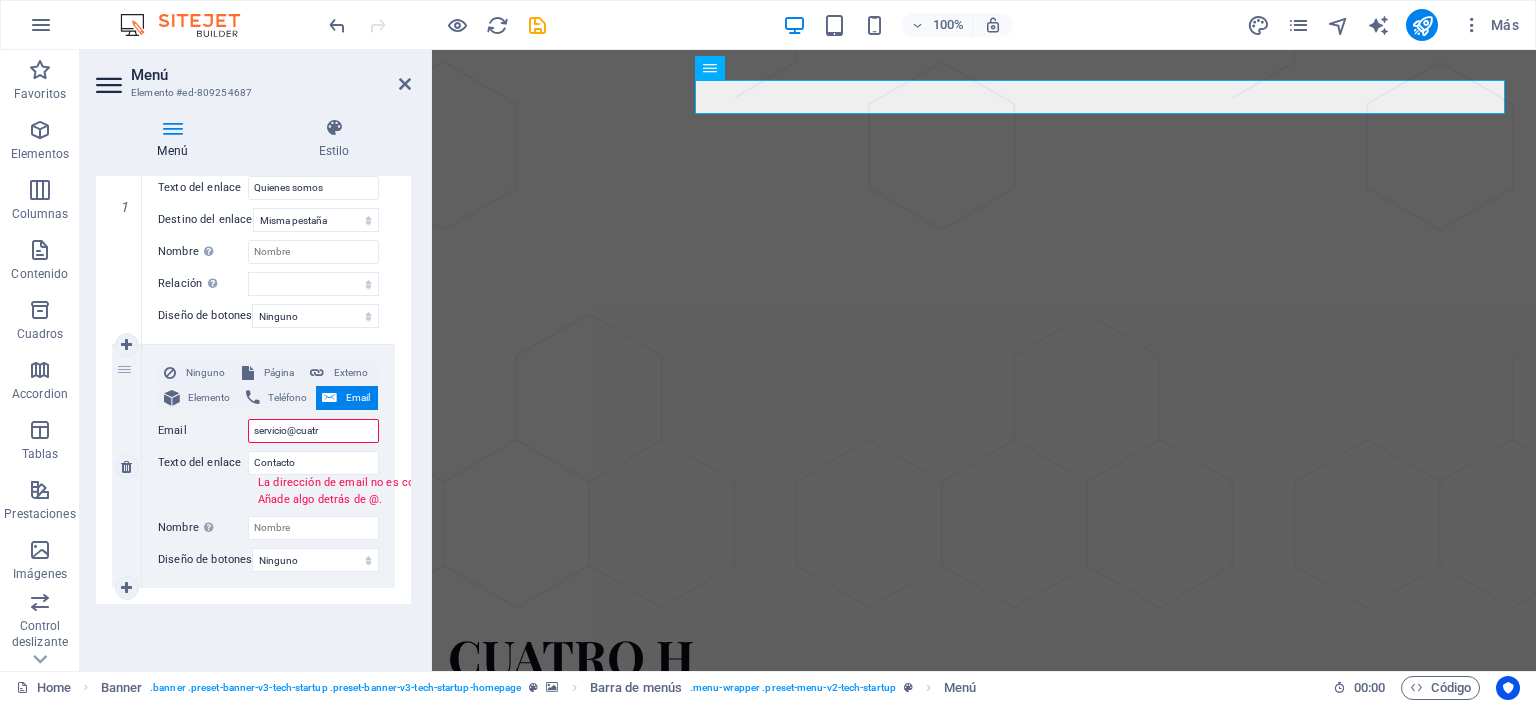 type on "servicio@cuatro" 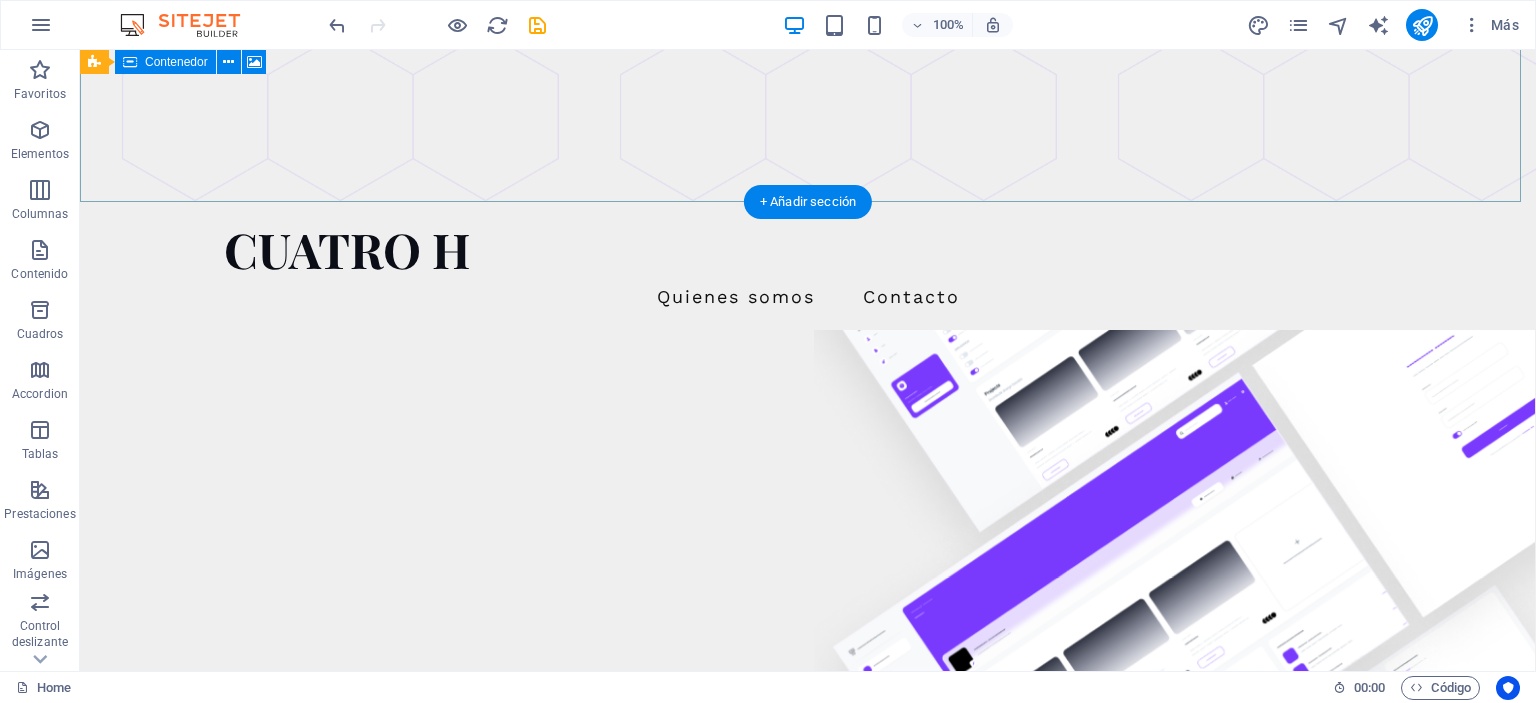 scroll, scrollTop: 0, scrollLeft: 0, axis: both 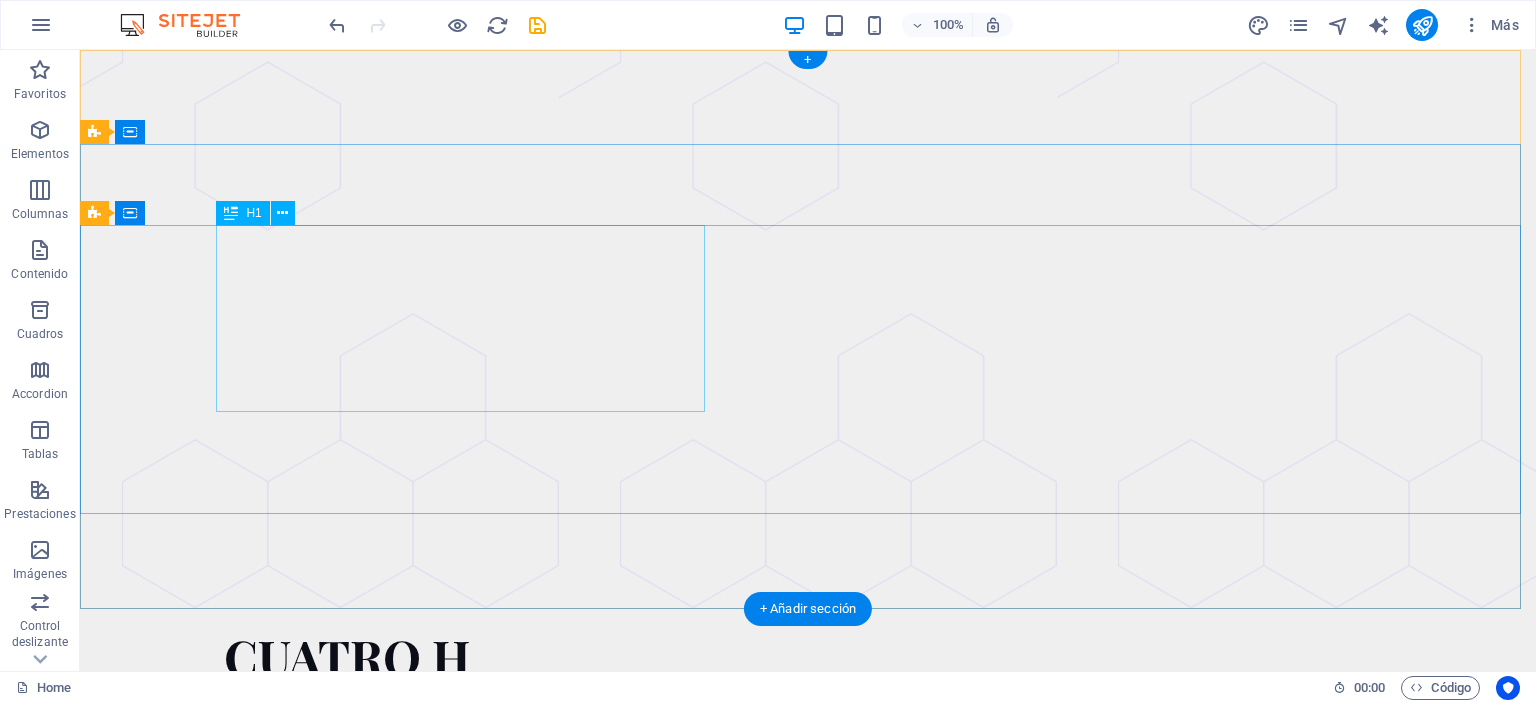 click on "Hagamos que tus procesos sean simples y fáciles" at bounding box center [808, 1313] 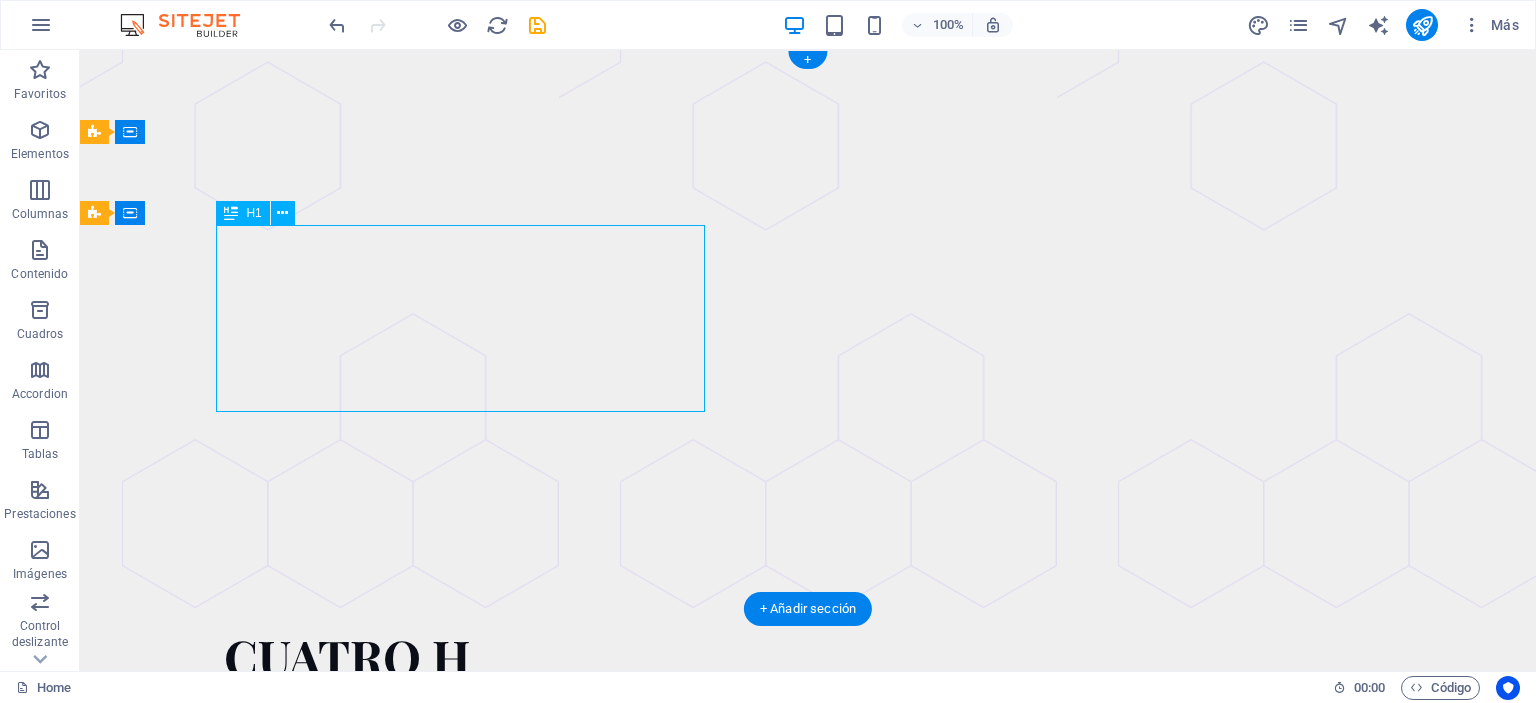 click on "Hagamos que tus procesos sean simples y fáciles" at bounding box center [808, 1313] 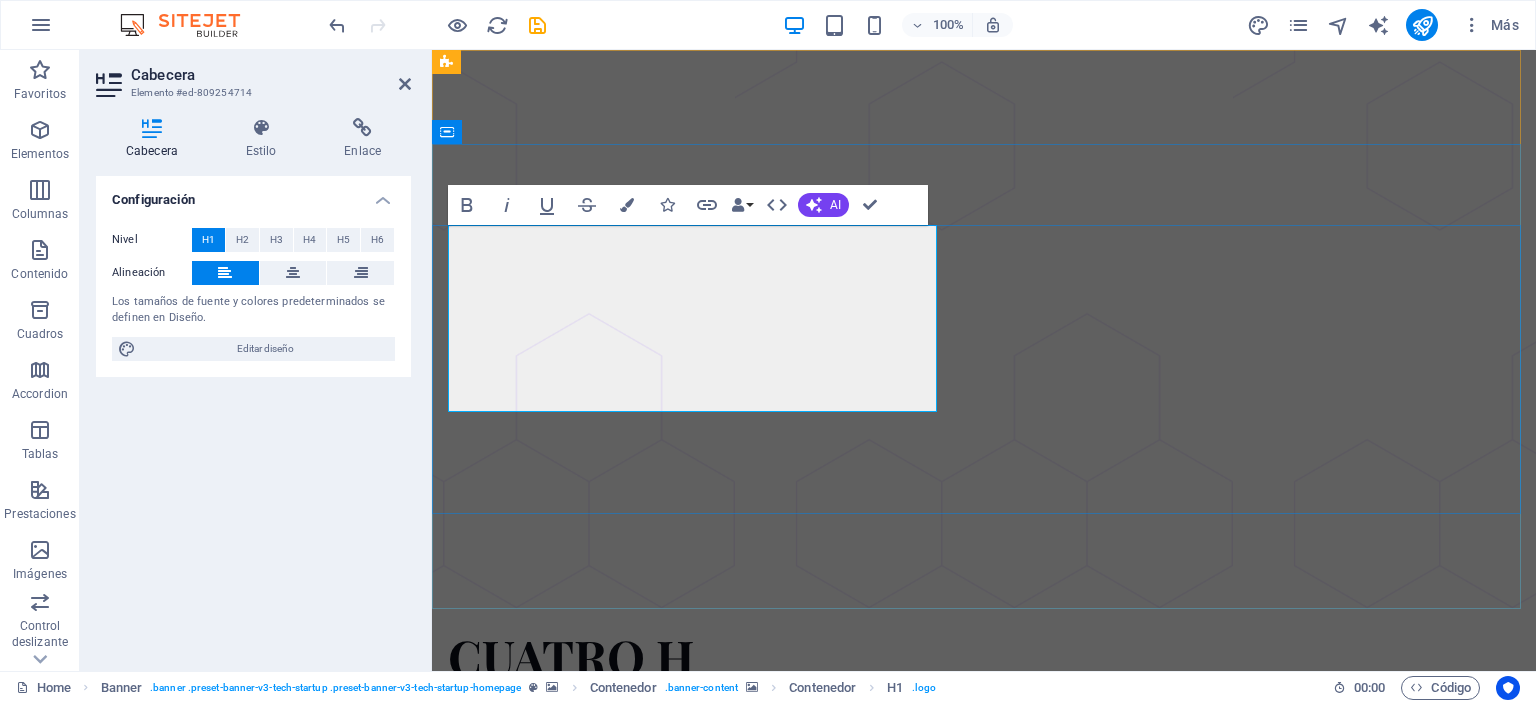 type 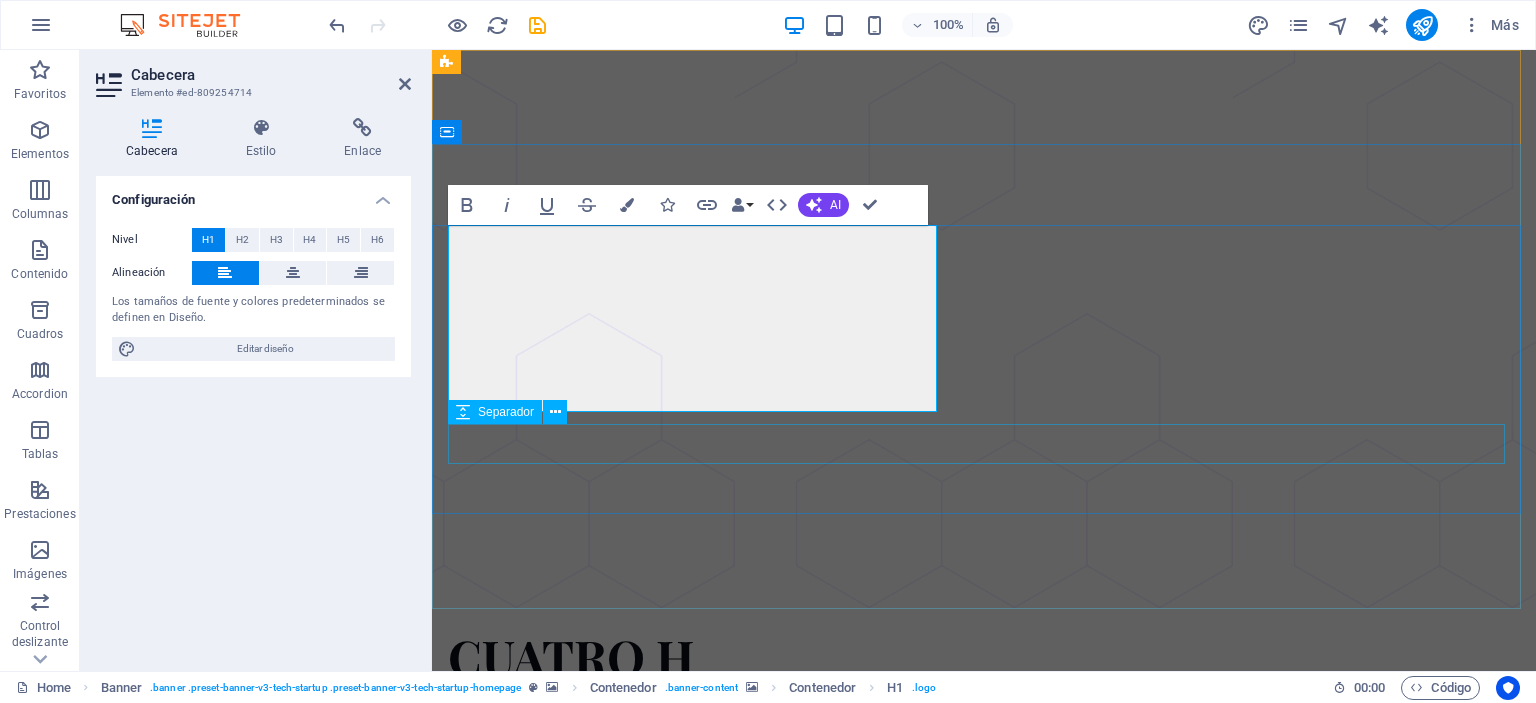 click at bounding box center (984, 1377) 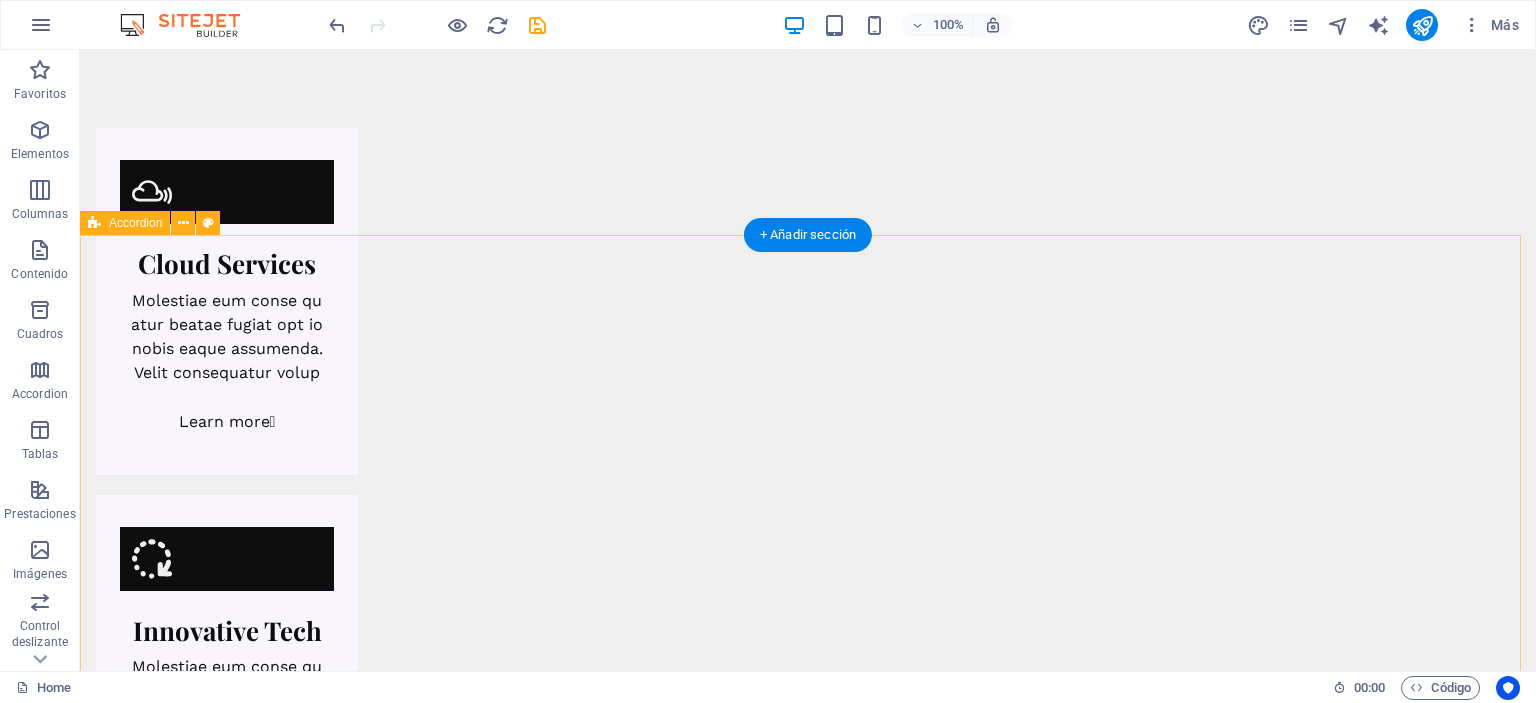 scroll, scrollTop: 1712, scrollLeft: 0, axis: vertical 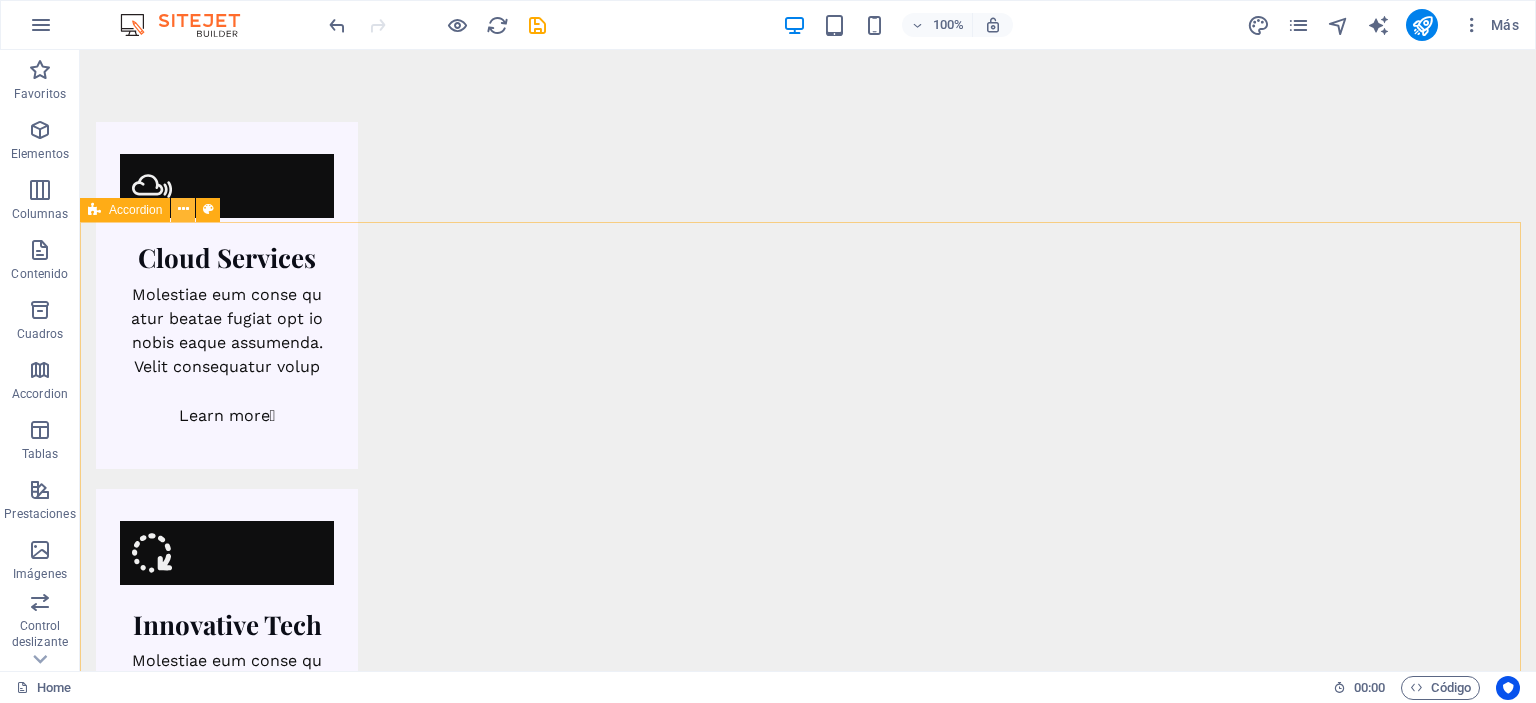 click at bounding box center [183, 209] 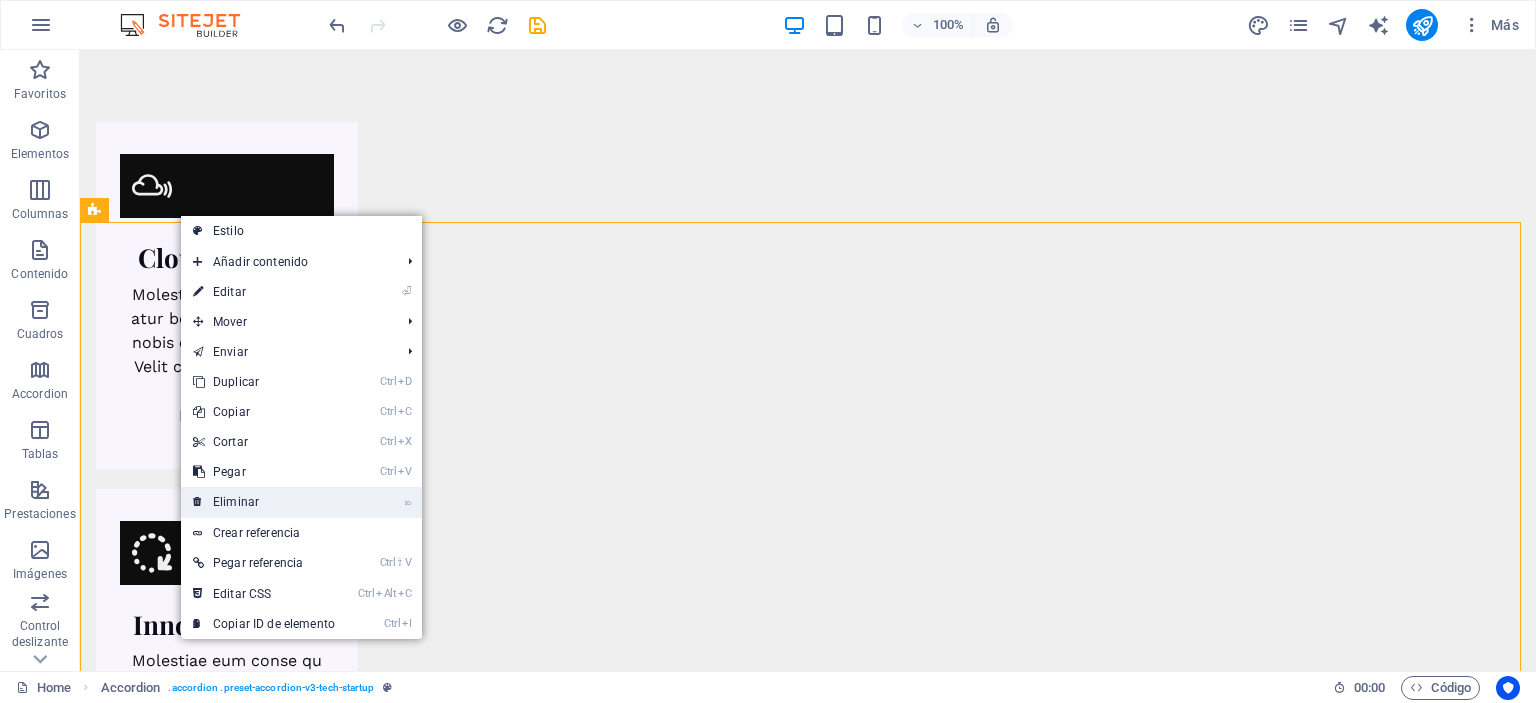 click on "⌦  Eliminar" at bounding box center [264, 502] 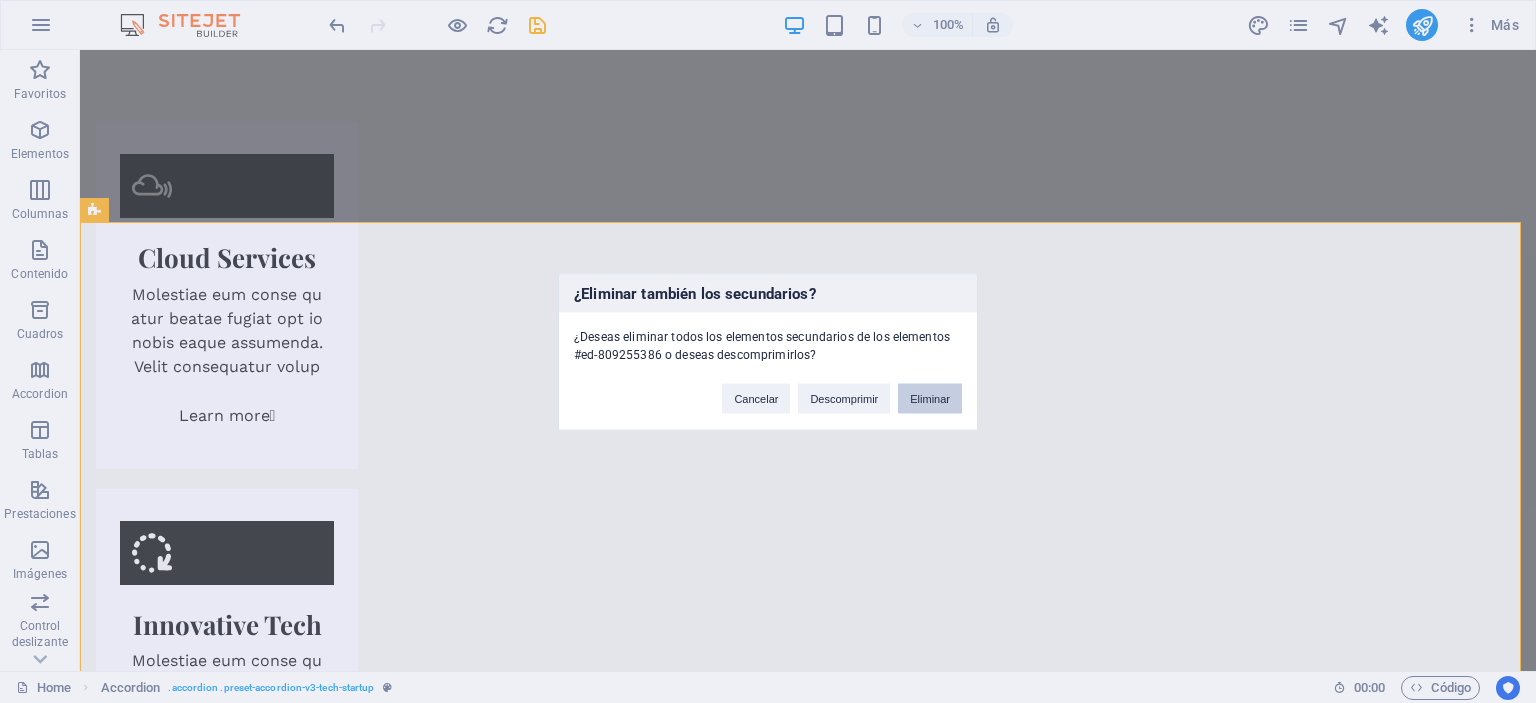 drag, startPoint x: 923, startPoint y: 392, endPoint x: 843, endPoint y: 342, distance: 94.33981 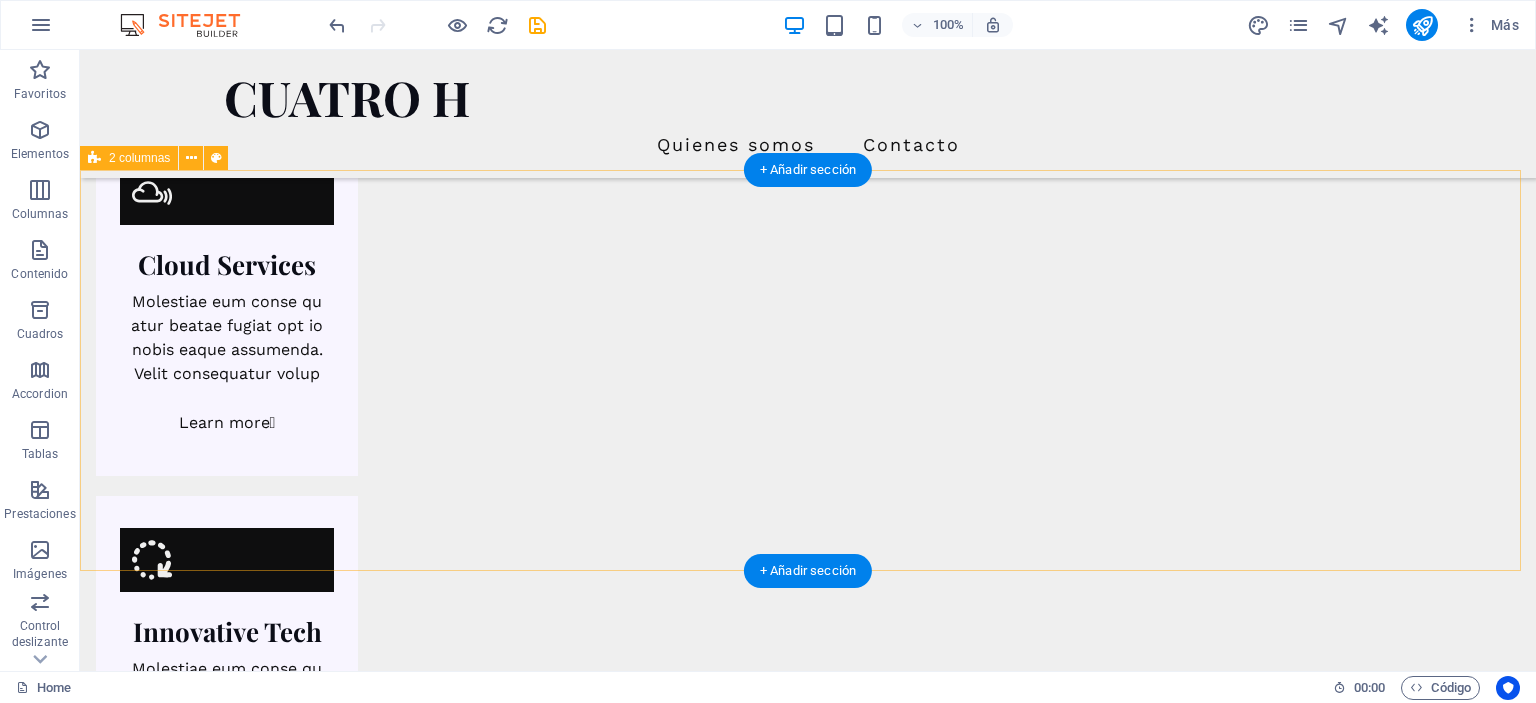 scroll, scrollTop: 1740, scrollLeft: 0, axis: vertical 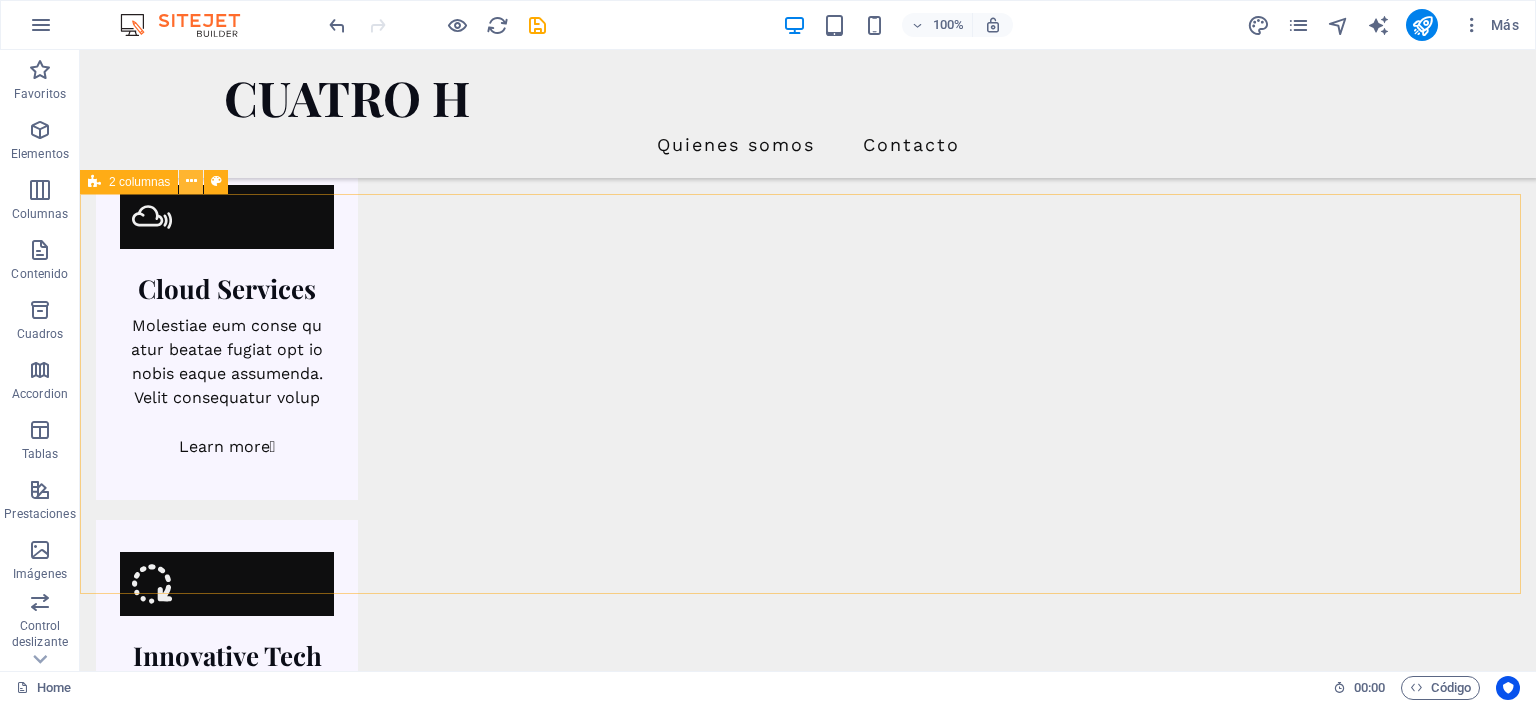 click at bounding box center (191, 181) 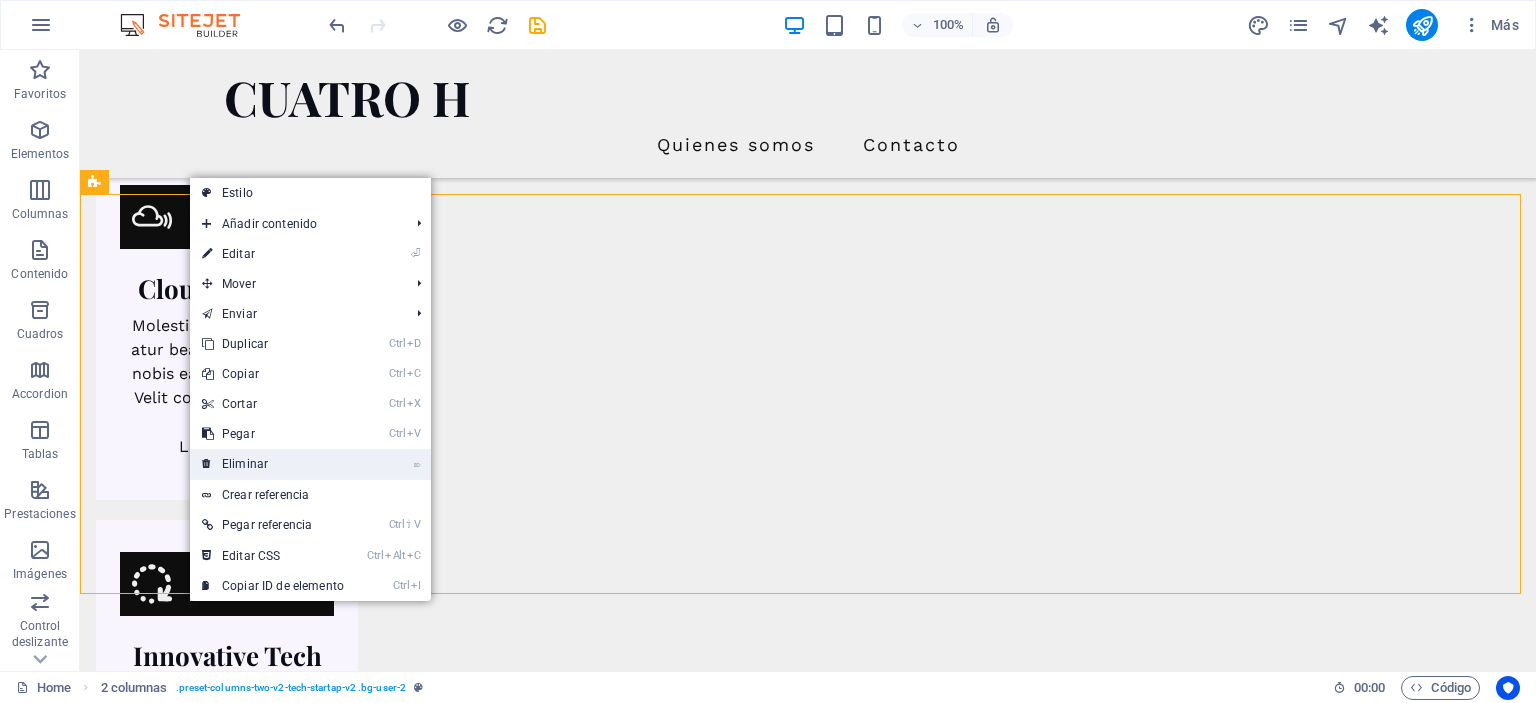 click on "⌦  Eliminar" at bounding box center [273, 464] 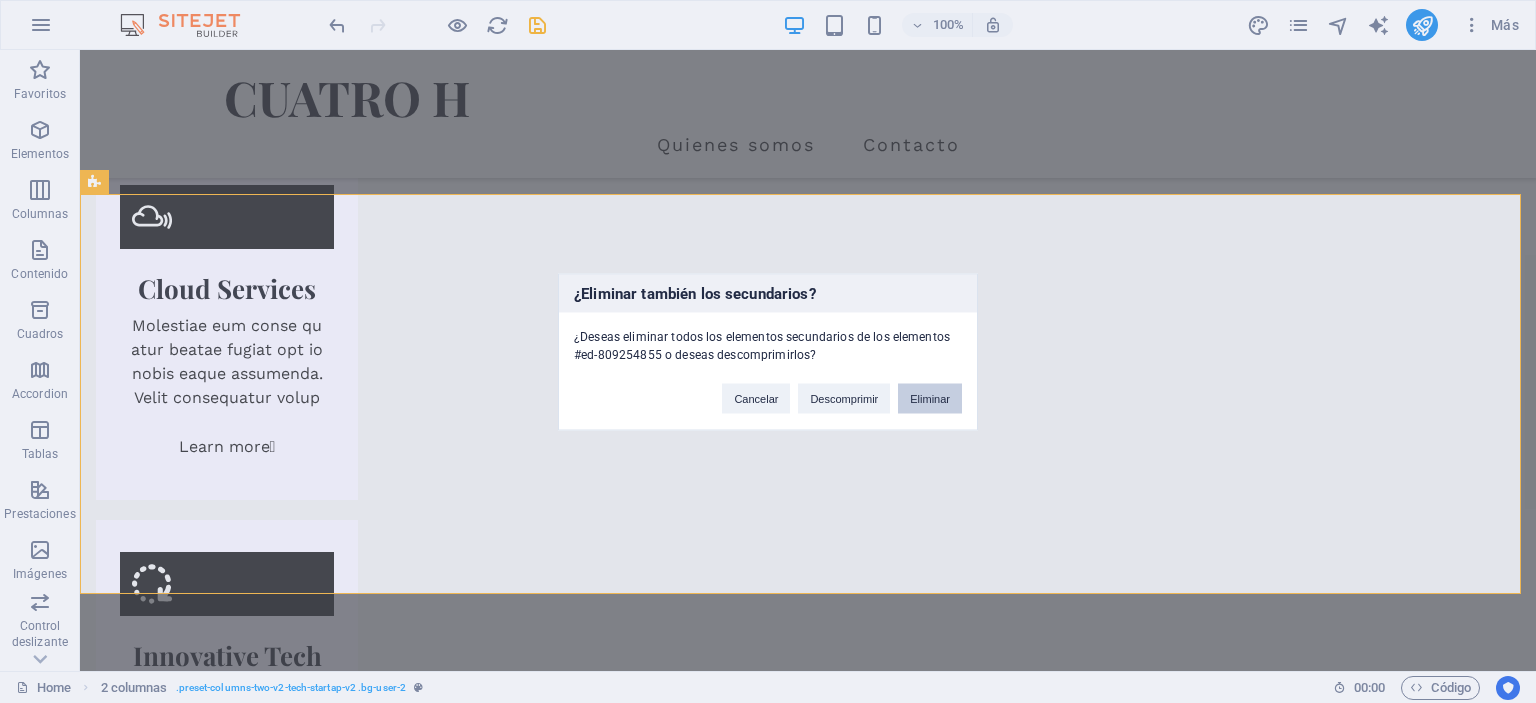 click on "Eliminar" at bounding box center (930, 398) 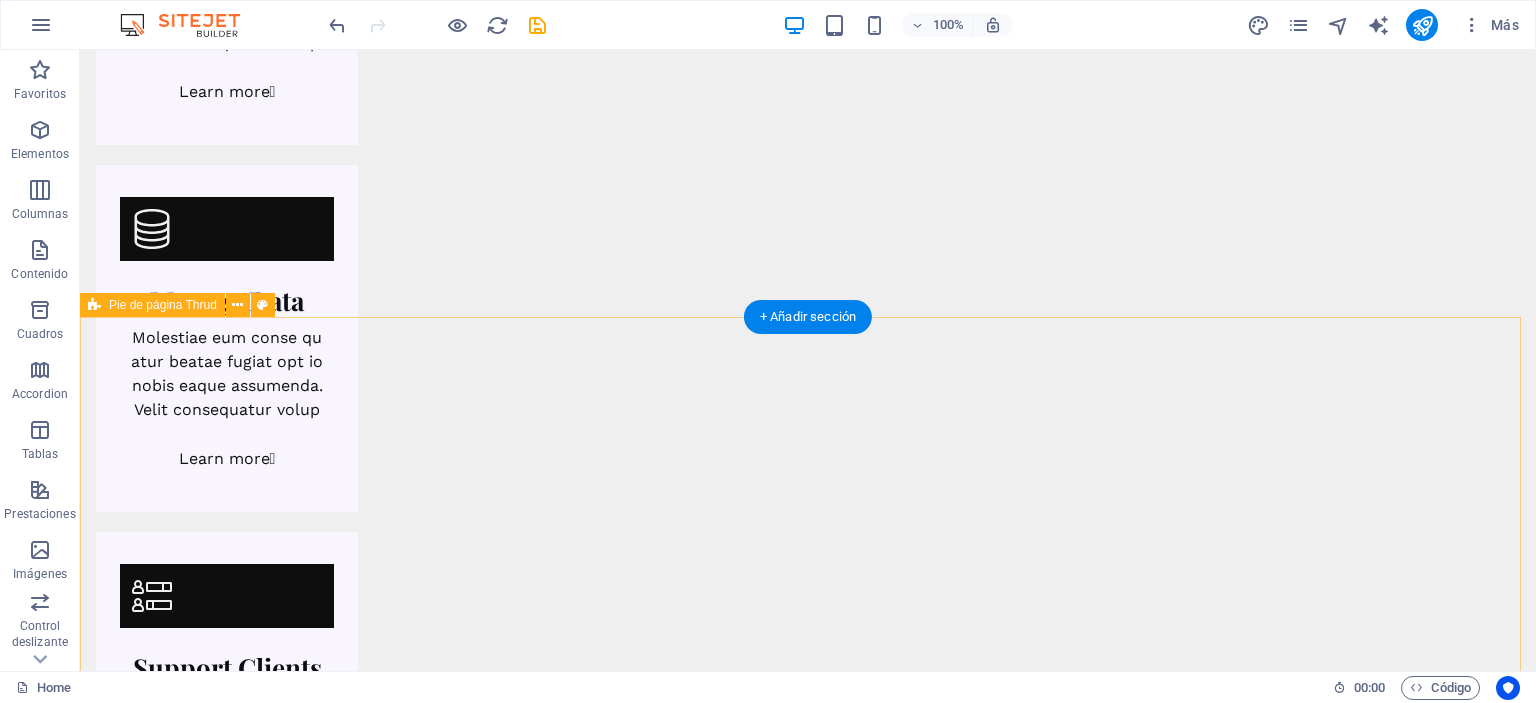 scroll, scrollTop: 2599, scrollLeft: 0, axis: vertical 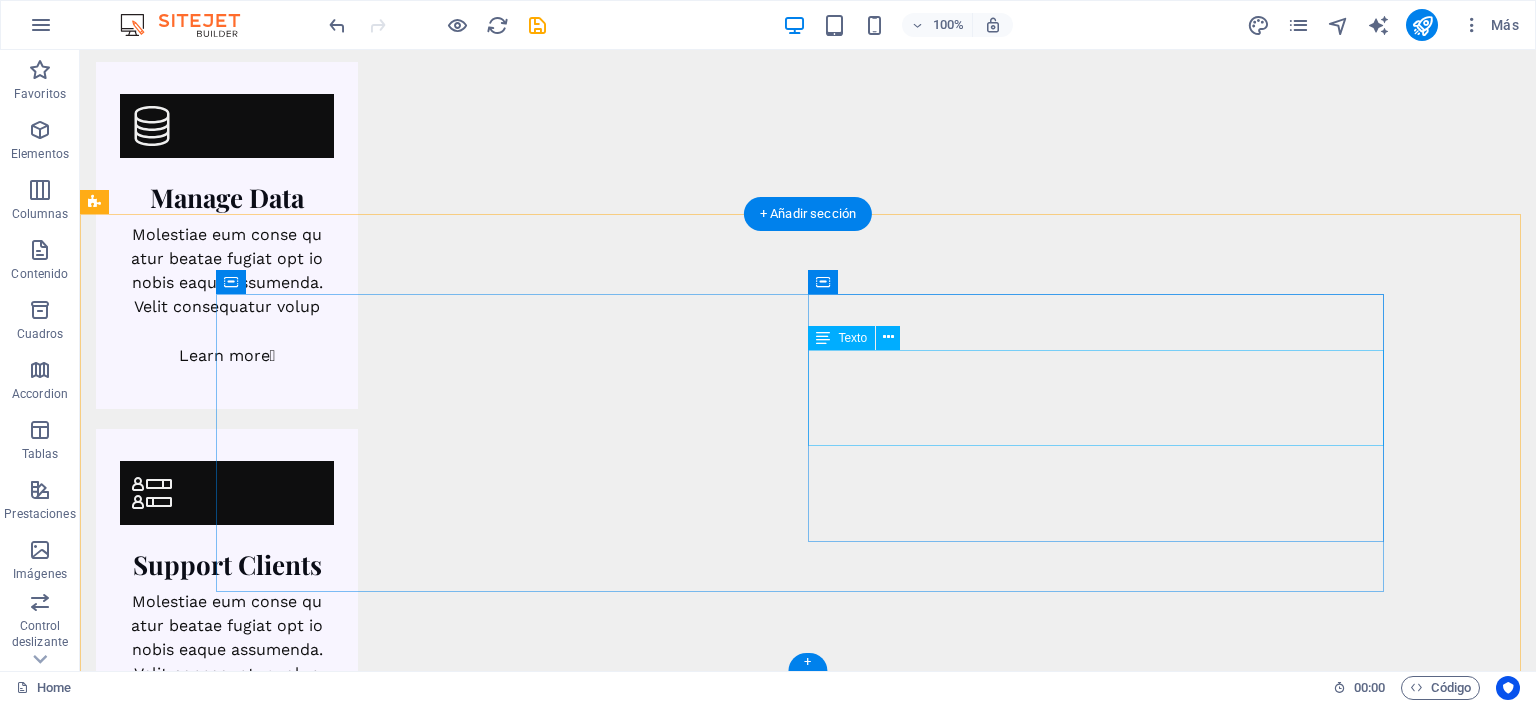 click on "401 F St NW" at bounding box center [271, 4789] 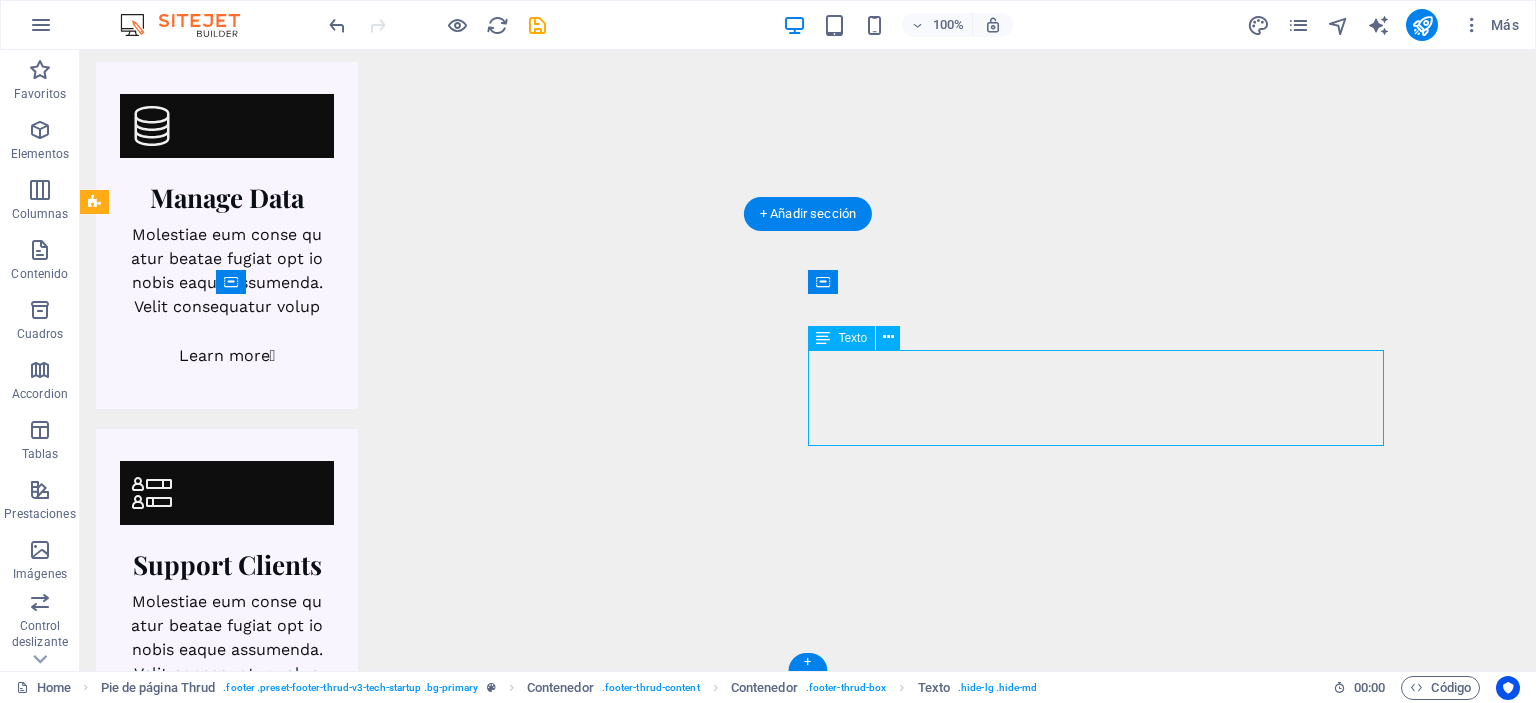 click on "401 F St NW" at bounding box center (271, 4789) 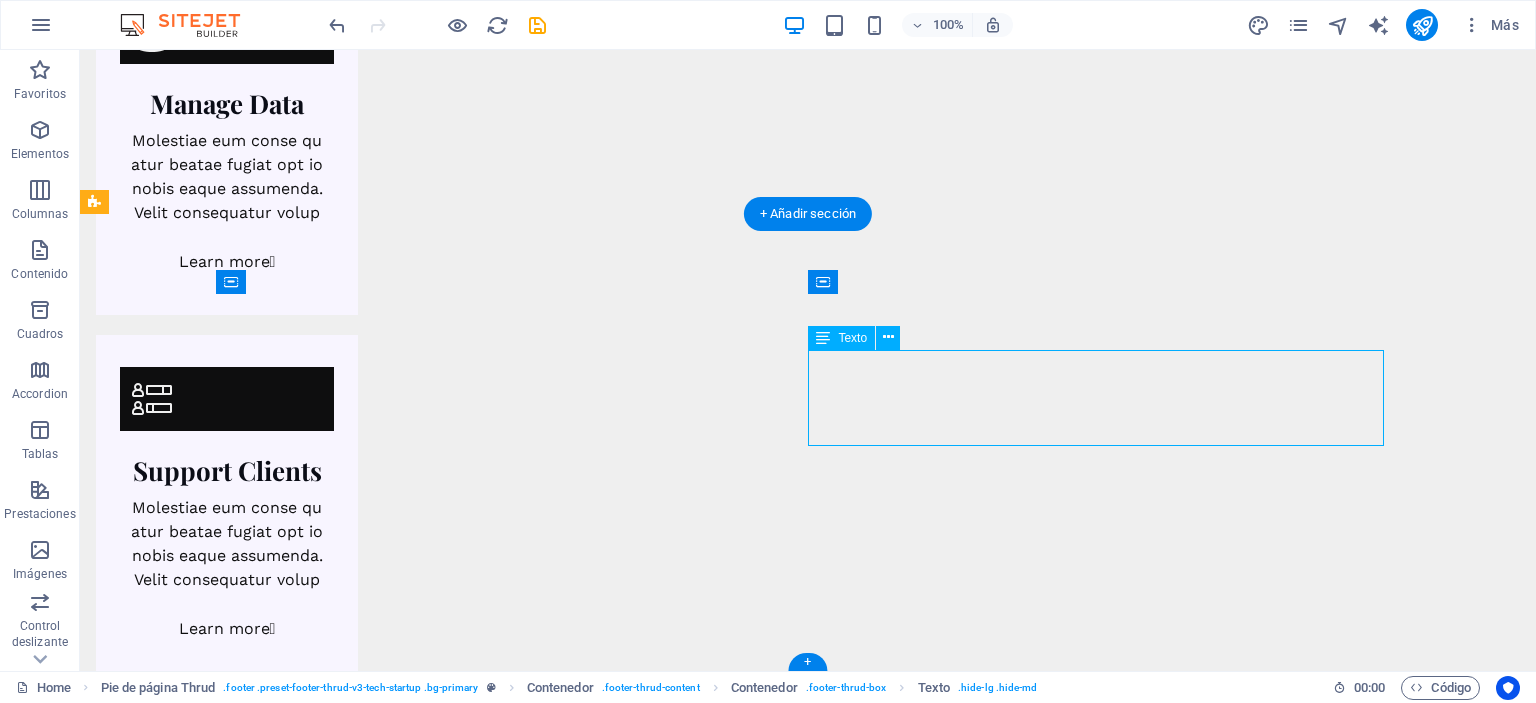 scroll, scrollTop: 2657, scrollLeft: 0, axis: vertical 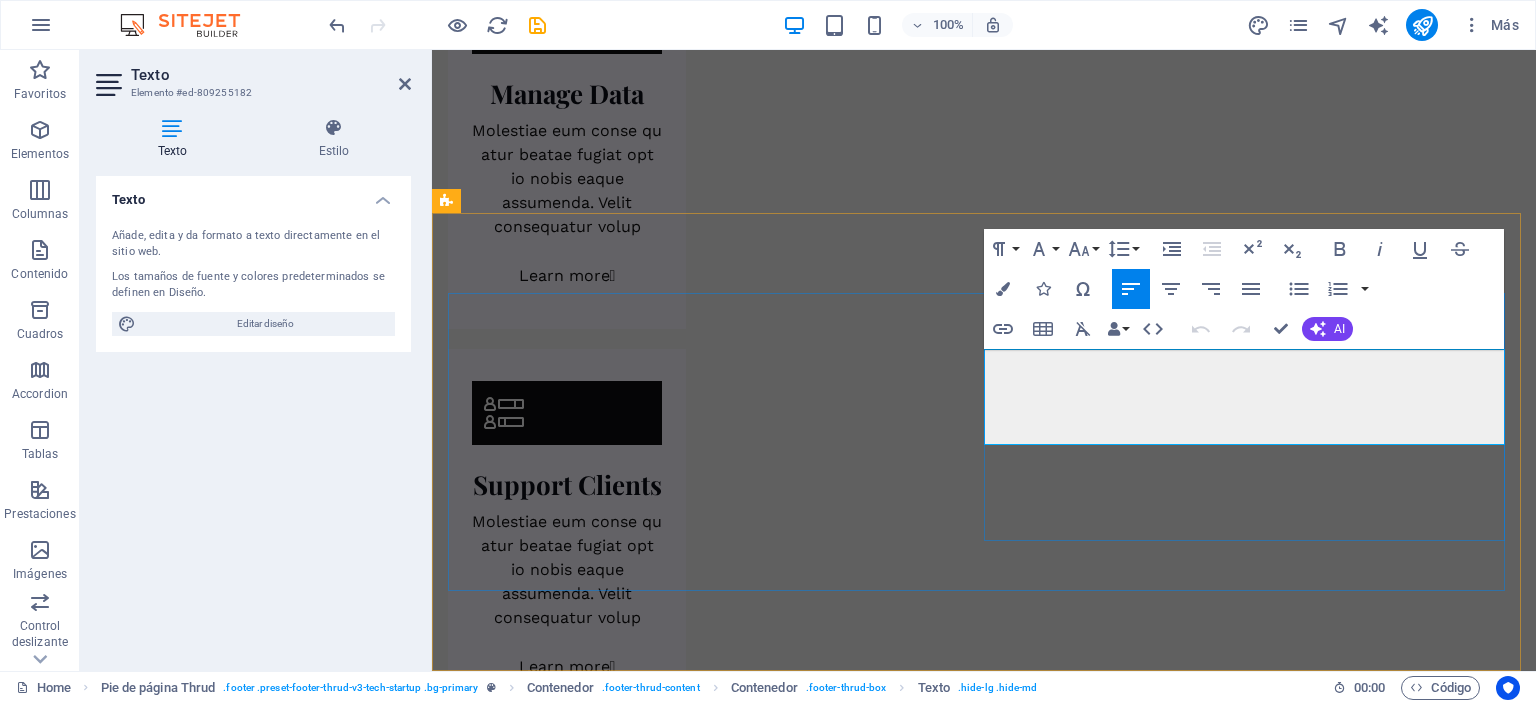 drag, startPoint x: 1086, startPoint y: 359, endPoint x: 996, endPoint y: 357, distance: 90.02222 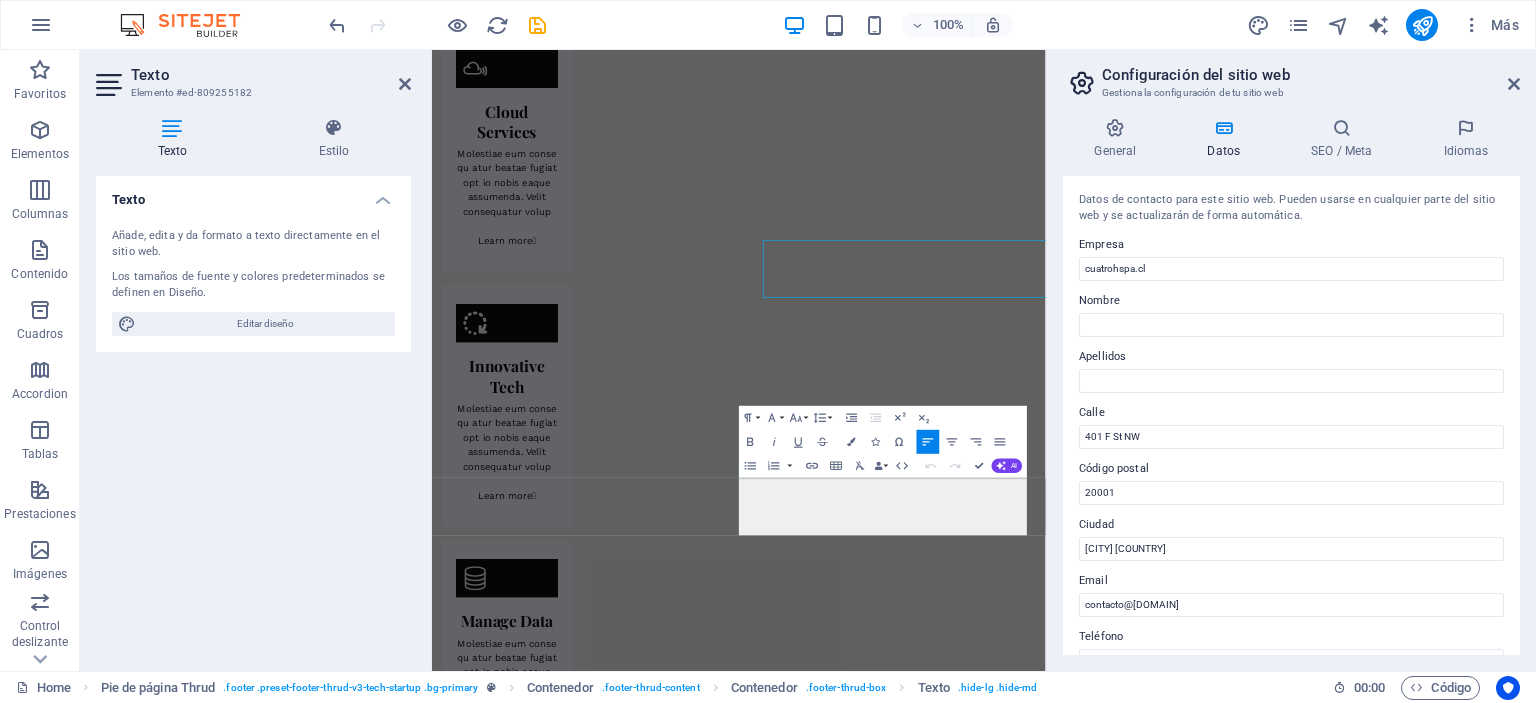 scroll, scrollTop: 2640, scrollLeft: 0, axis: vertical 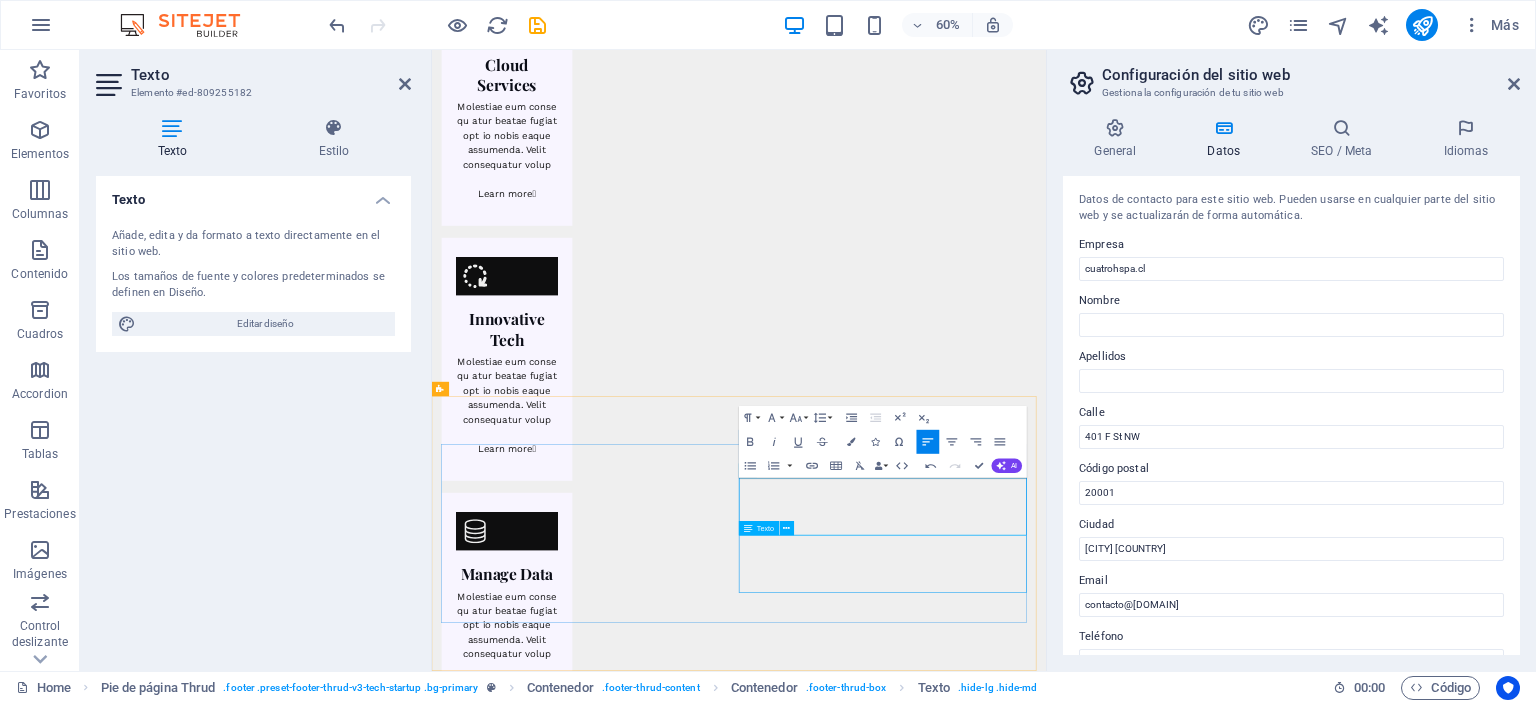 click on "[NUMBER] [STREET] [CITY] [COUNTRY]   [POSTAL_CODE] +[COUNTRY_CODE] [PHONE]" at bounding box center [692, 5801] 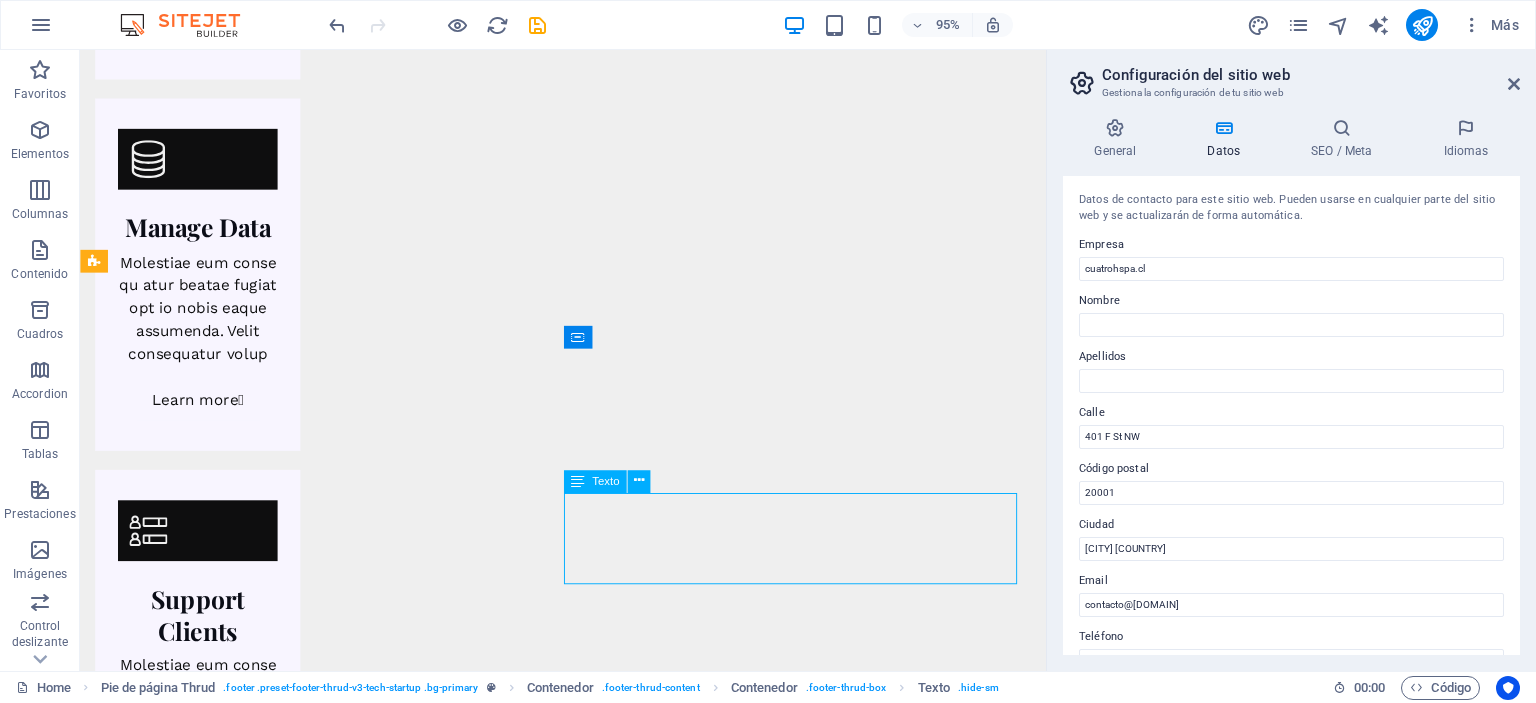 click on "[NUMBER] [STREET] [CITY] [COUNTRY]   [POSTAL_CODE] +[COUNTRY_CODE] [PHONE]" at bounding box center (338, 5114) 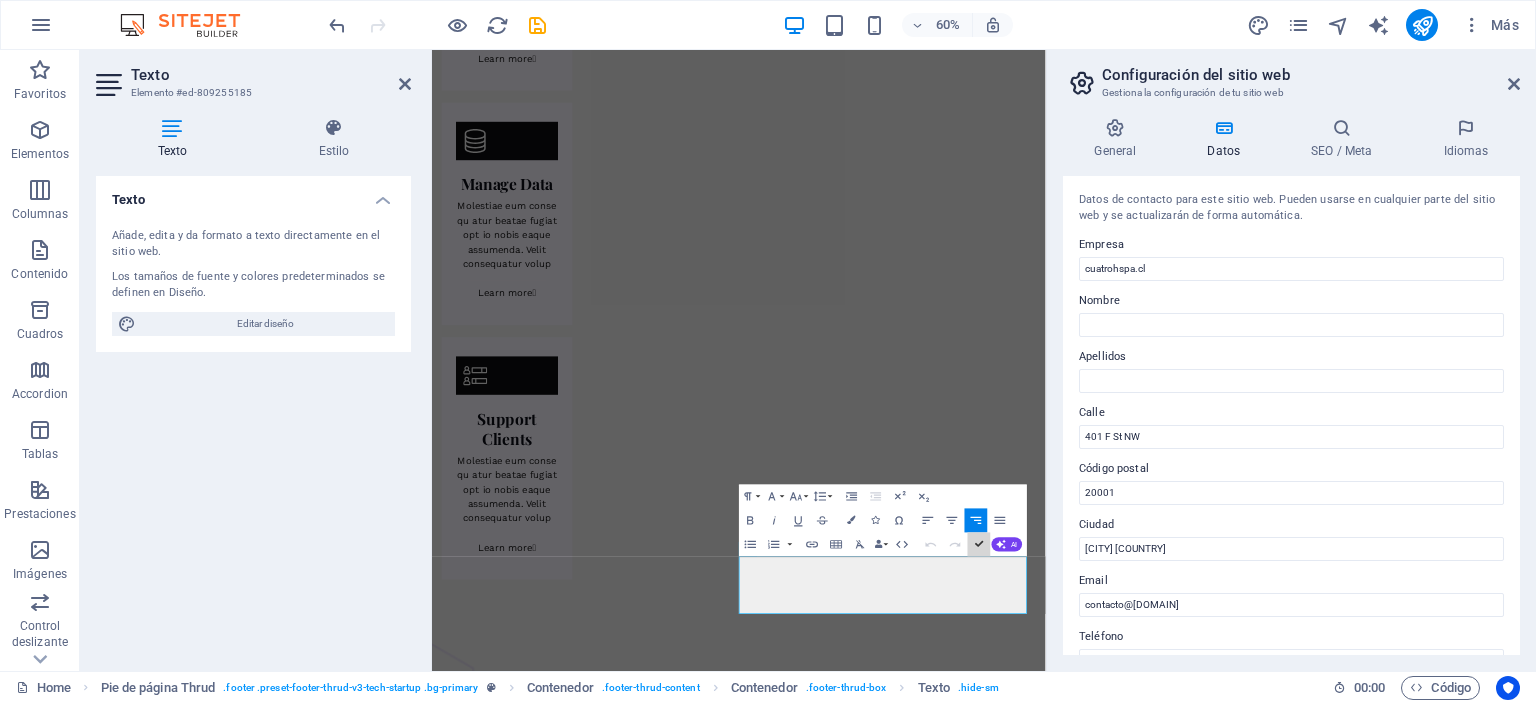 scroll, scrollTop: 2678, scrollLeft: 0, axis: vertical 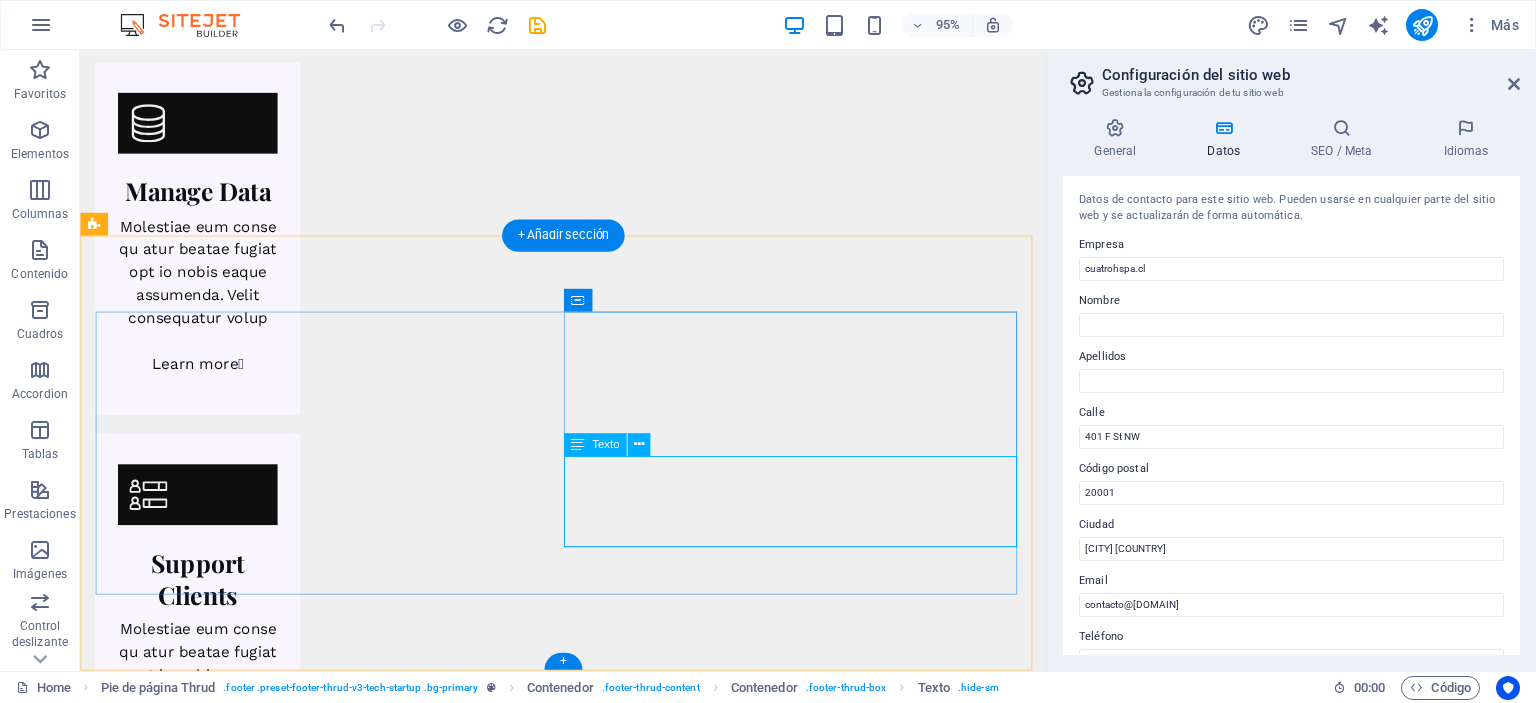 click on "[NUMBER] [STREET] [CITY] [COUNTRY]   [POSTAL_CODE] +[COUNTRY_CODE] [PHONE]" at bounding box center [338, 5076] 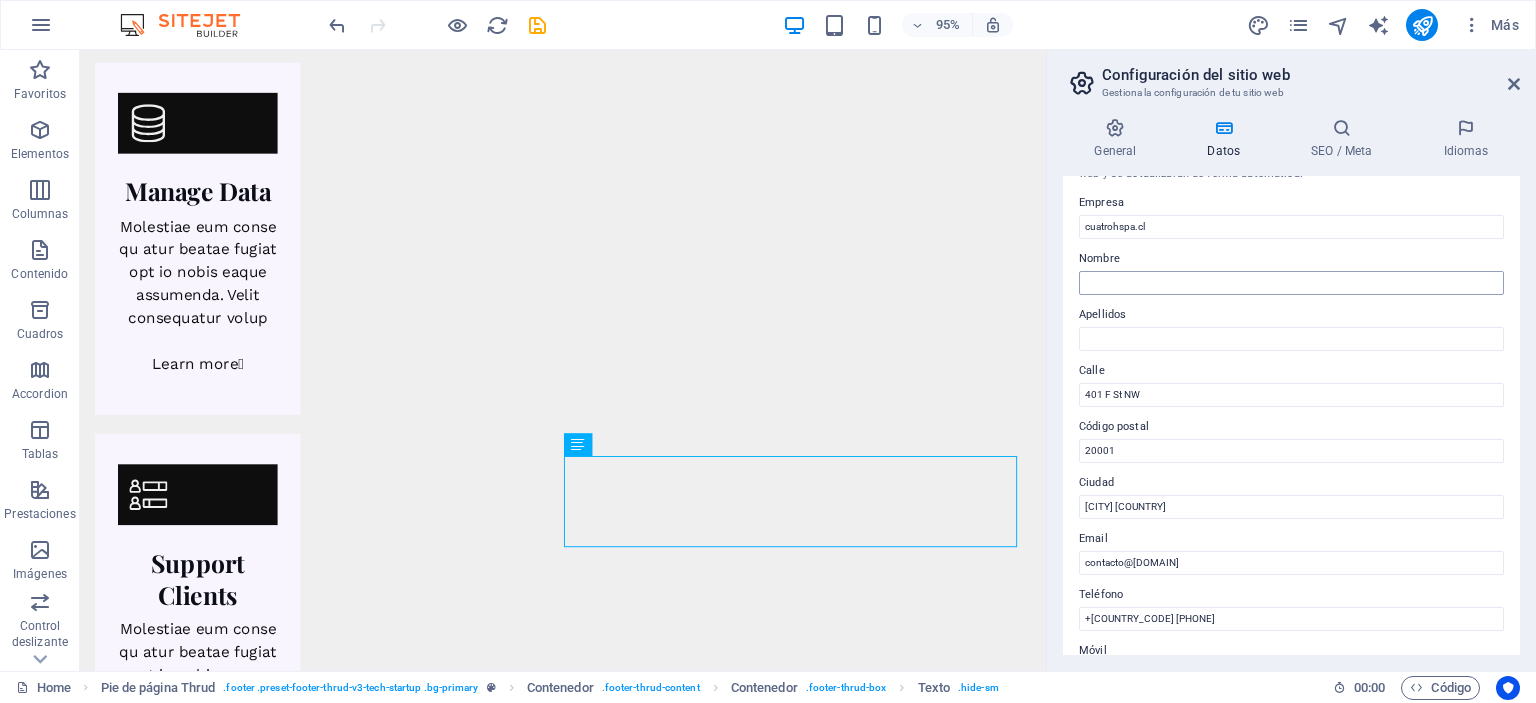 scroll, scrollTop: 43, scrollLeft: 0, axis: vertical 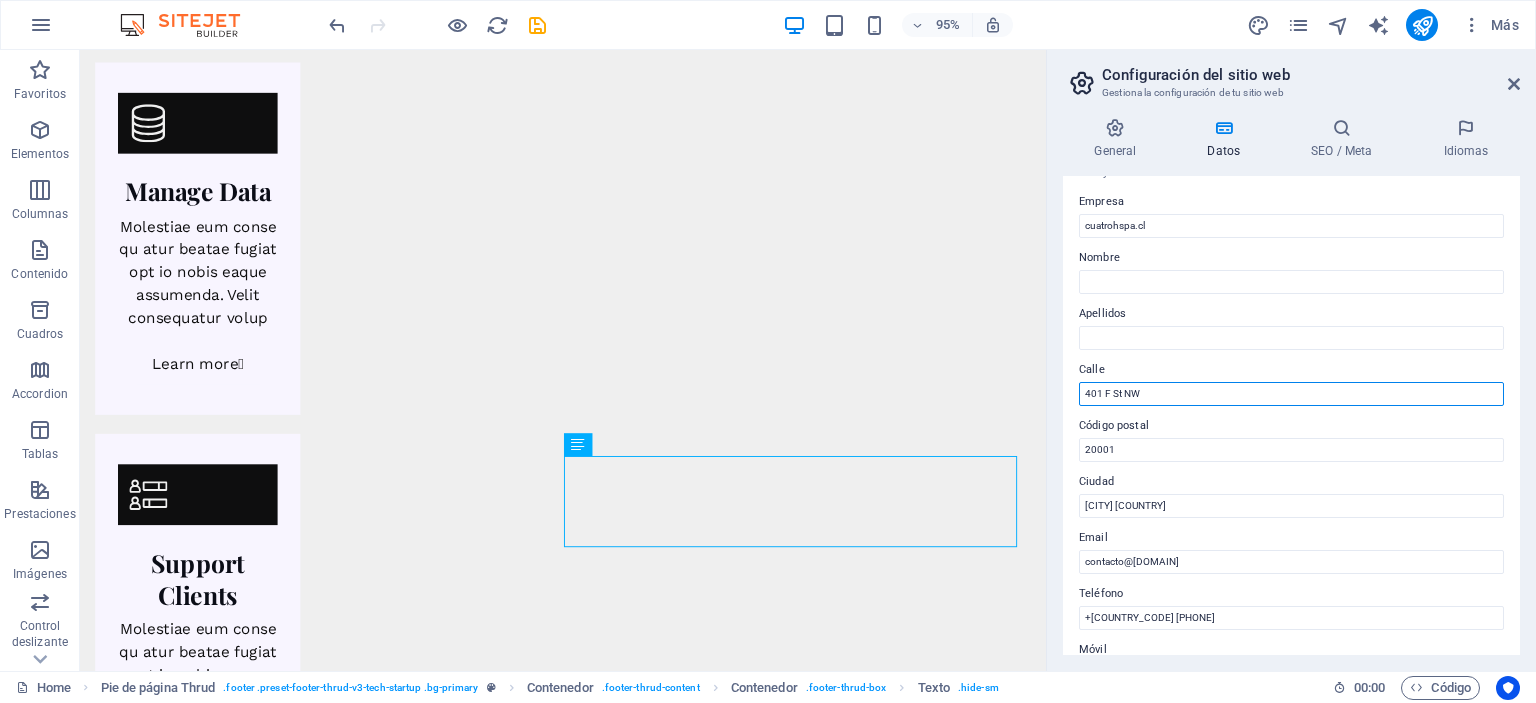 drag, startPoint x: 1240, startPoint y: 441, endPoint x: 1077, endPoint y: 410, distance: 165.92166 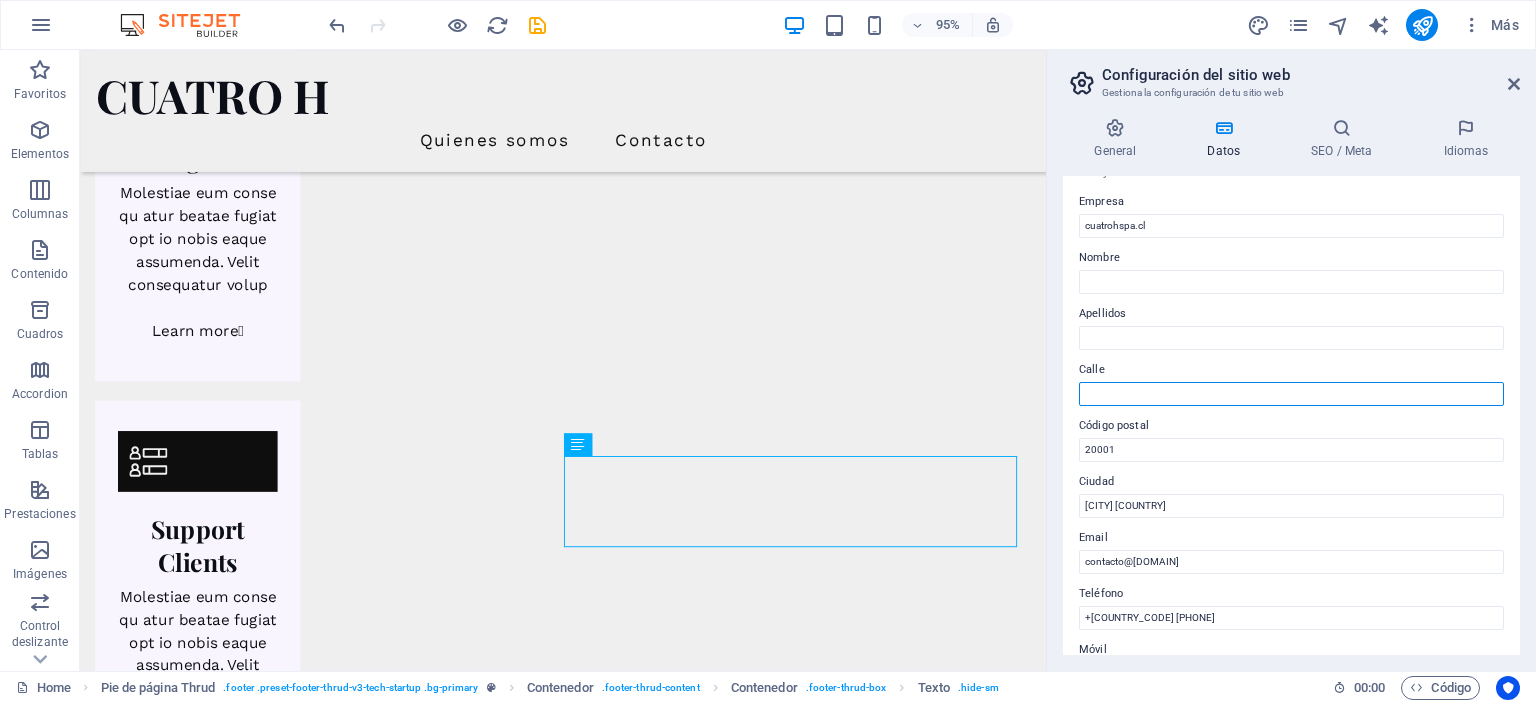 scroll, scrollTop: 2654, scrollLeft: 0, axis: vertical 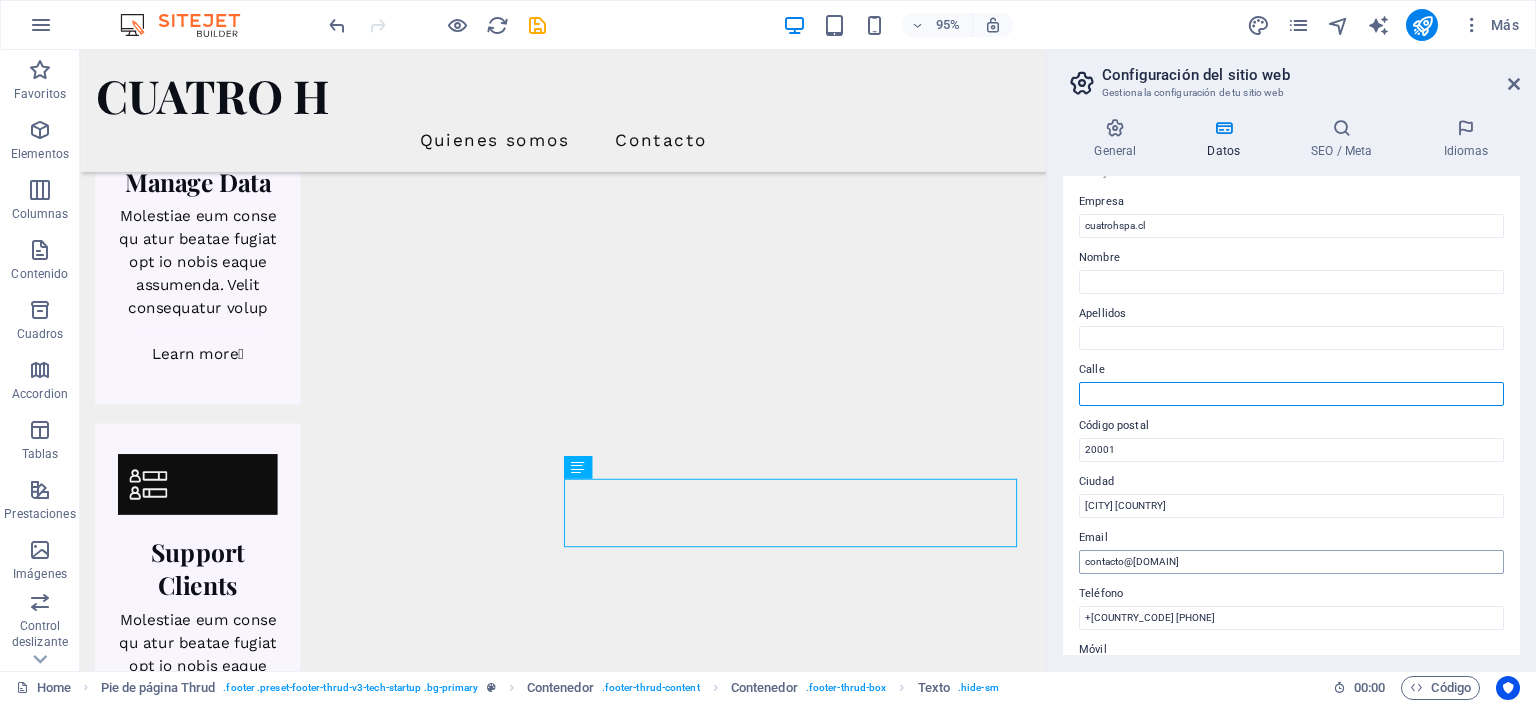 type 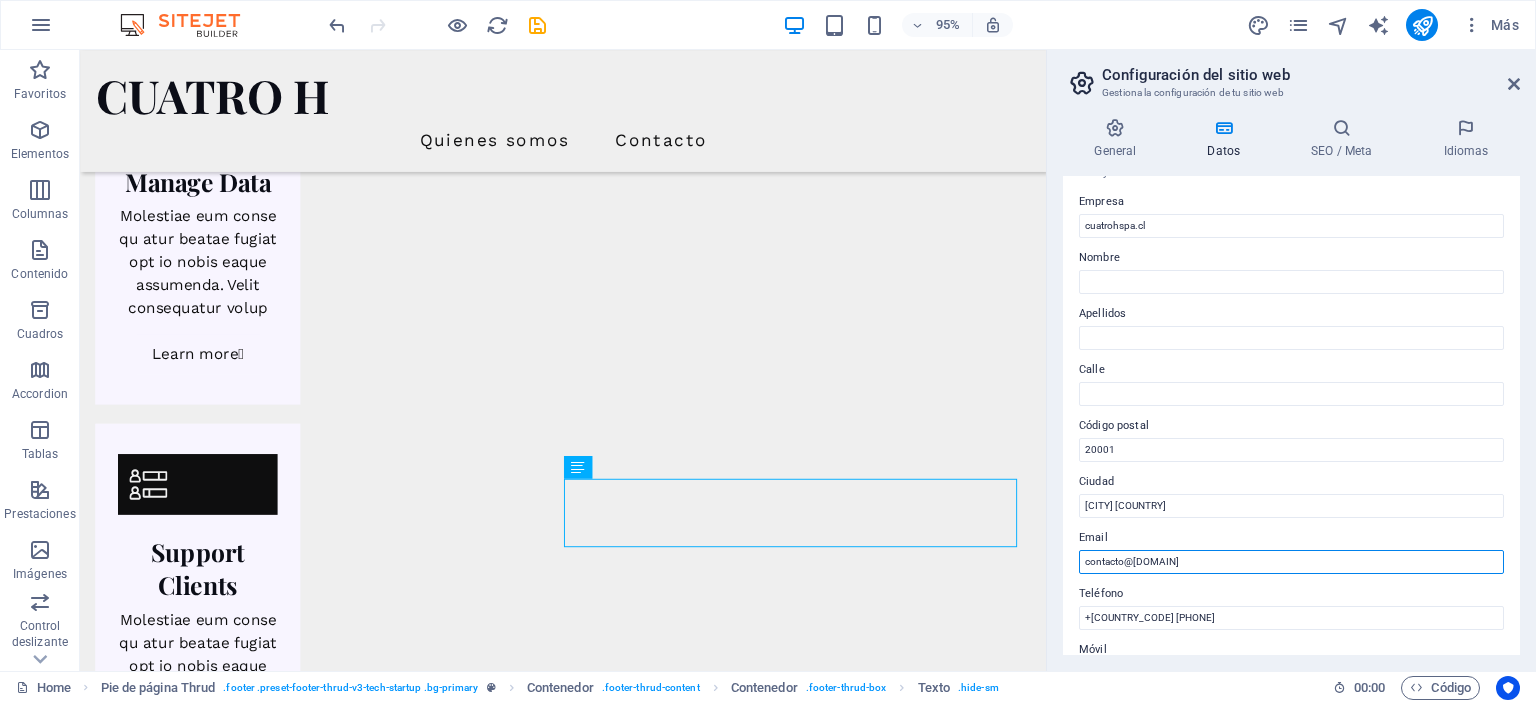 drag, startPoint x: 1224, startPoint y: 555, endPoint x: 1068, endPoint y: 555, distance: 156 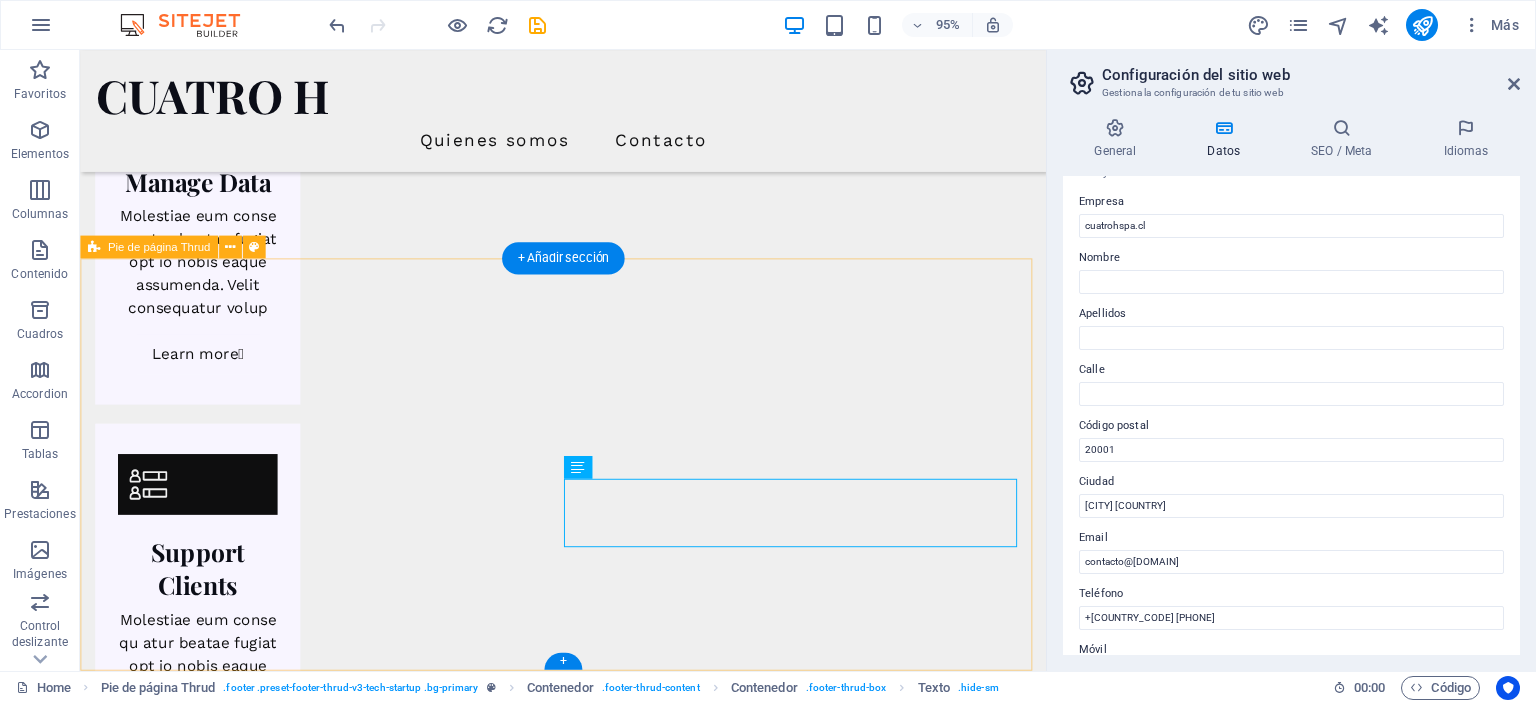 click on "Lorem ipsum dolor sit amet, consectetuer adipiscing elit. Aenean commodo ligula eget dolor. ABOUT PRICING CONTACT BLOG [CITY] [COUNTRY]   [POSTAL_CODE] +[COUNTRY_CODE] [PHONE] [CITY] [COUNTRY]   [POSTAL_CODE] +[COUNTRY_CODE] [PHONE] All rights reserved.   2022 TechUp Legal Notice  |  Privacy Policy" at bounding box center [588, 4932] 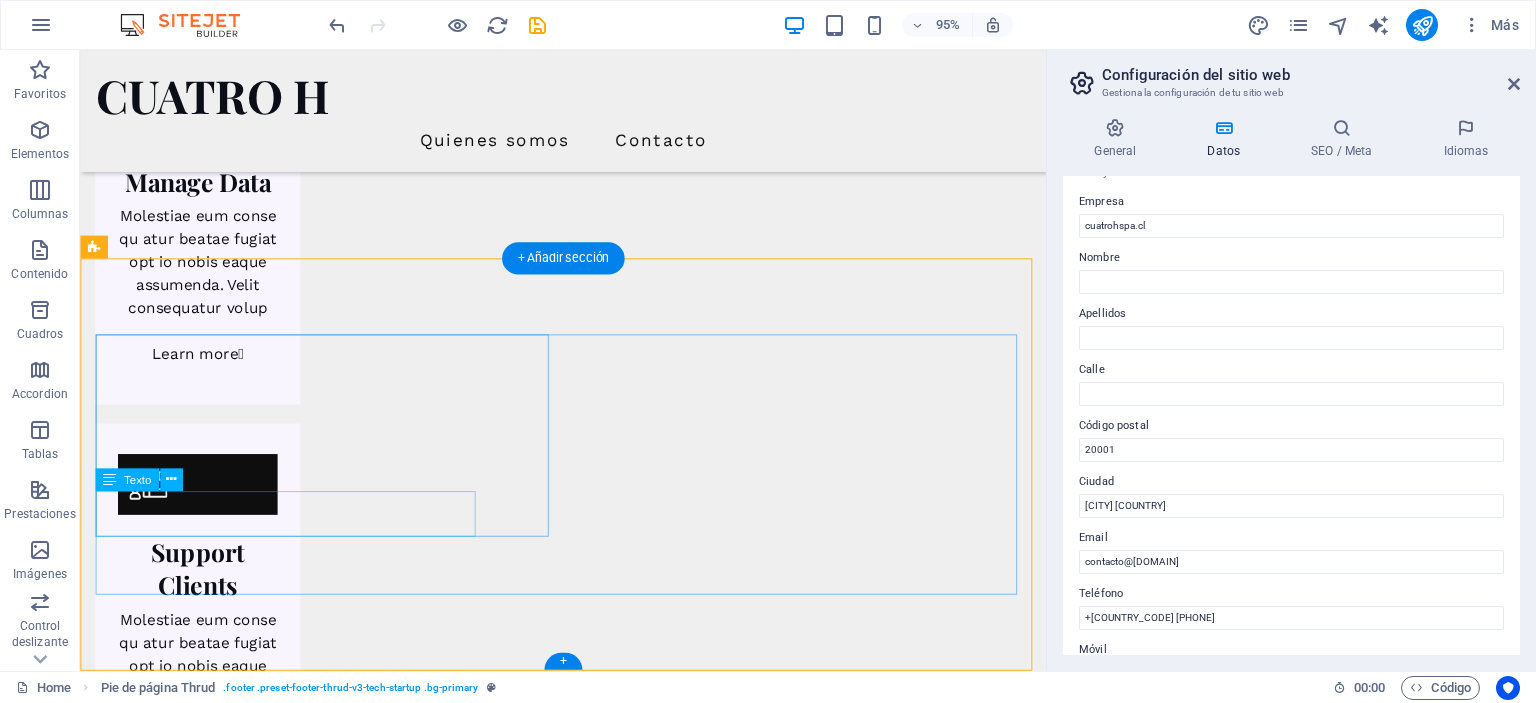 click on "Lorem ipsum dolor sit amet, consectetuer adipiscing elit. Aenean commodo ligula eget dolor." at bounding box center [338, 4834] 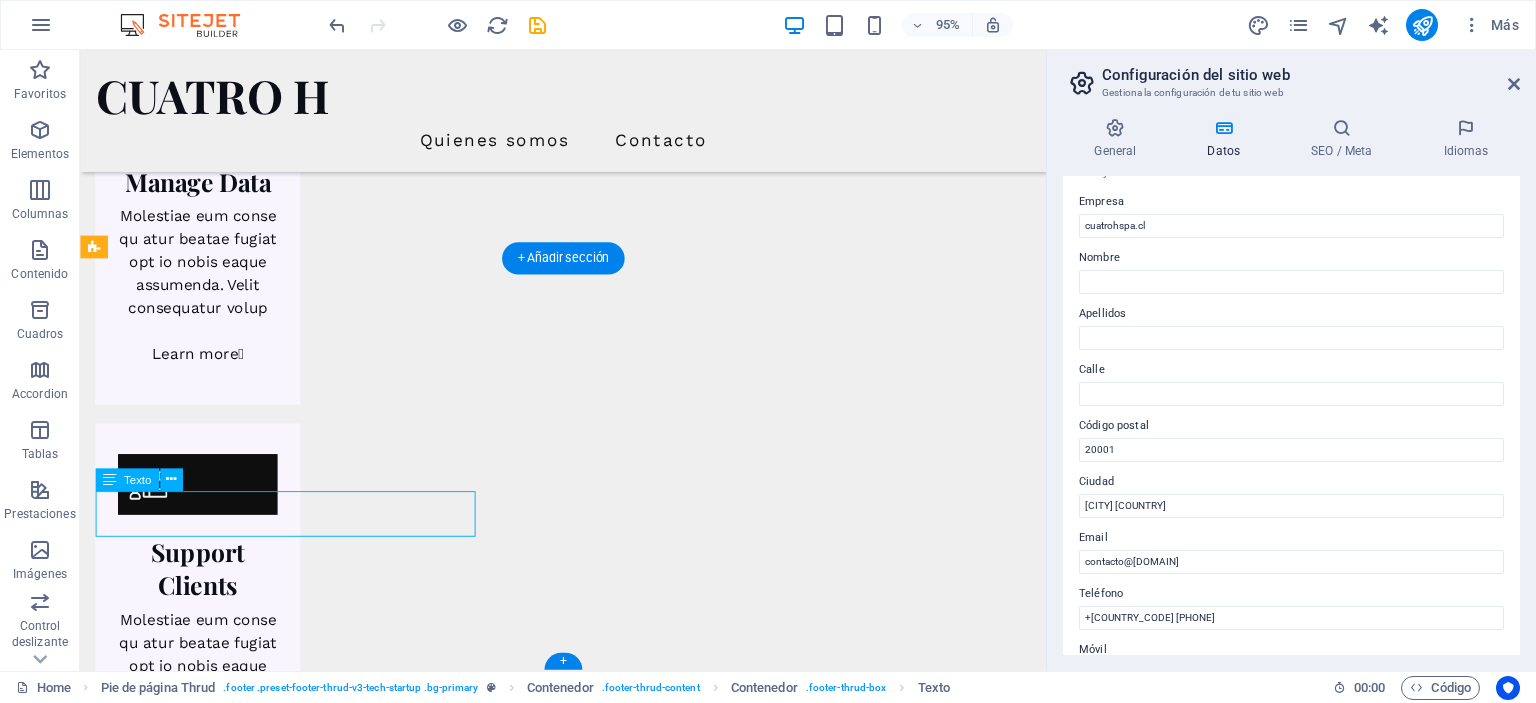 click on "Lorem ipsum dolor sit amet, consectetuer adipiscing elit. Aenean commodo ligula eget dolor." at bounding box center (338, 4834) 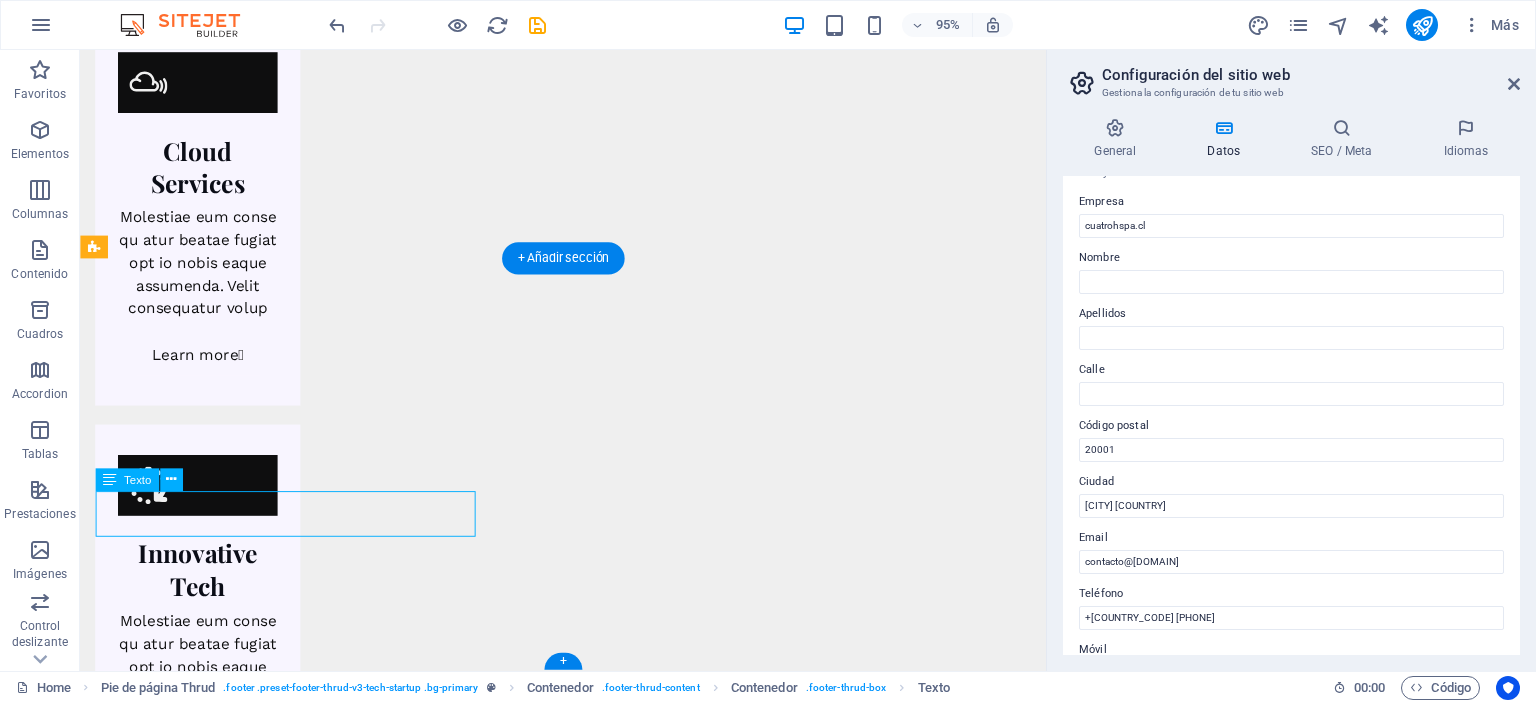 scroll, scrollTop: 2616, scrollLeft: 0, axis: vertical 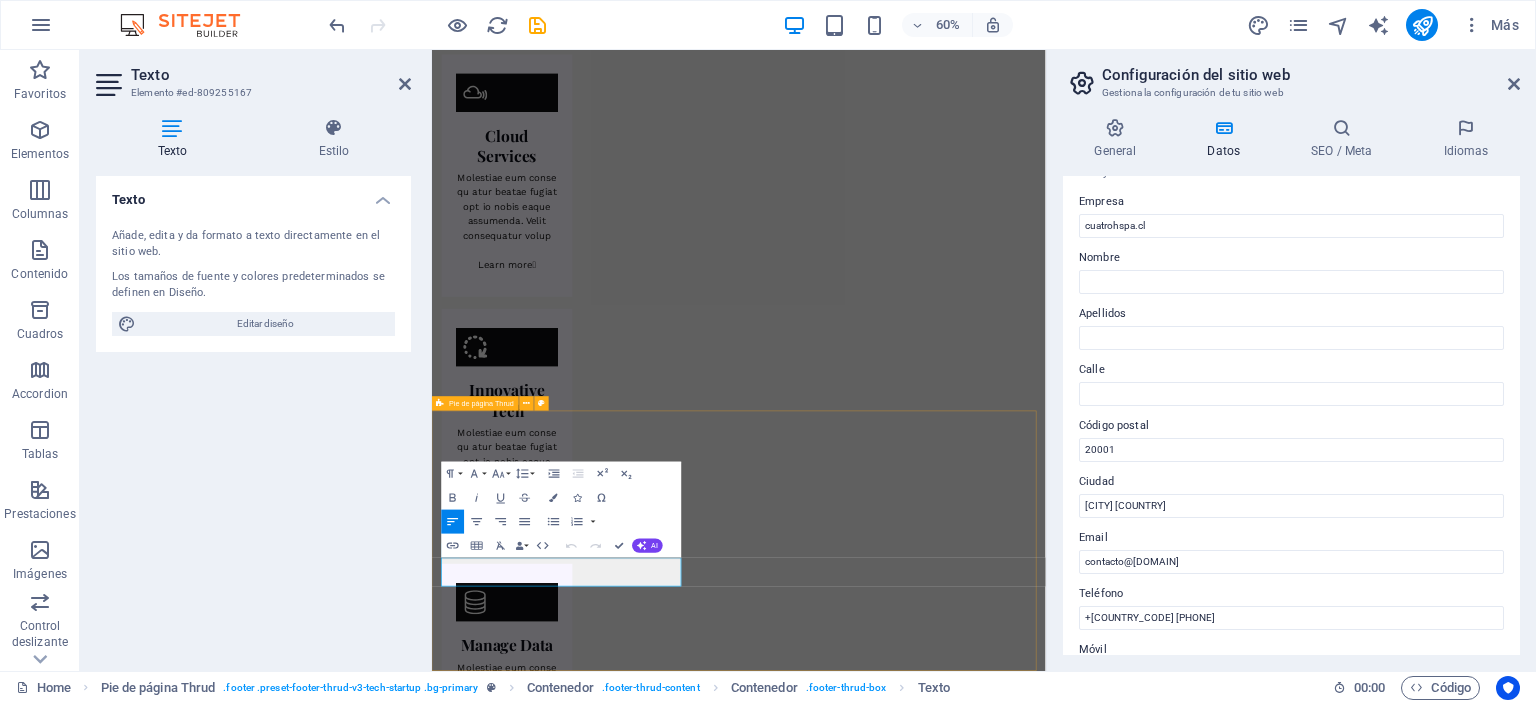 drag, startPoint x: 839, startPoint y: 931, endPoint x: 433, endPoint y: 914, distance: 406.35574 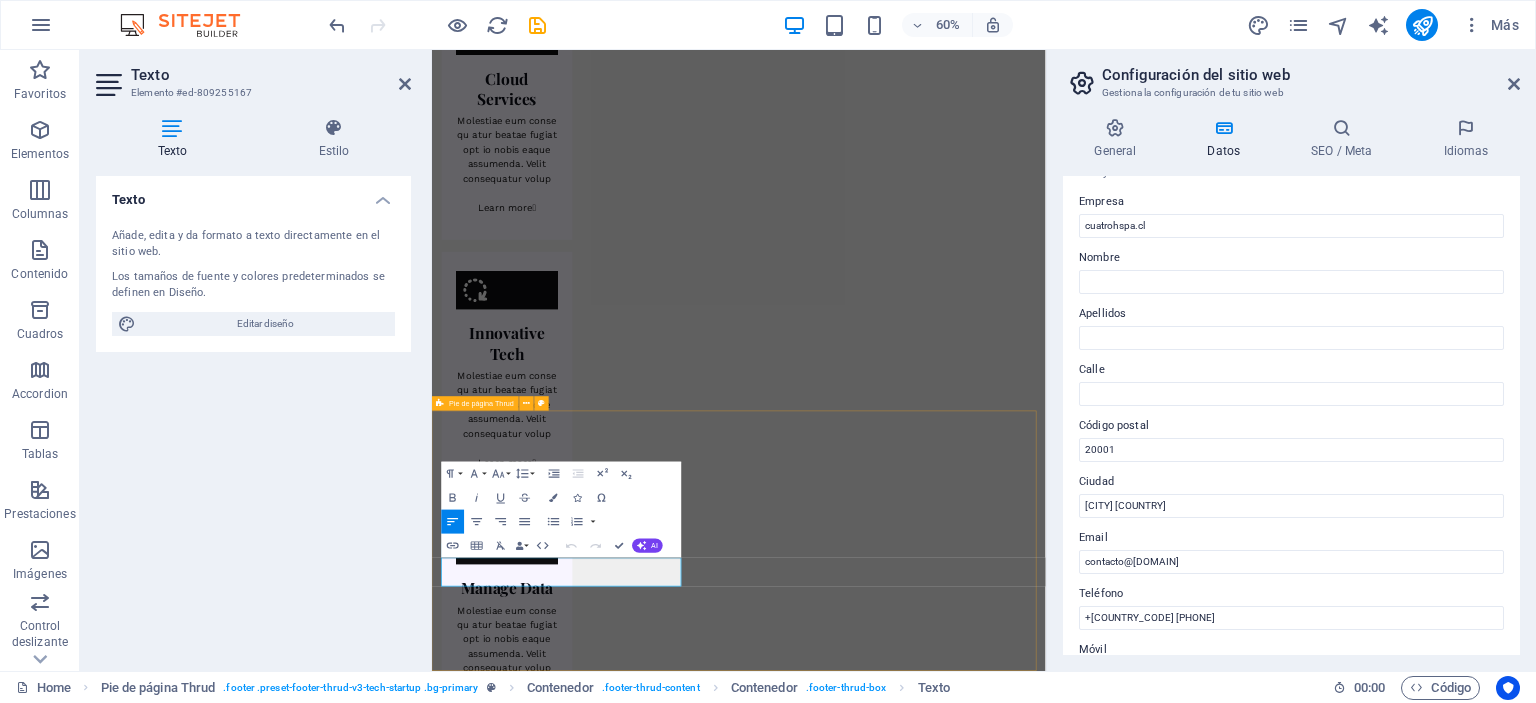 type 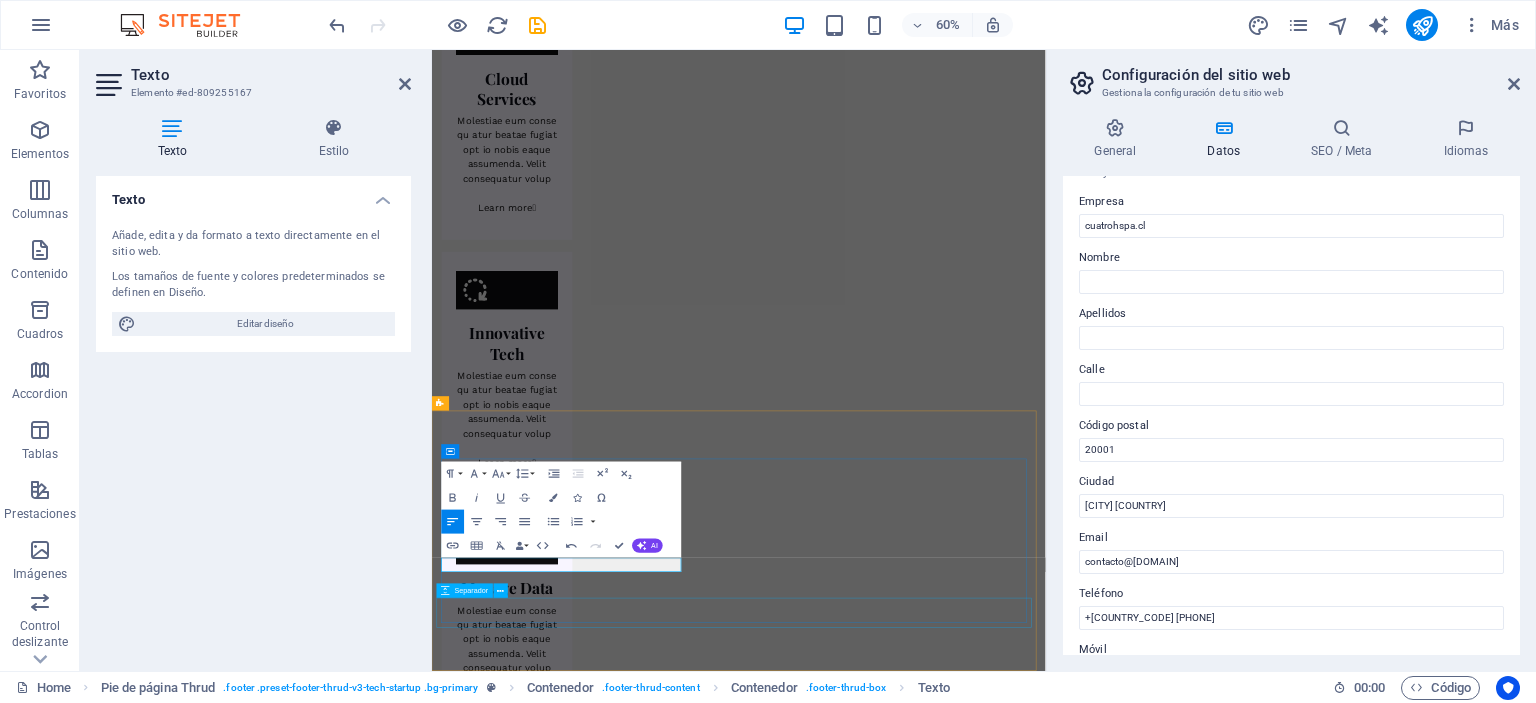 click at bounding box center [943, 5858] 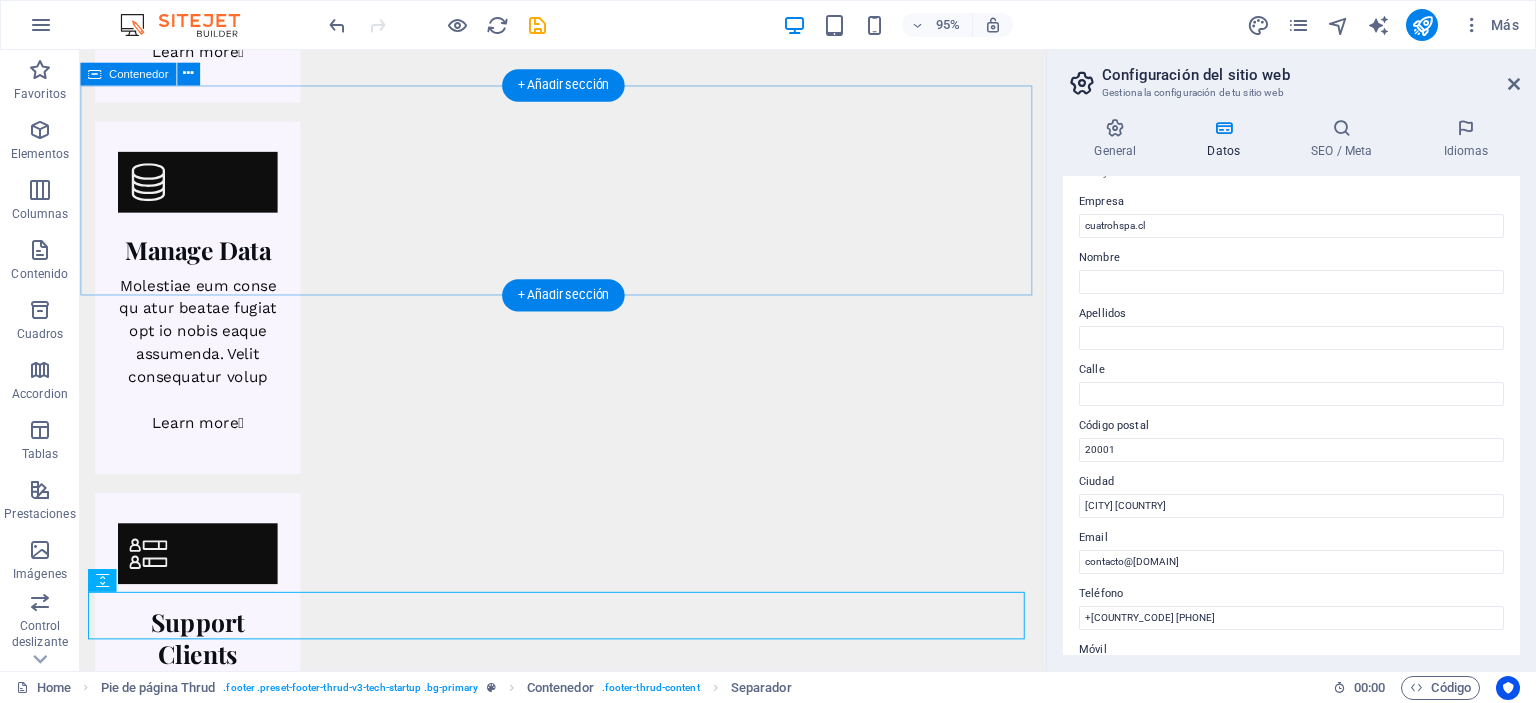 click on "Suelta el contenido aquí o  Añadir elementos  Pegar portapapeles" at bounding box center [588, 4526] 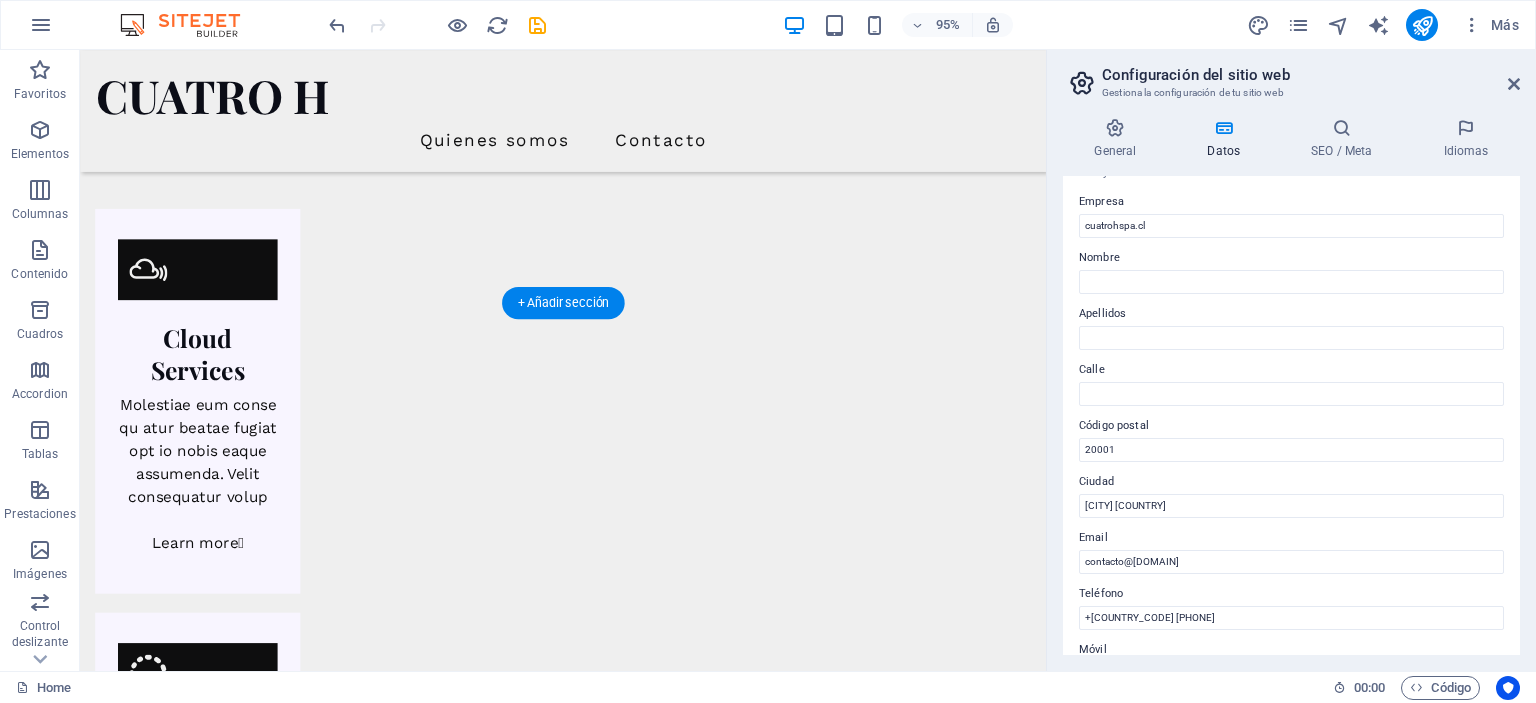 scroll, scrollTop: 1725, scrollLeft: 0, axis: vertical 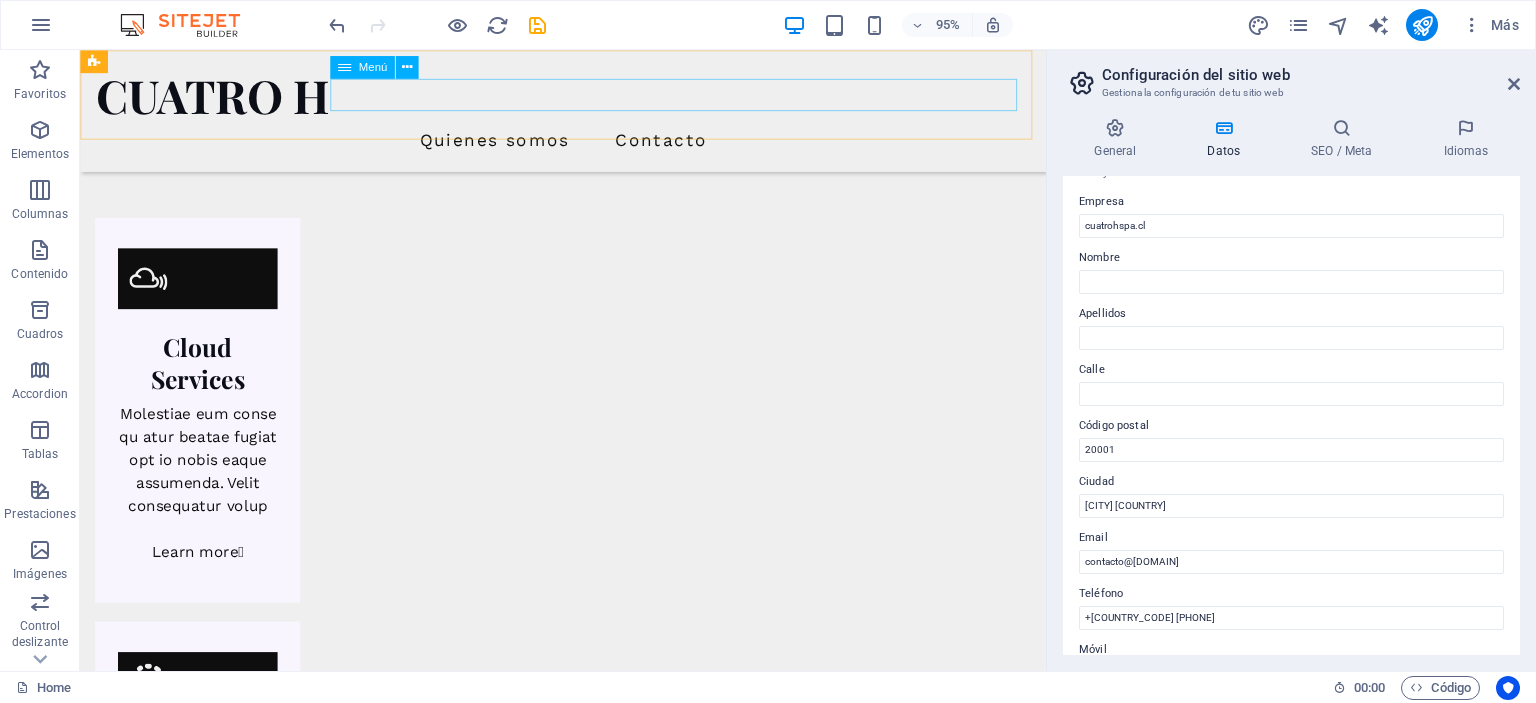click on "Quienes somos Contacto" at bounding box center [588, 145] 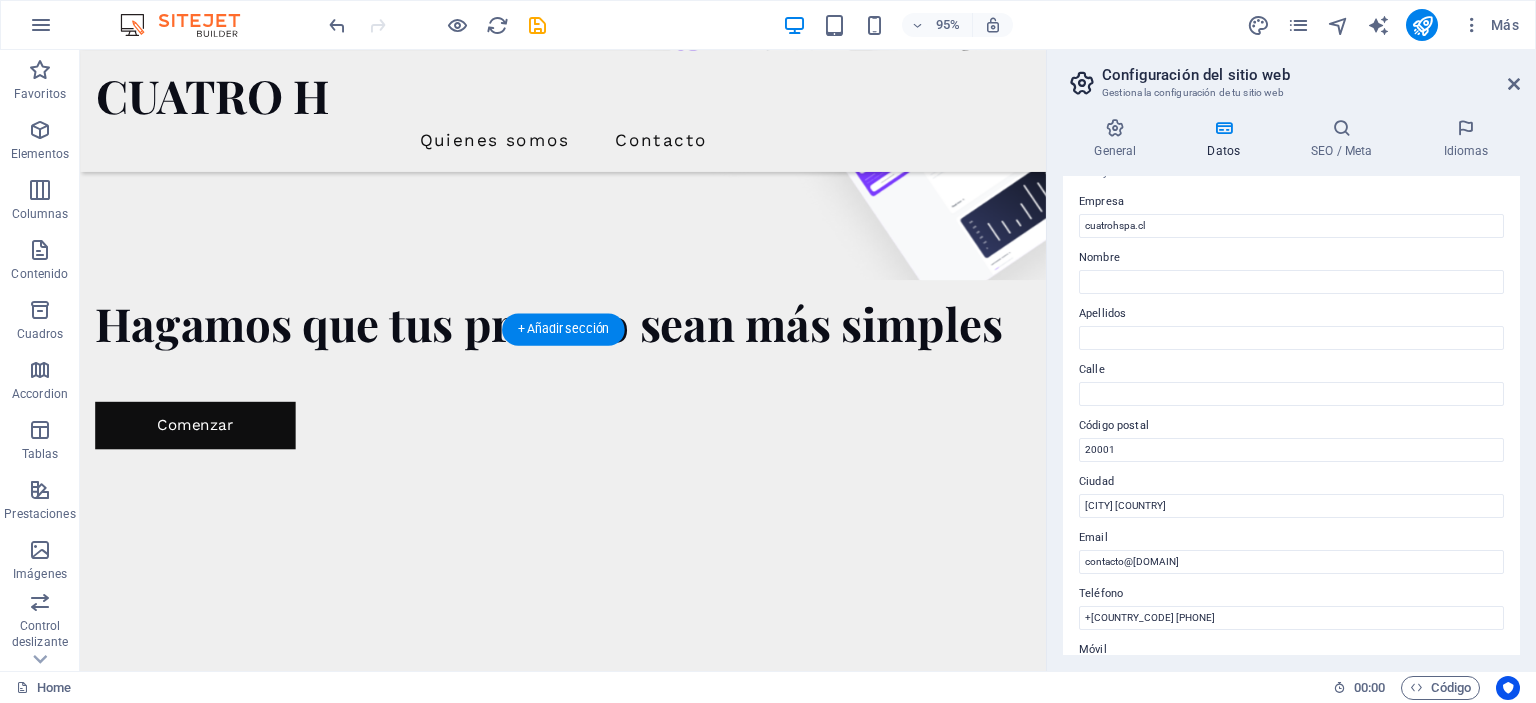 scroll, scrollTop: 842, scrollLeft: 0, axis: vertical 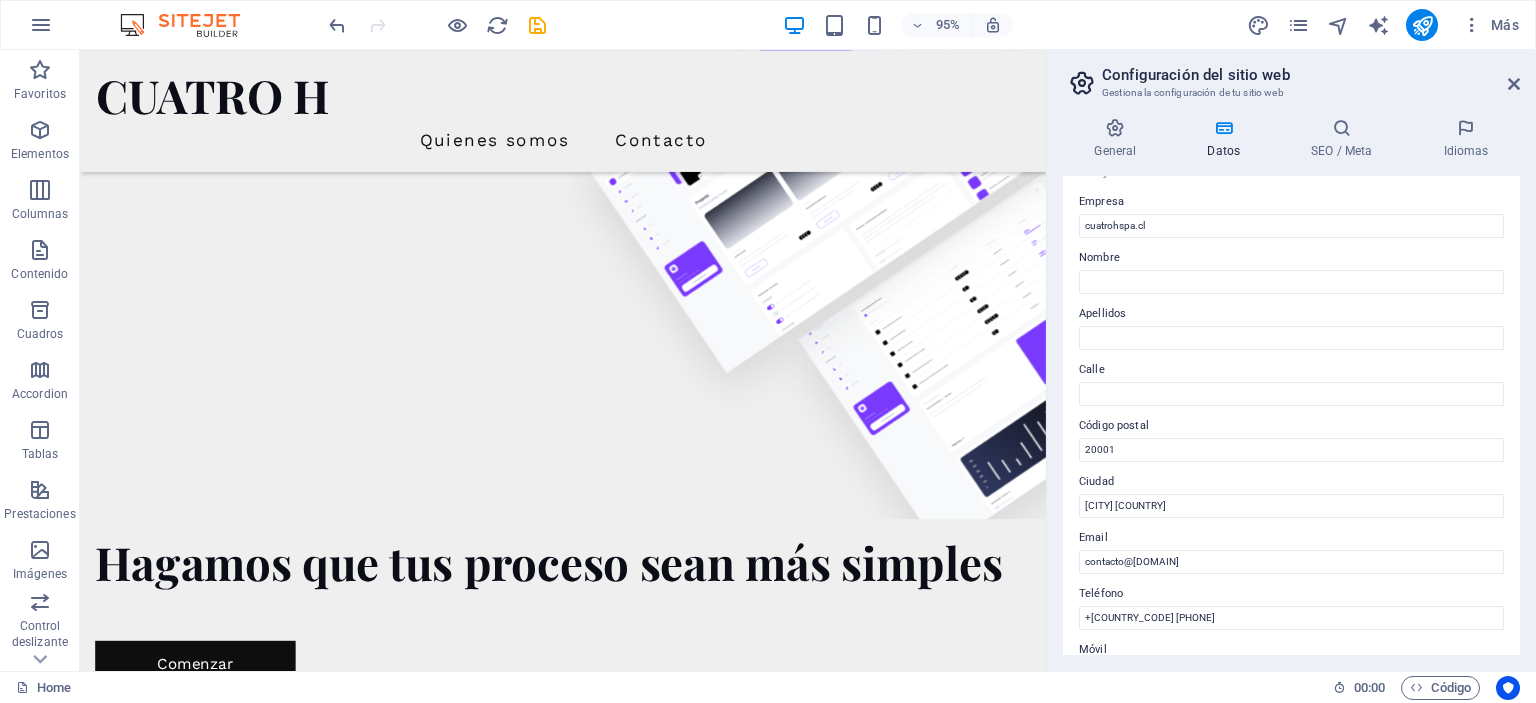 click on "Configuración del sitio web Gestiona la configuración de tu sitio web" at bounding box center (1293, 76) 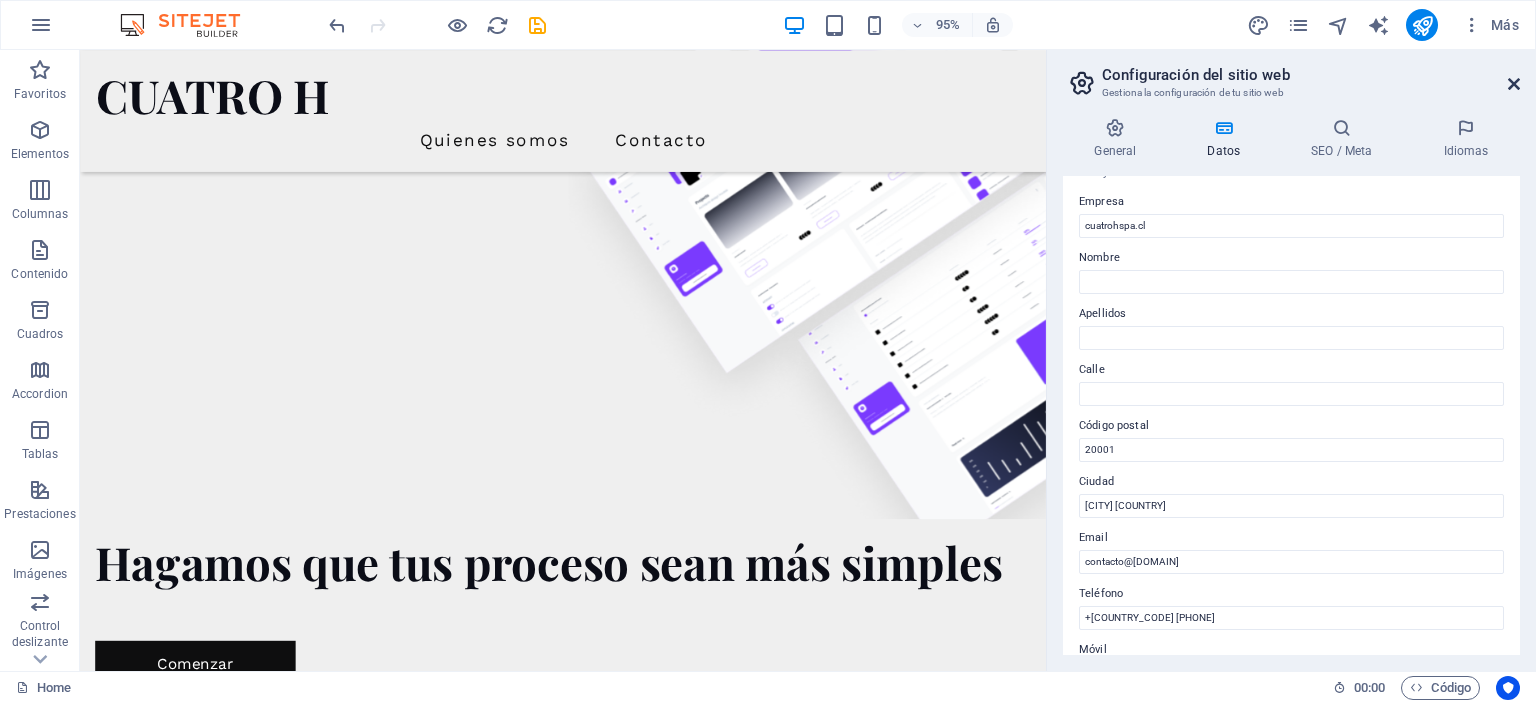 click at bounding box center (1514, 84) 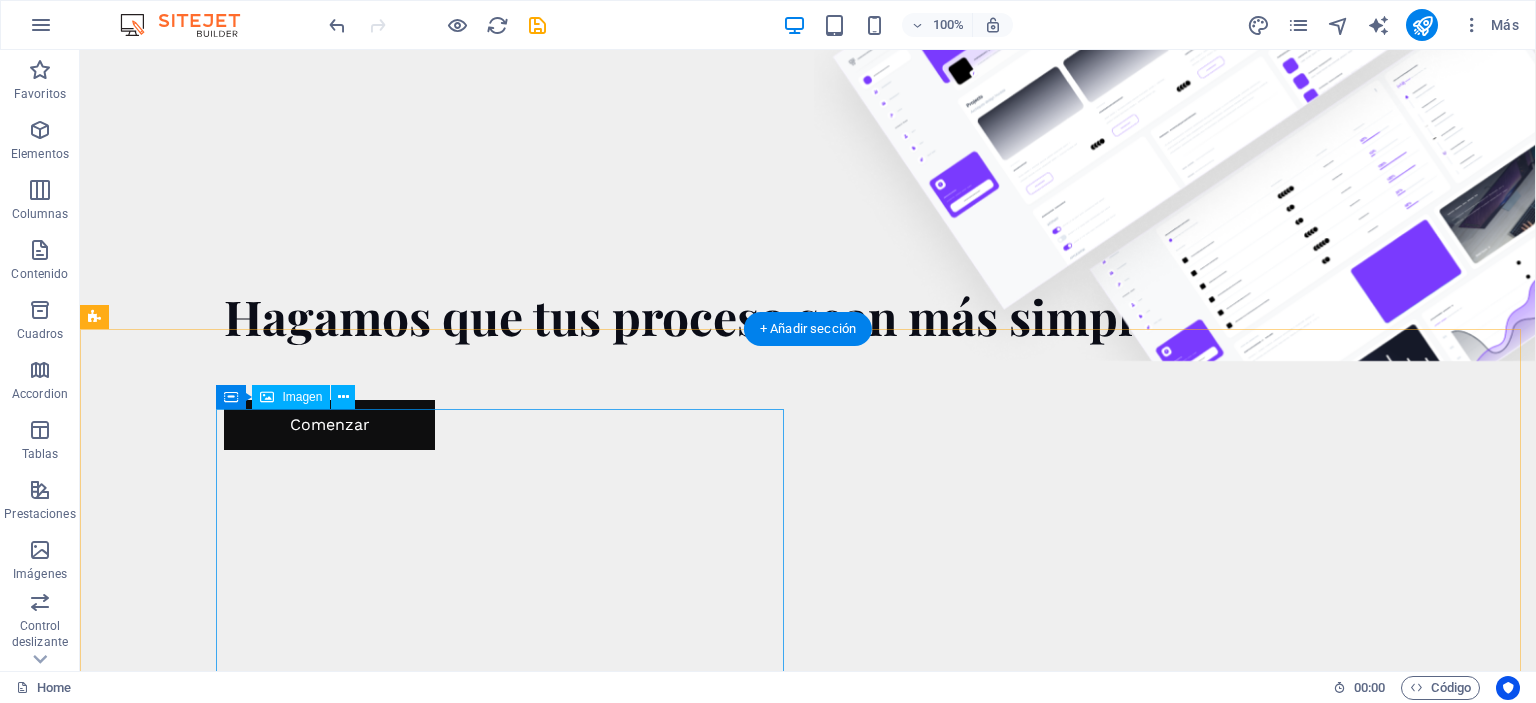 scroll, scrollTop: 998, scrollLeft: 0, axis: vertical 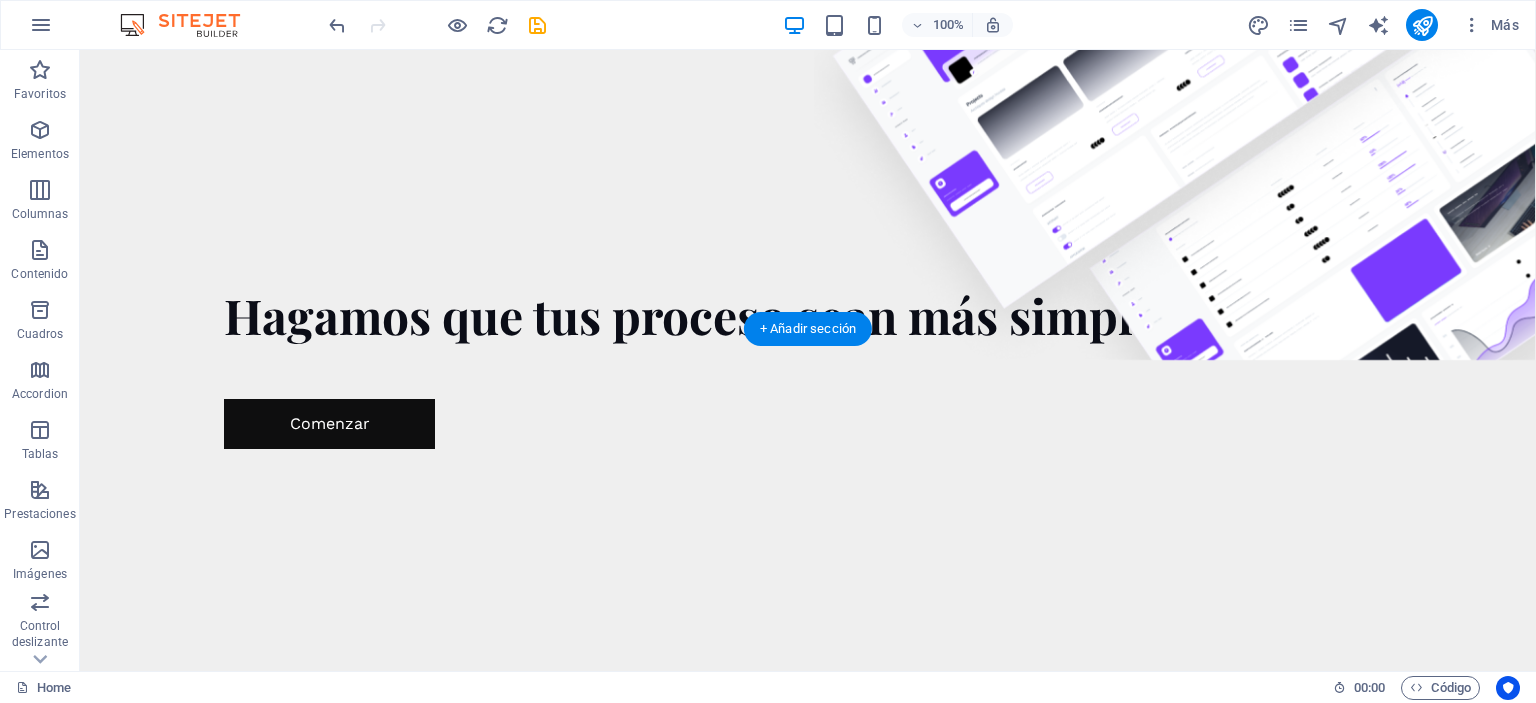 click at bounding box center (808, 2666) 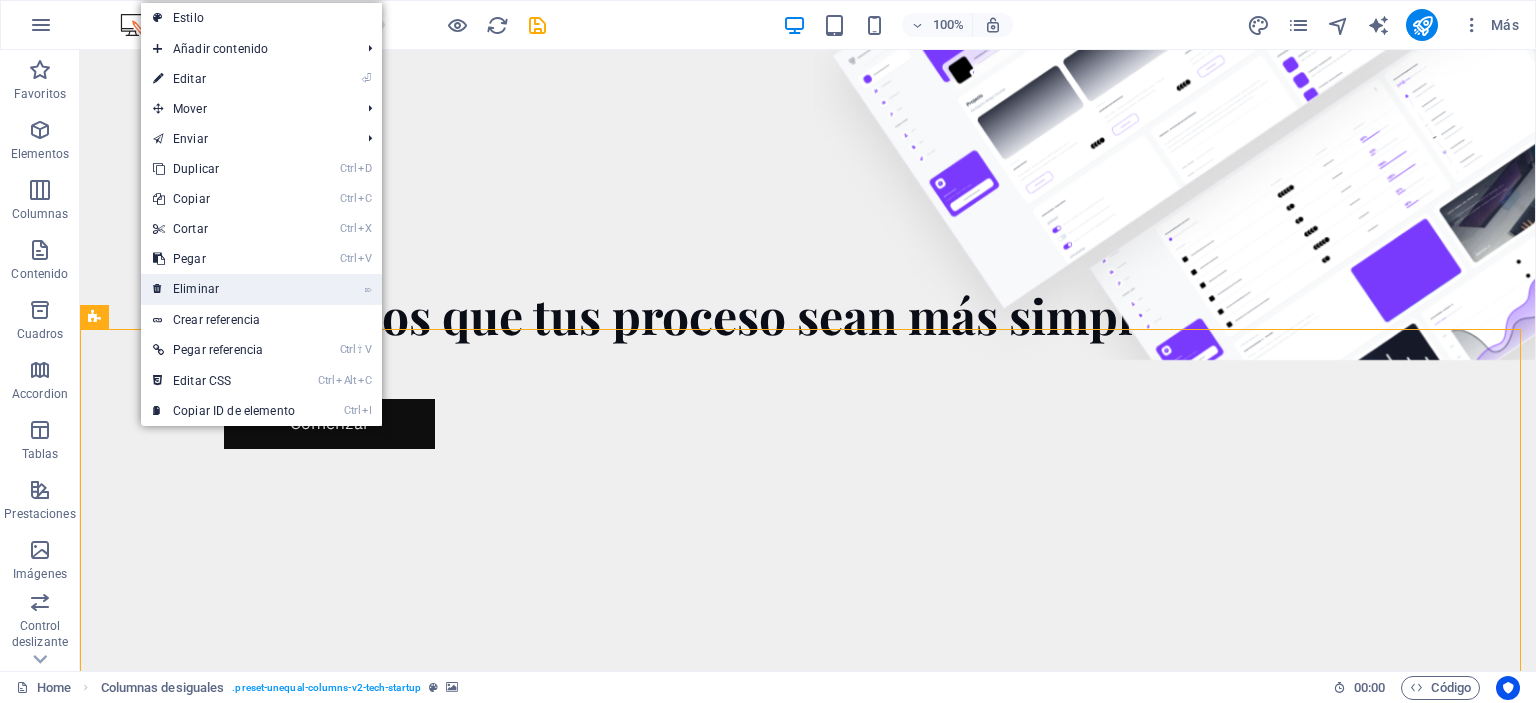click on "⌦  Eliminar" at bounding box center (224, 289) 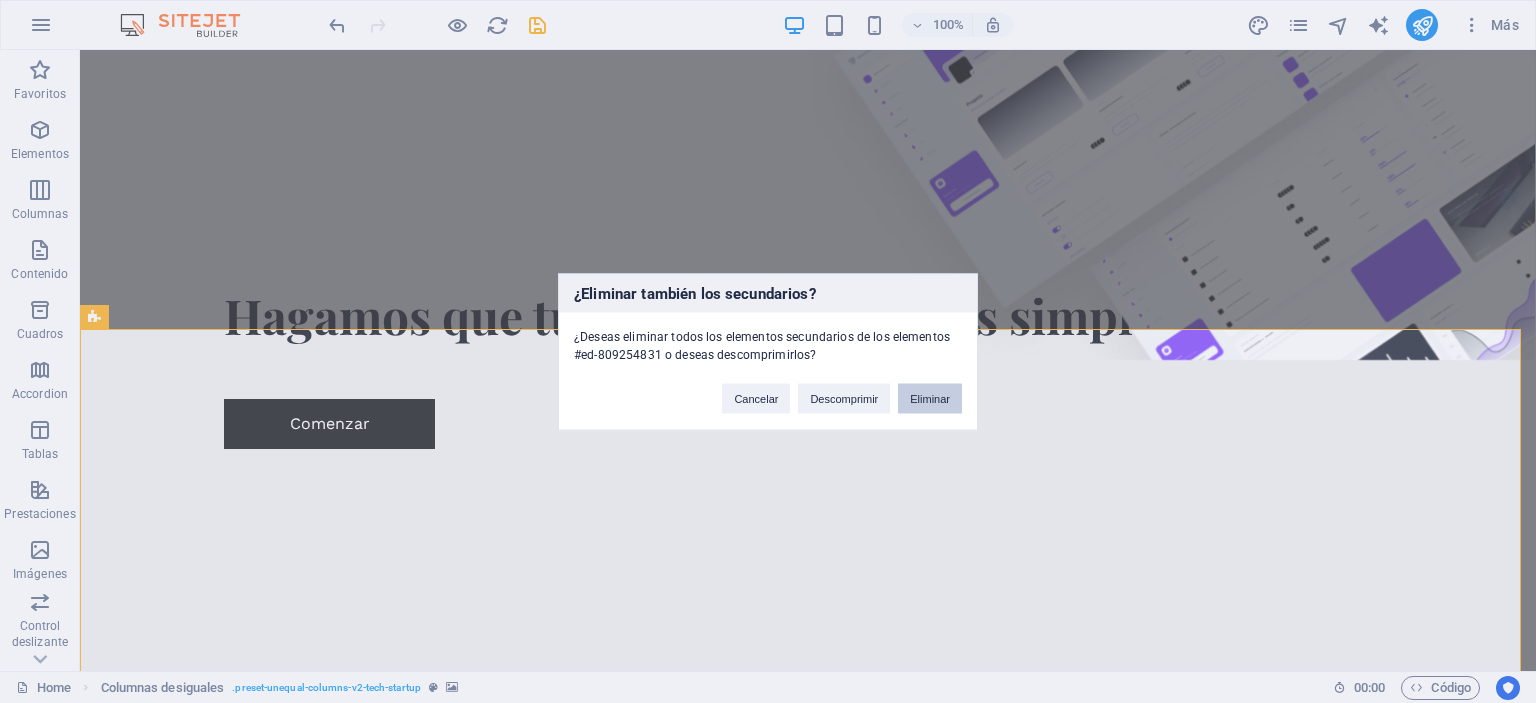 click on "Eliminar" at bounding box center (930, 398) 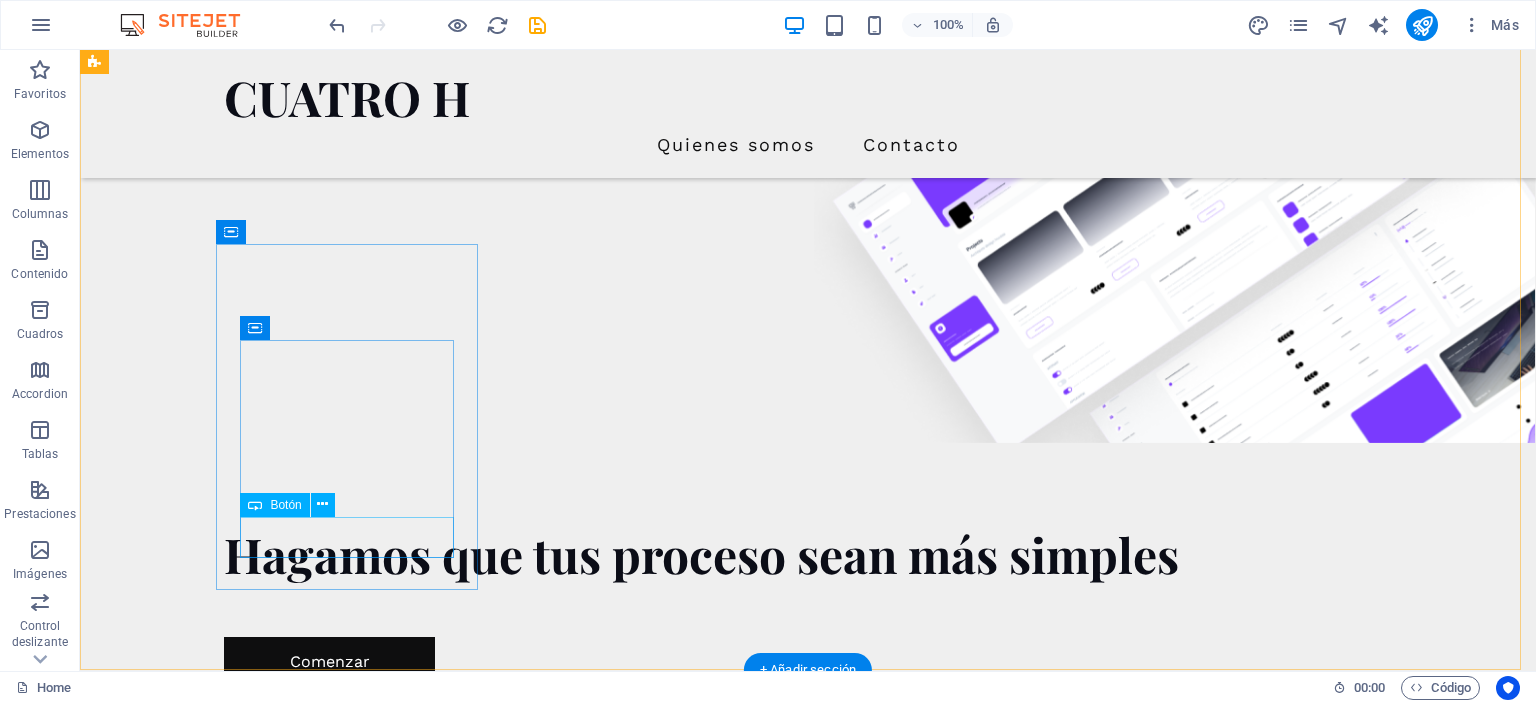 scroll, scrollTop: 396, scrollLeft: 0, axis: vertical 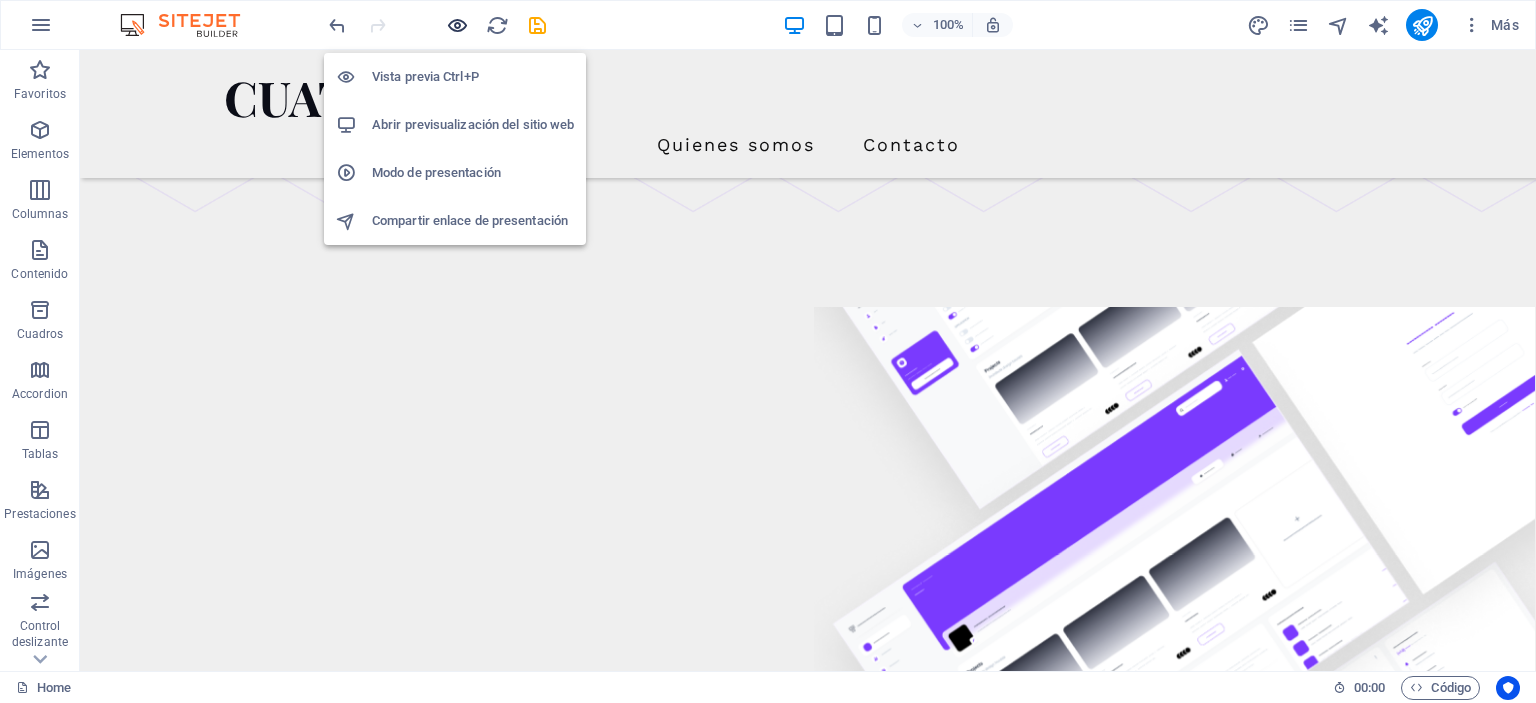 click at bounding box center [457, 25] 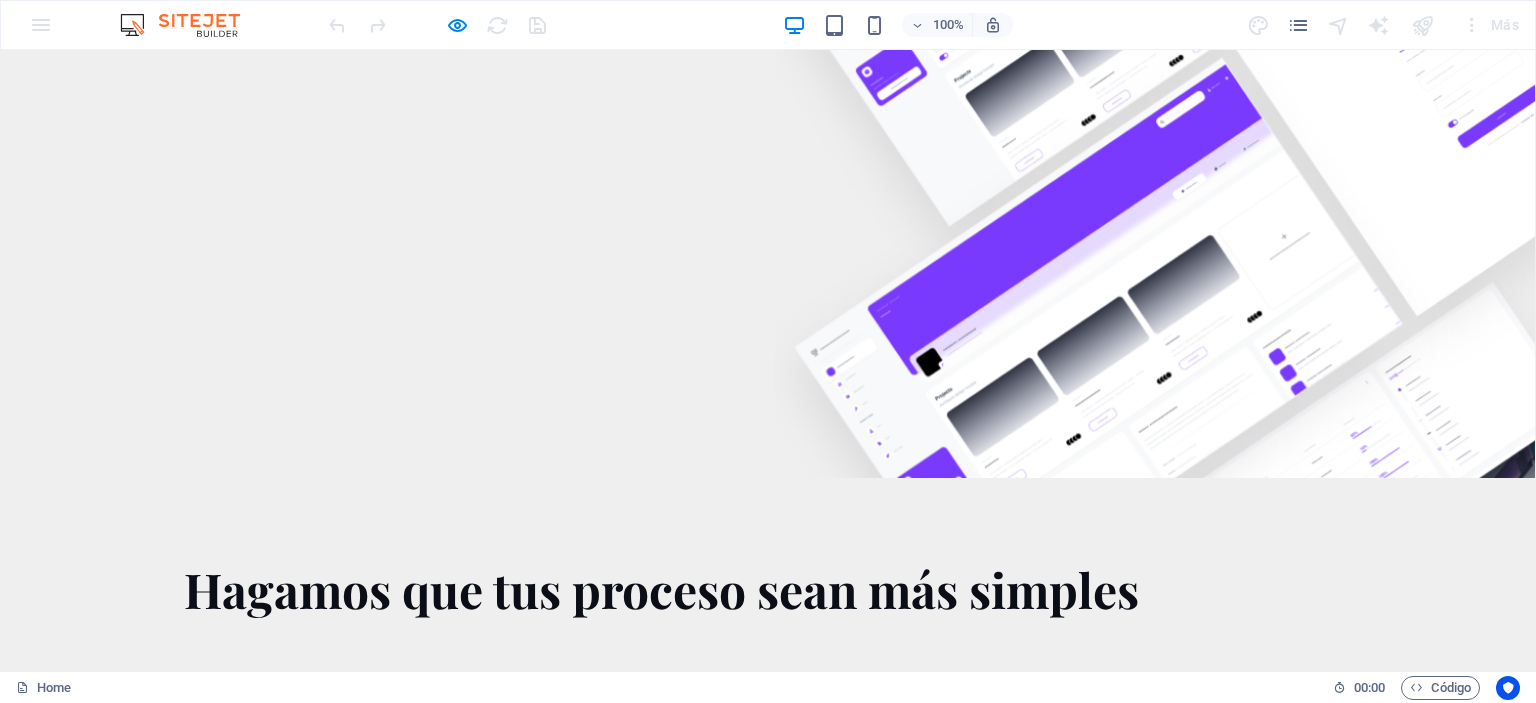 click on "Learn more   " at bounding box center (147, 1770) 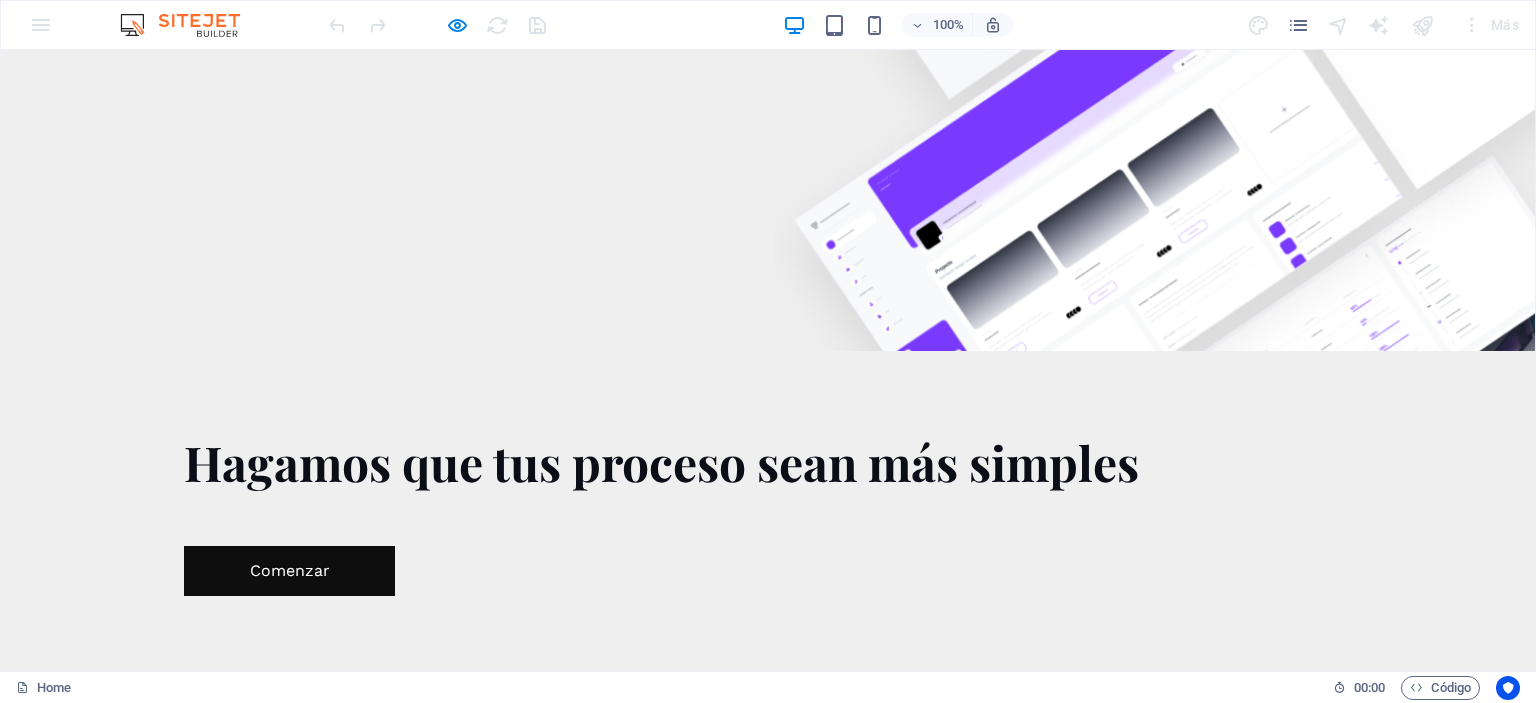 scroll, scrollTop: 935, scrollLeft: 0, axis: vertical 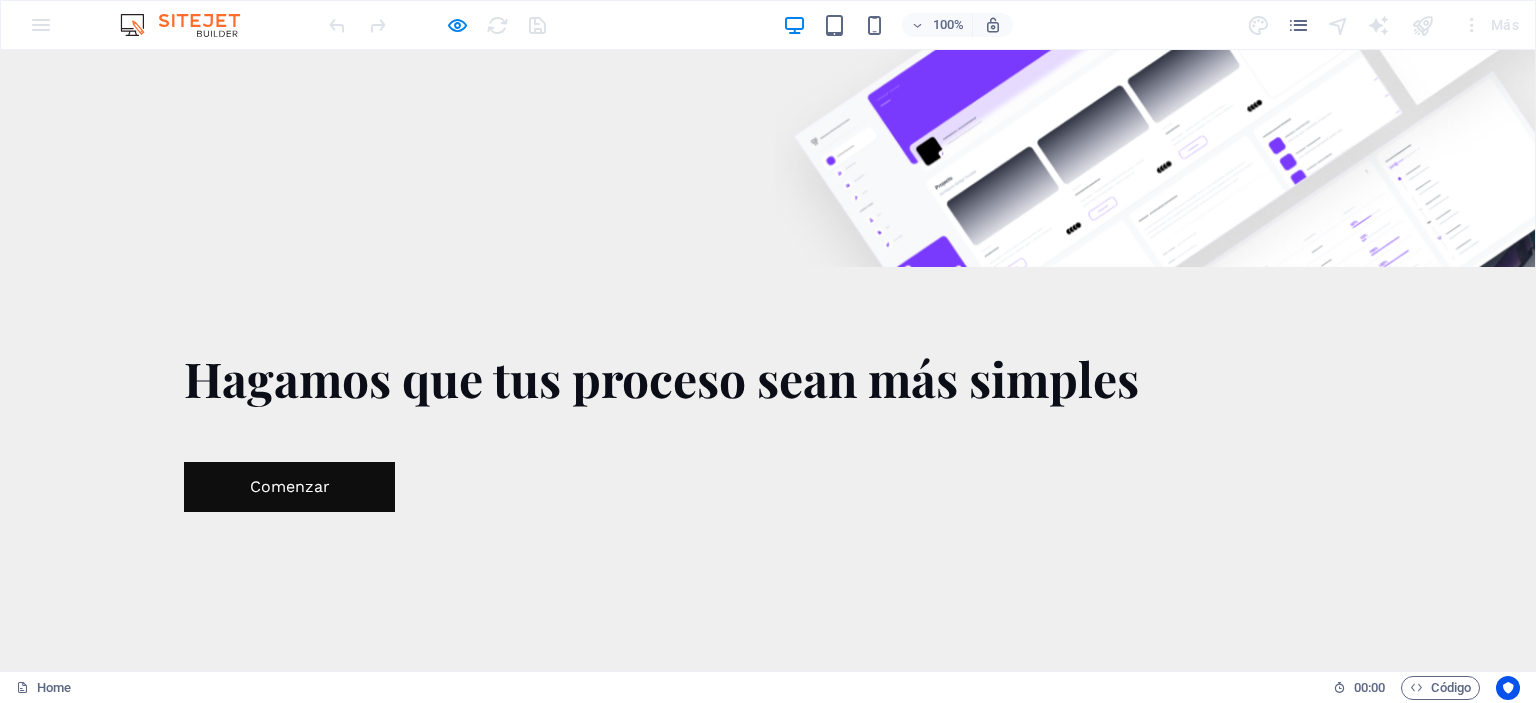 click on "Learn more   " at bounding box center [147, 1193] 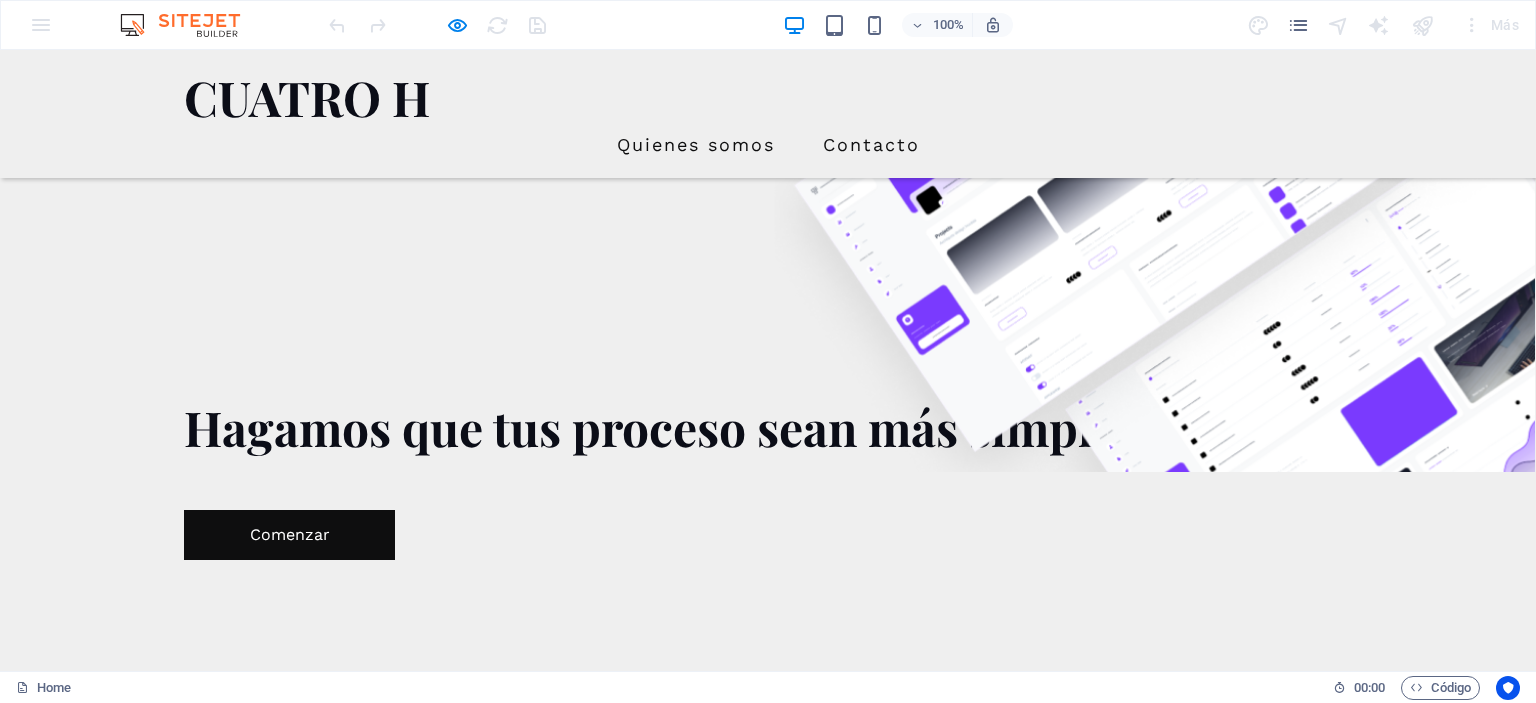 scroll, scrollTop: 757, scrollLeft: 0, axis: vertical 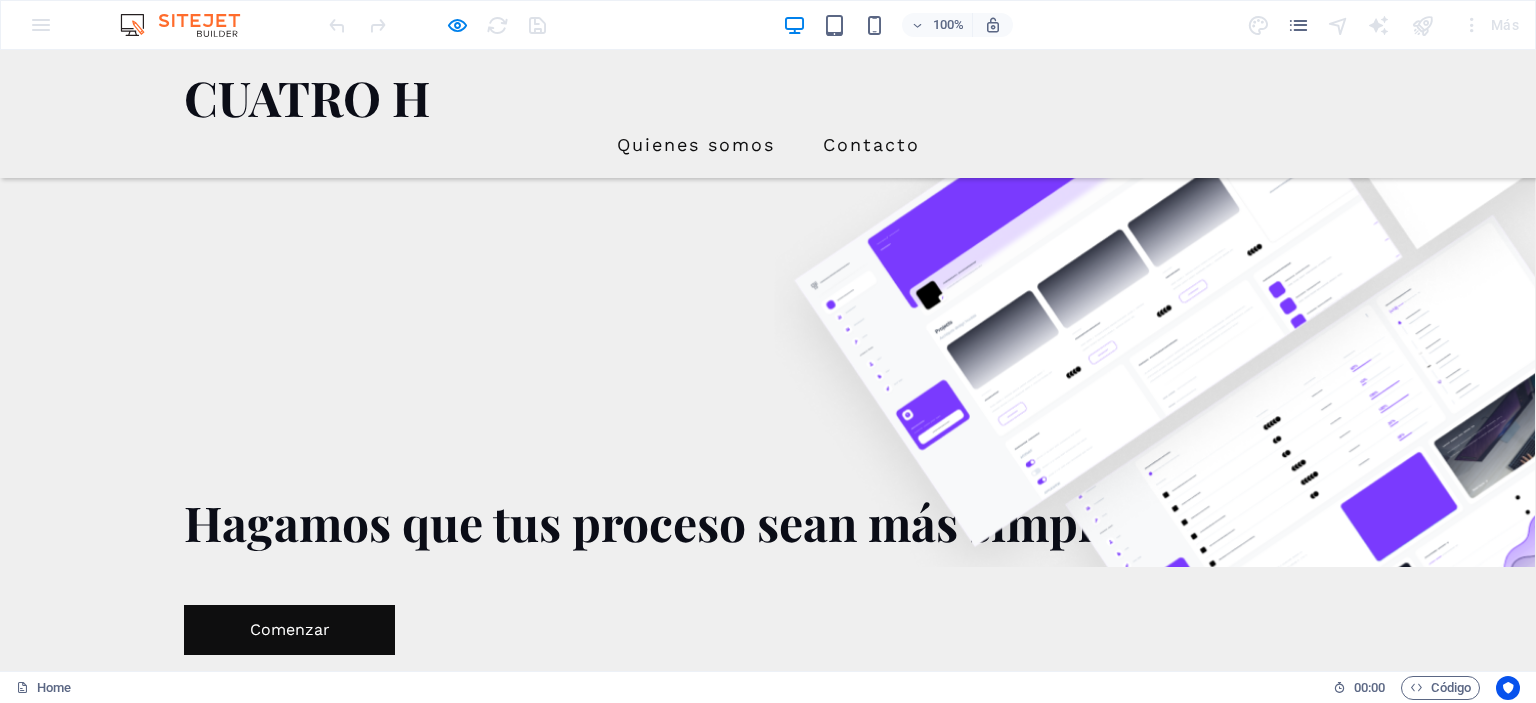 click on "" at bounding box center (193, 2069) 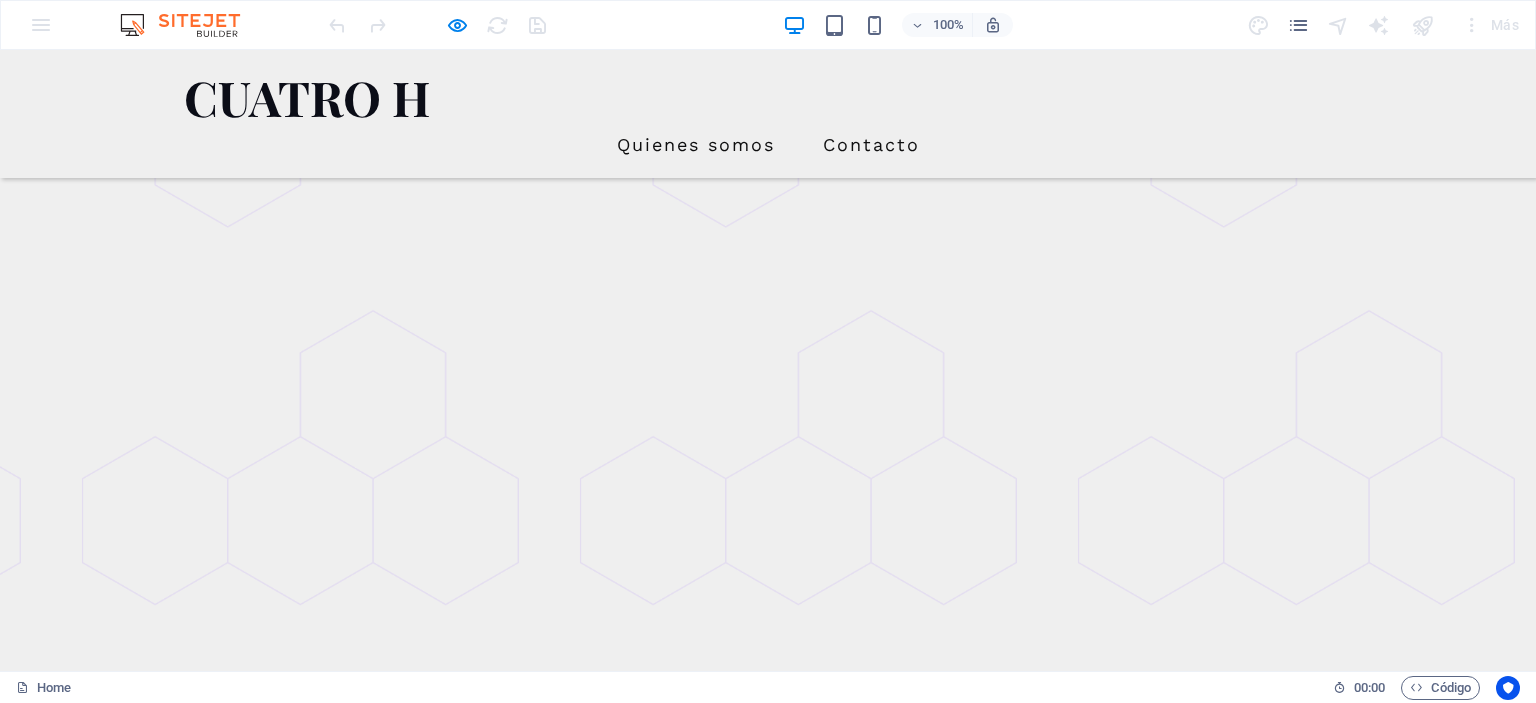 scroll, scrollTop: 0, scrollLeft: 0, axis: both 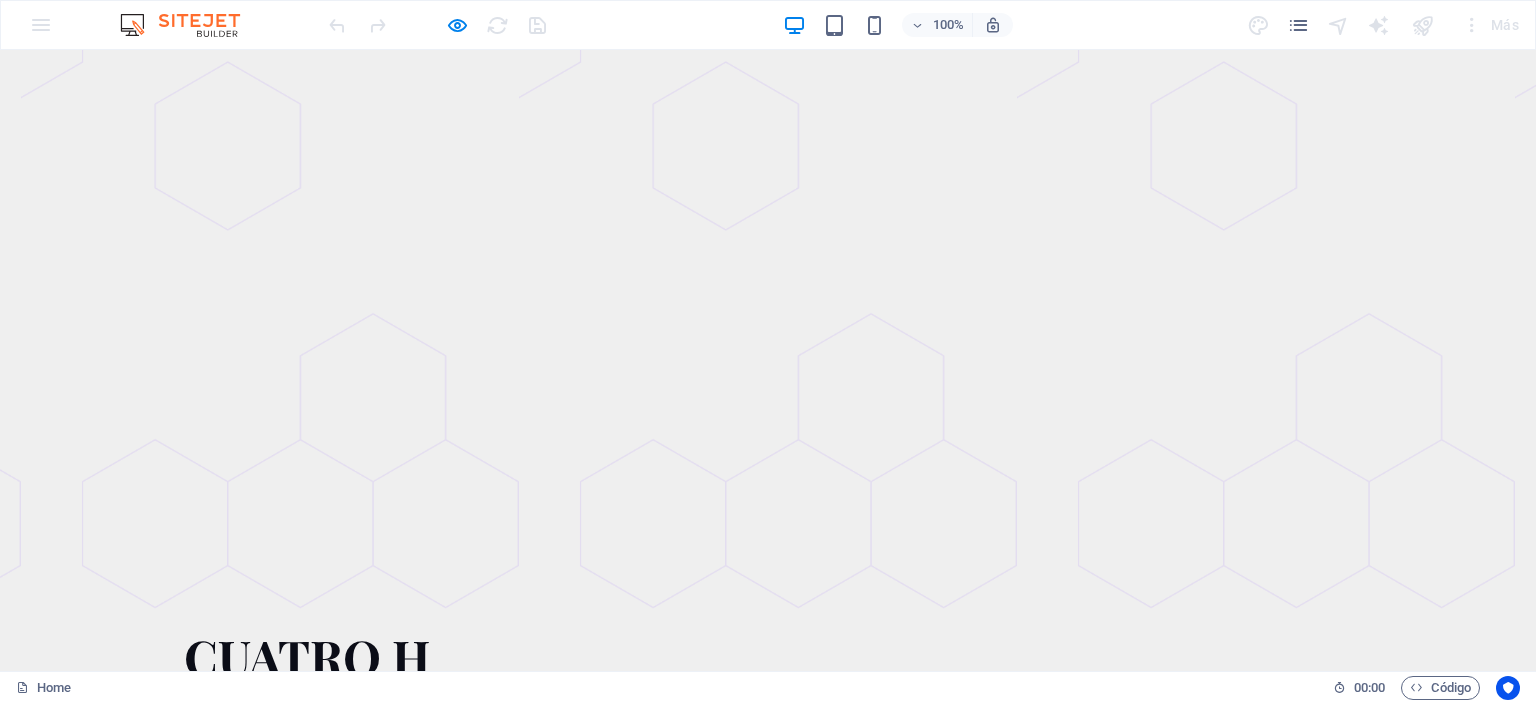 click on "Quienes somos" at bounding box center [696, 704] 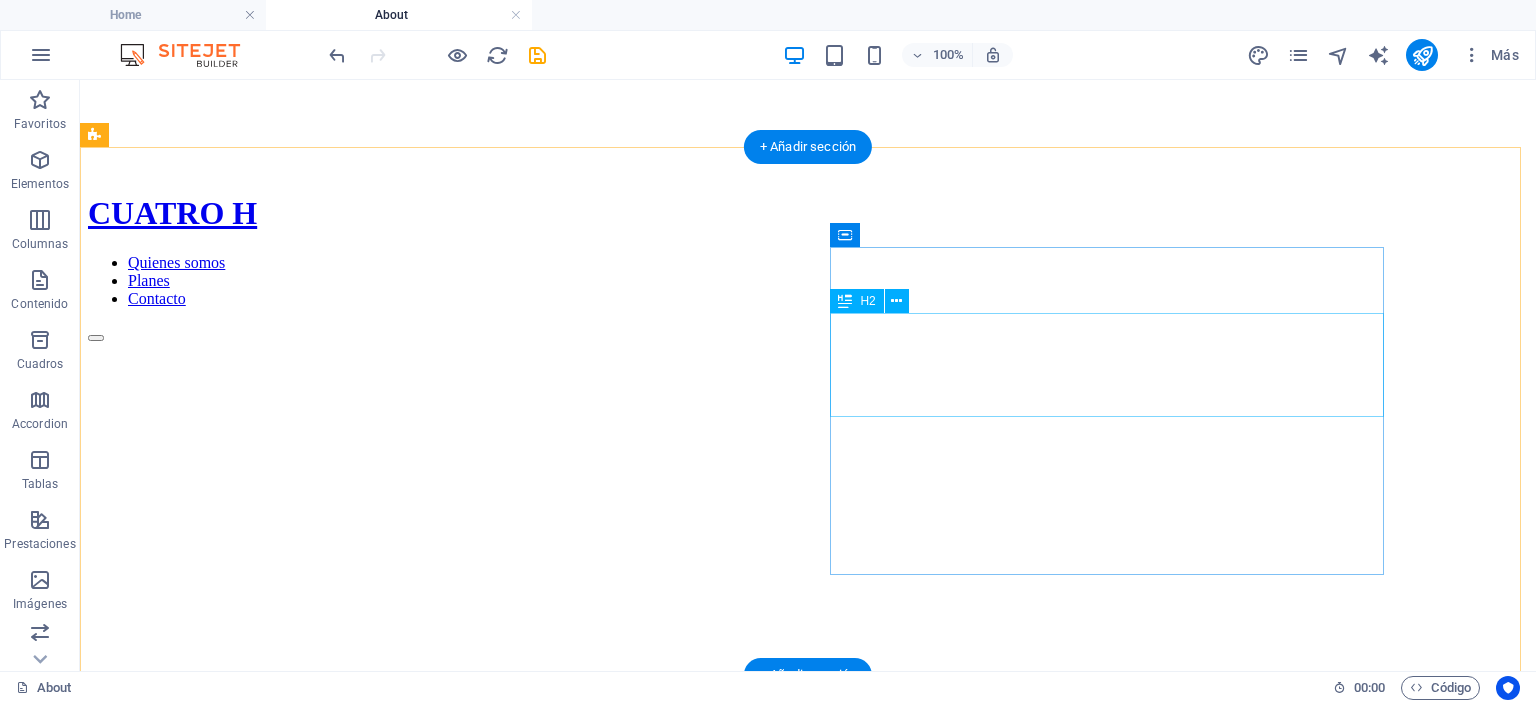 scroll, scrollTop: 0, scrollLeft: 0, axis: both 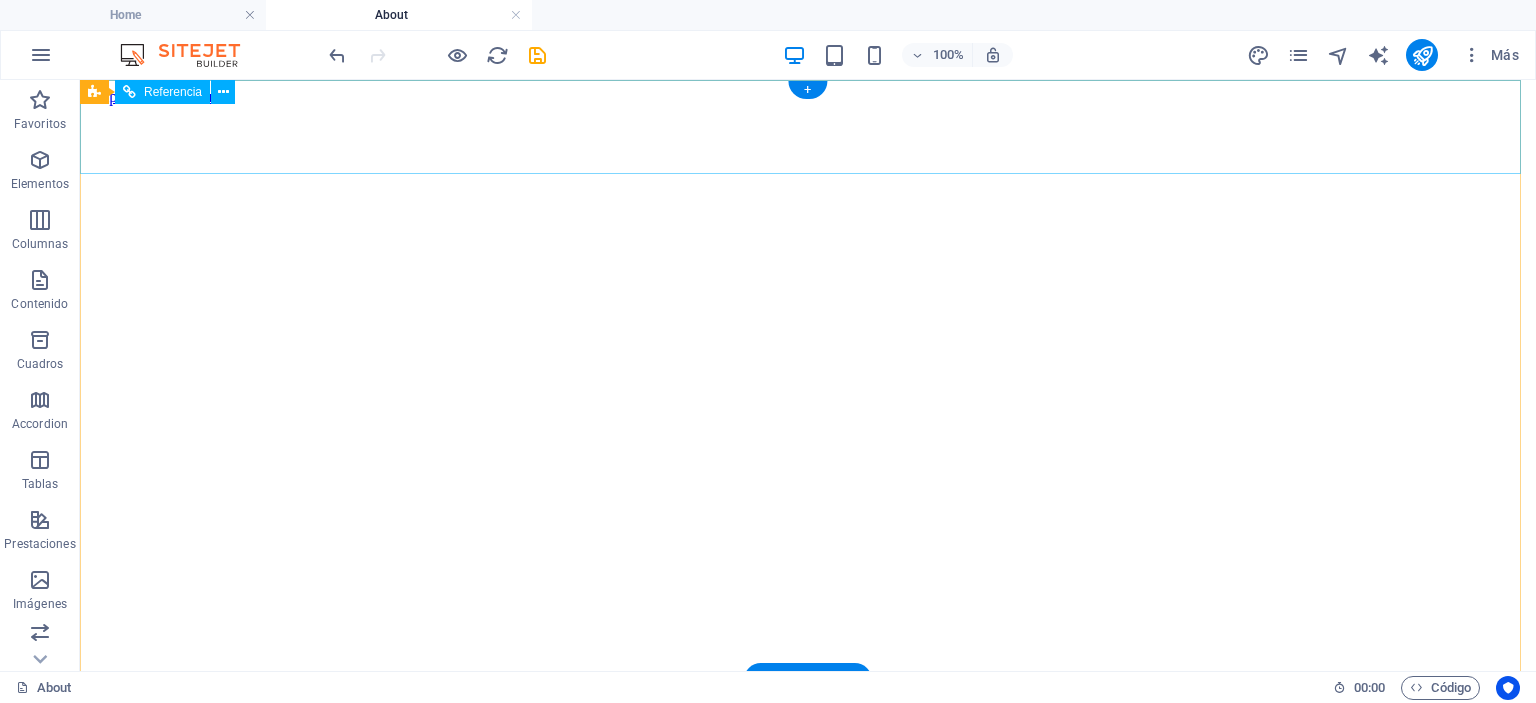click on "Quienes somos Planes Contacto" at bounding box center (808, 813) 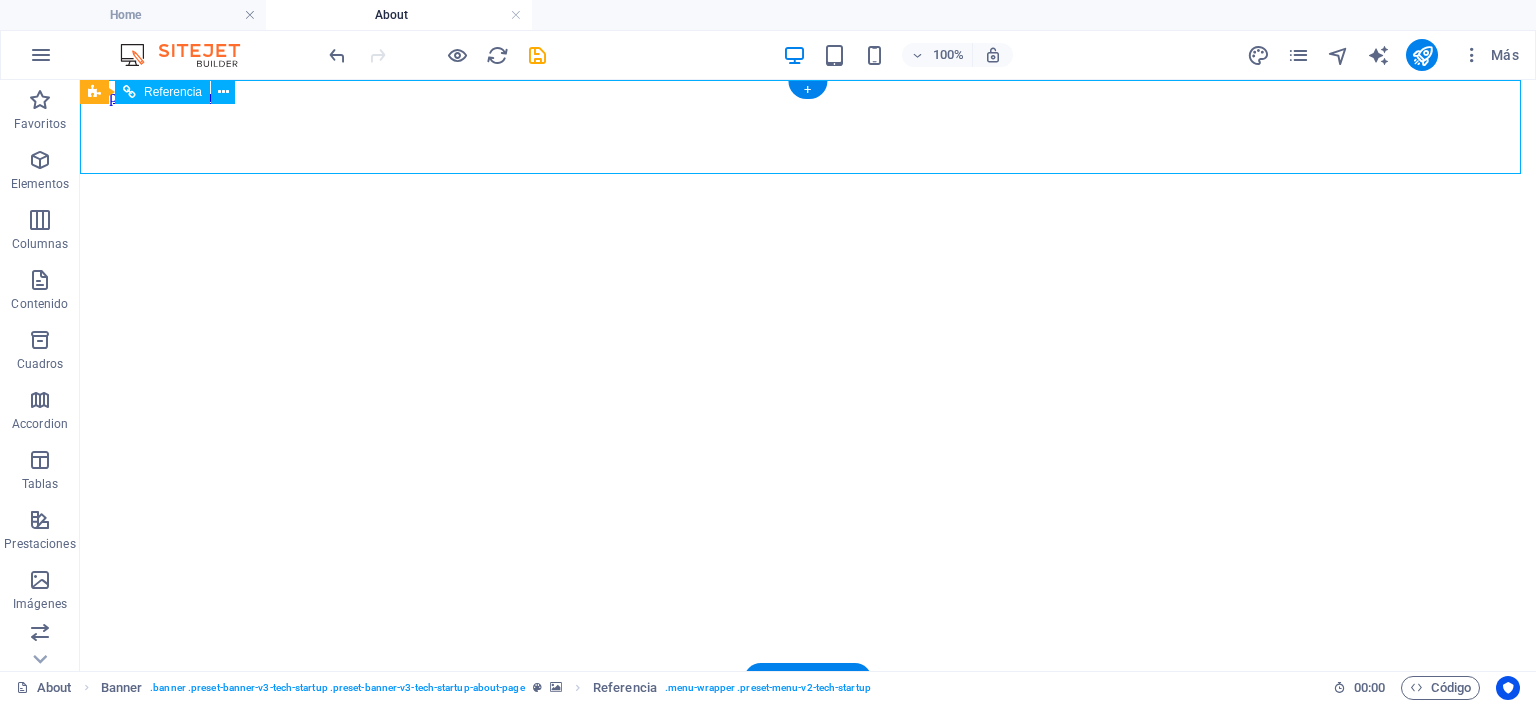 click on "Quienes somos Planes Contacto" at bounding box center (808, 813) 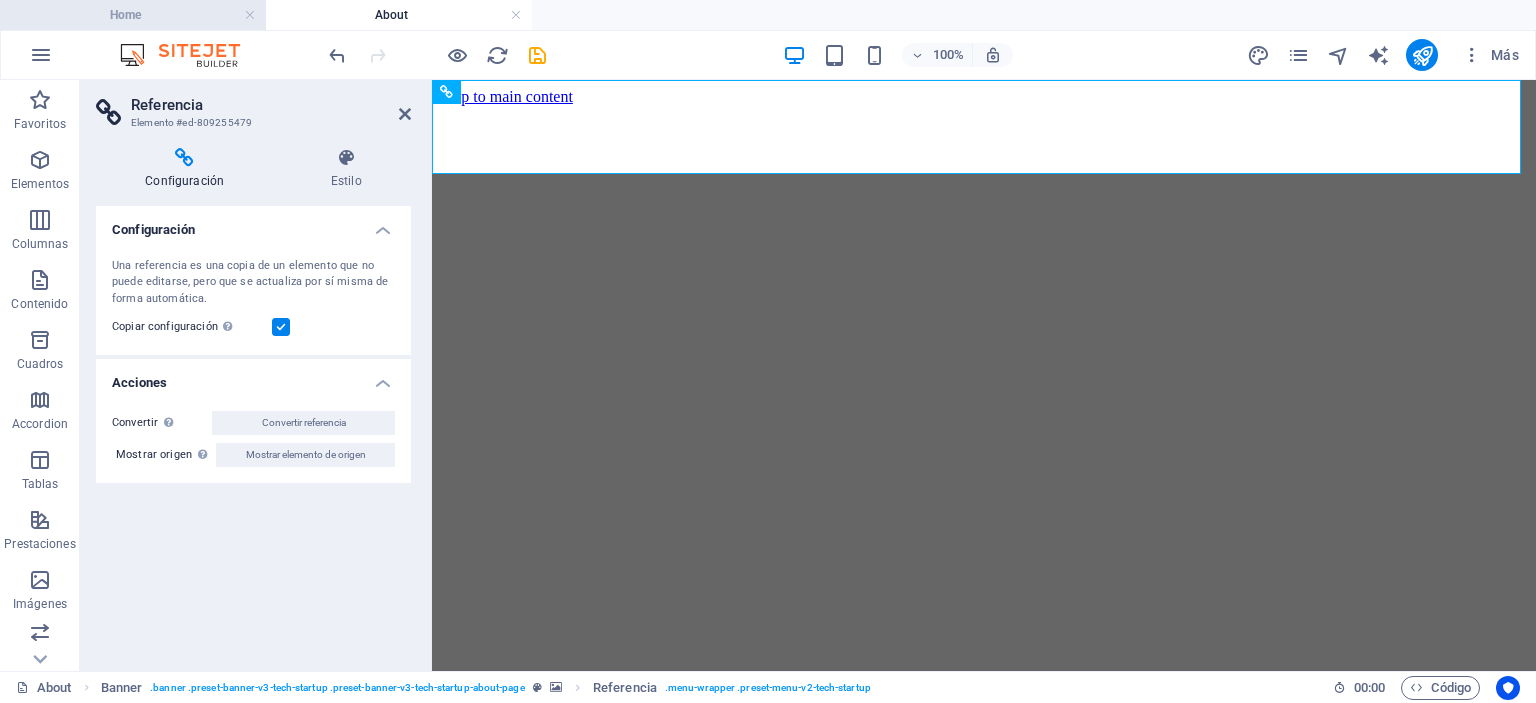 click on "Home" at bounding box center (133, 15) 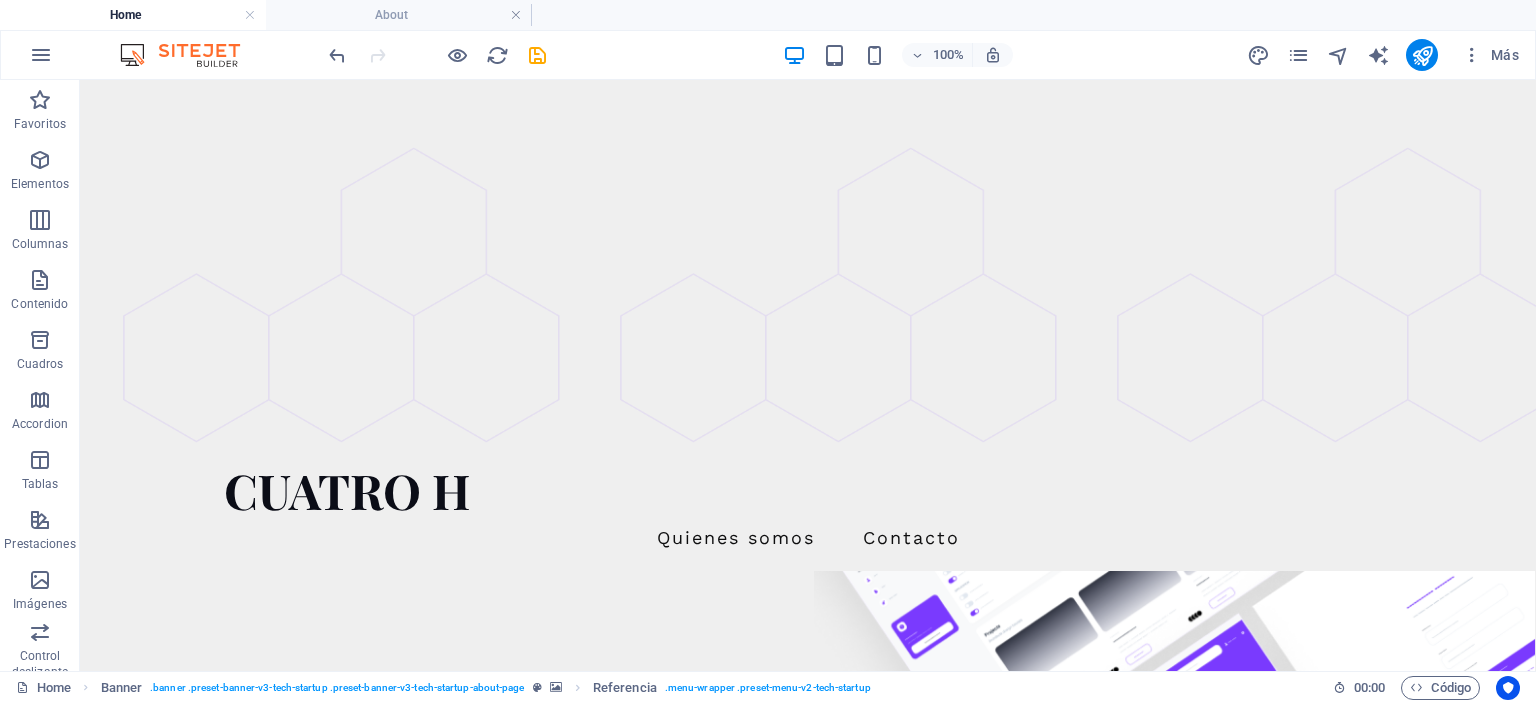 scroll, scrollTop: 0, scrollLeft: 0, axis: both 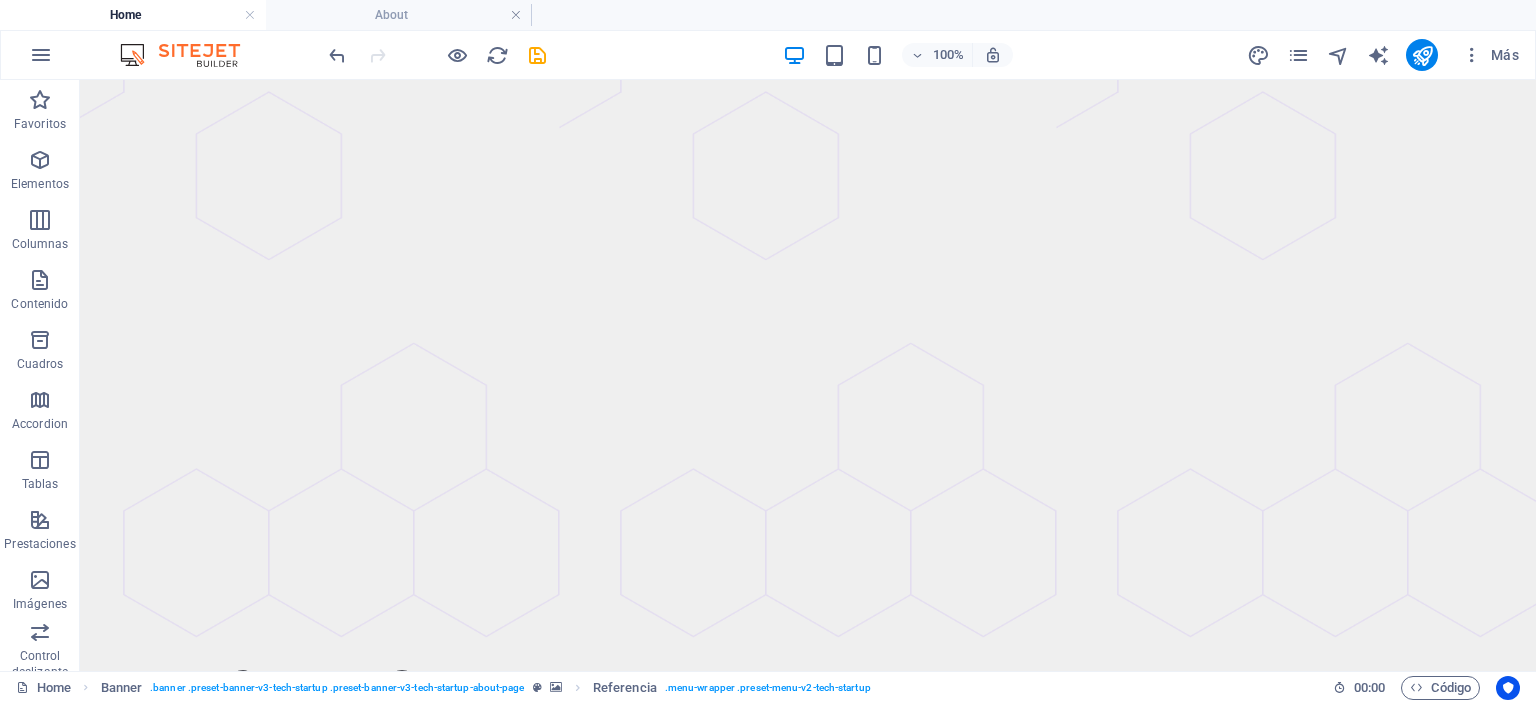 click on "Quienes somos Contacto" at bounding box center (808, 733) 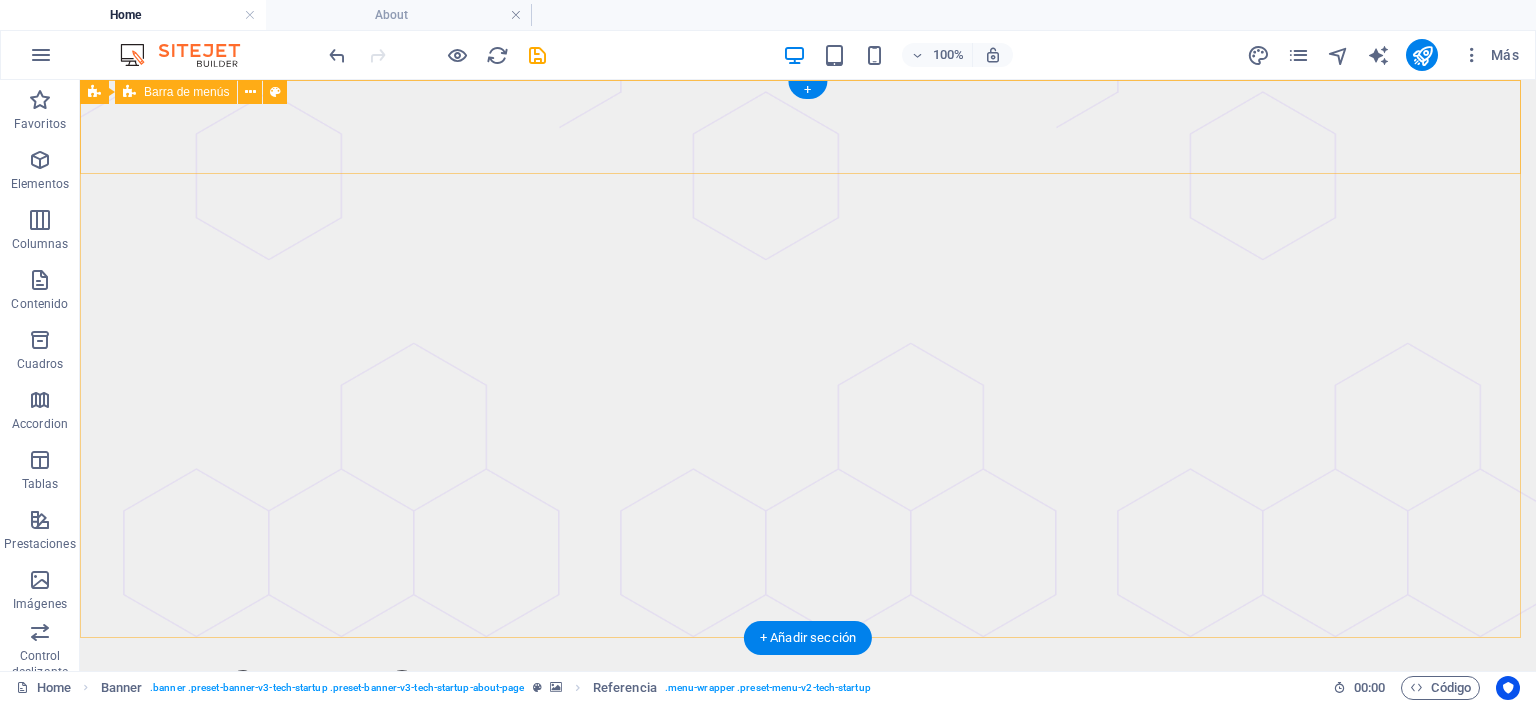 click on "CUATRO H Quienes somos Contacto" at bounding box center [808, 702] 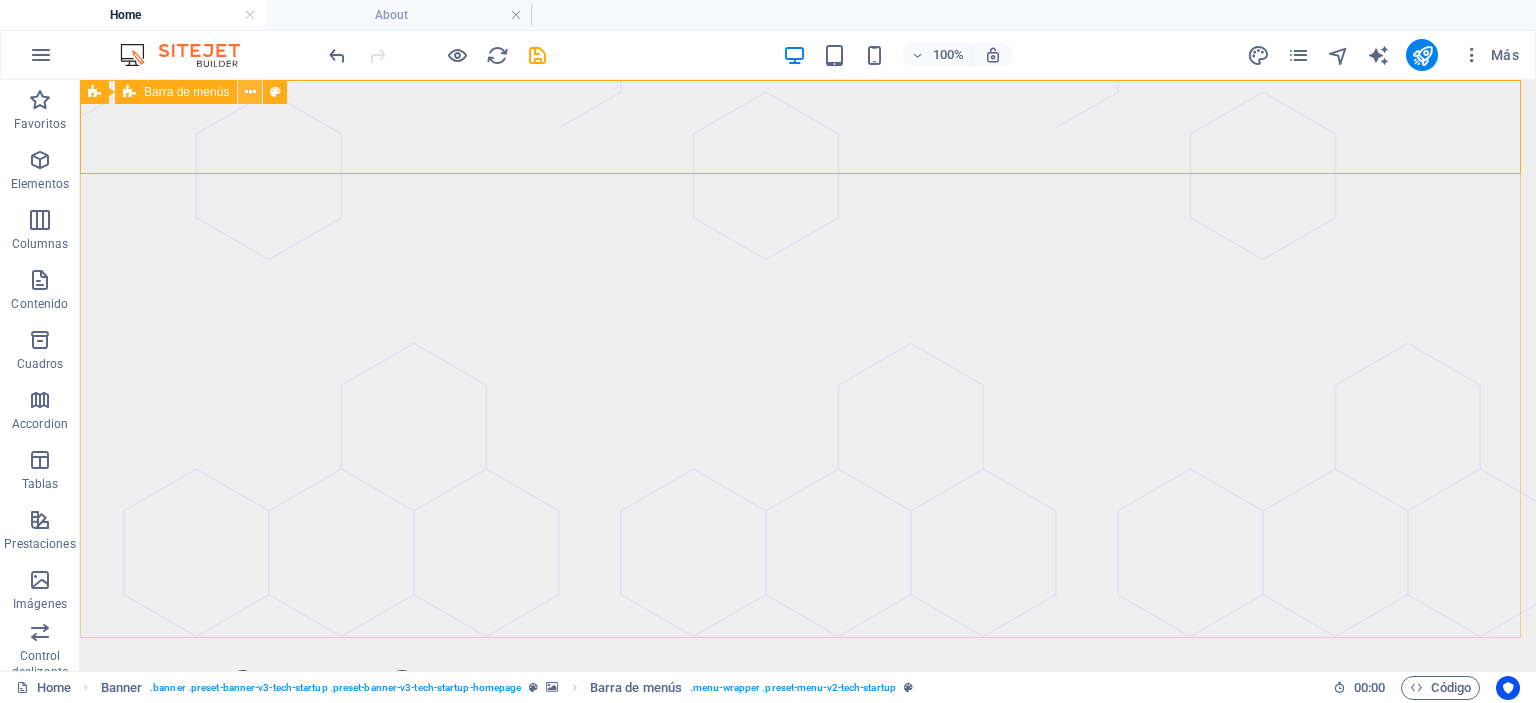 click at bounding box center [250, 92] 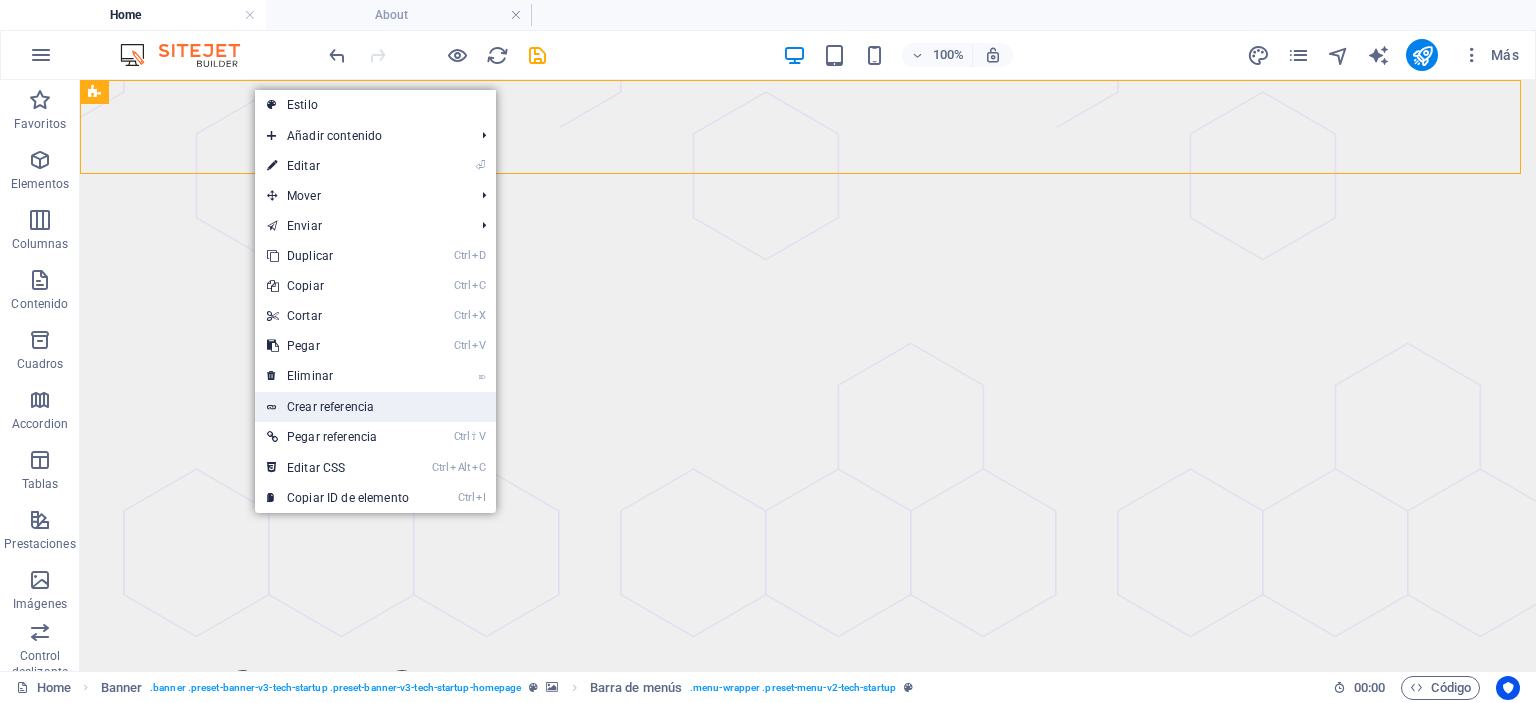click on "Crear referencia" at bounding box center (375, 407) 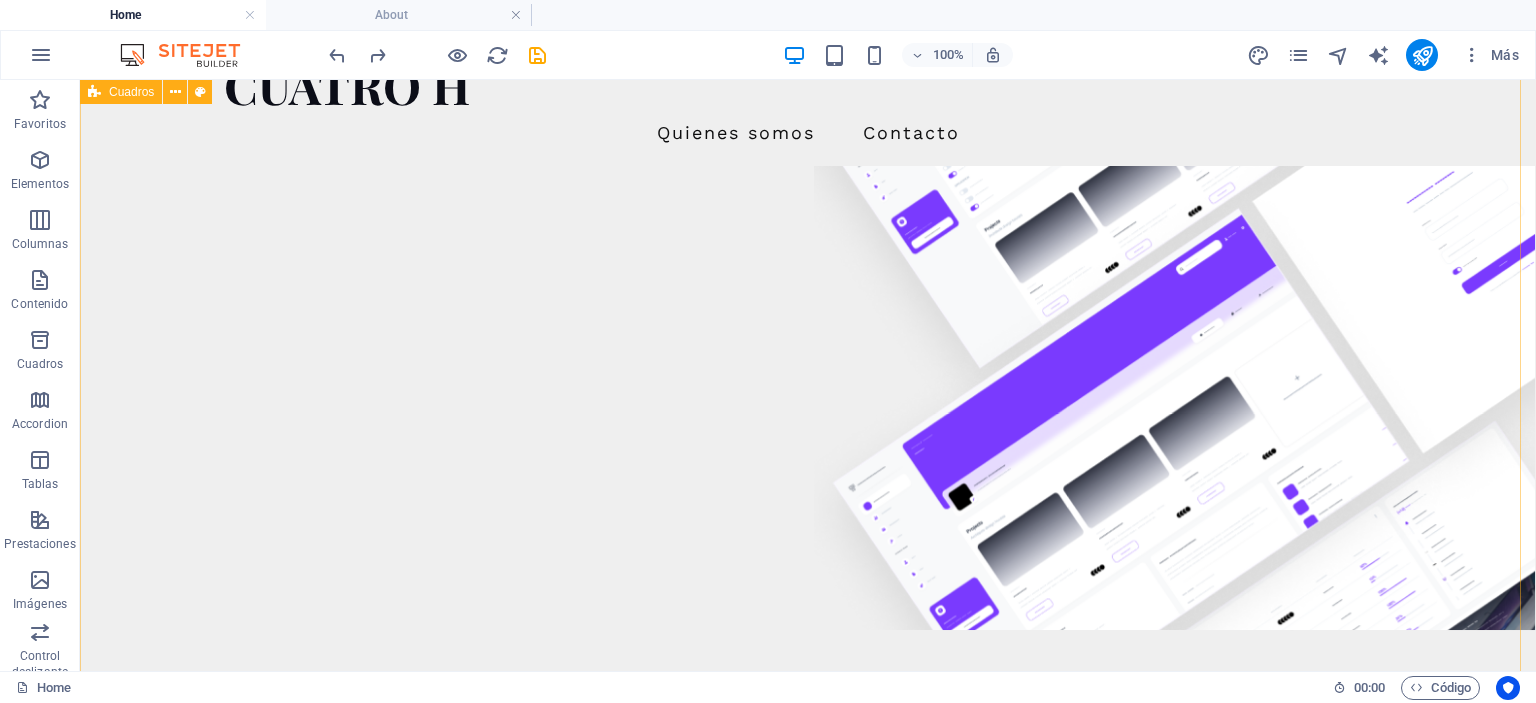 scroll, scrollTop: 600, scrollLeft: 0, axis: vertical 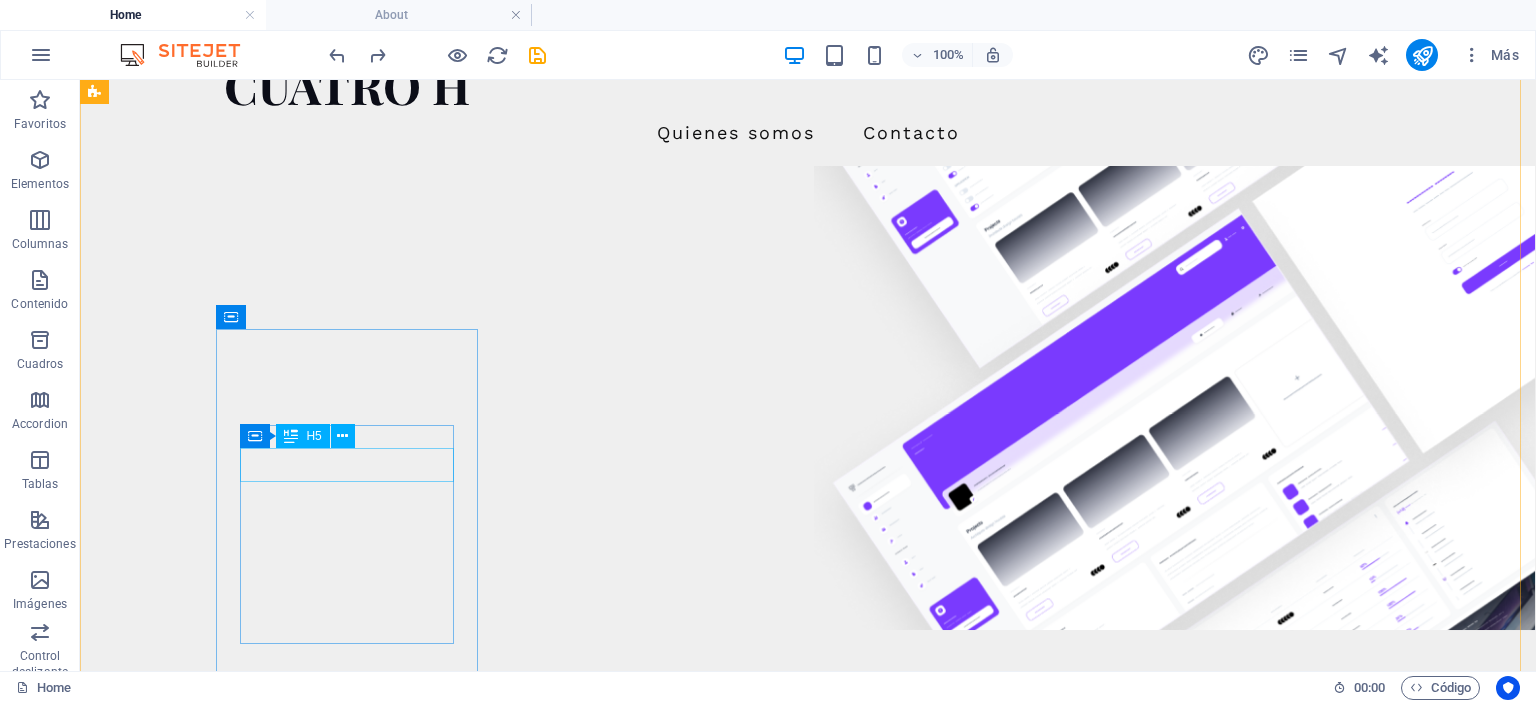 click on "Cloud Services" at bounding box center [227, 1398] 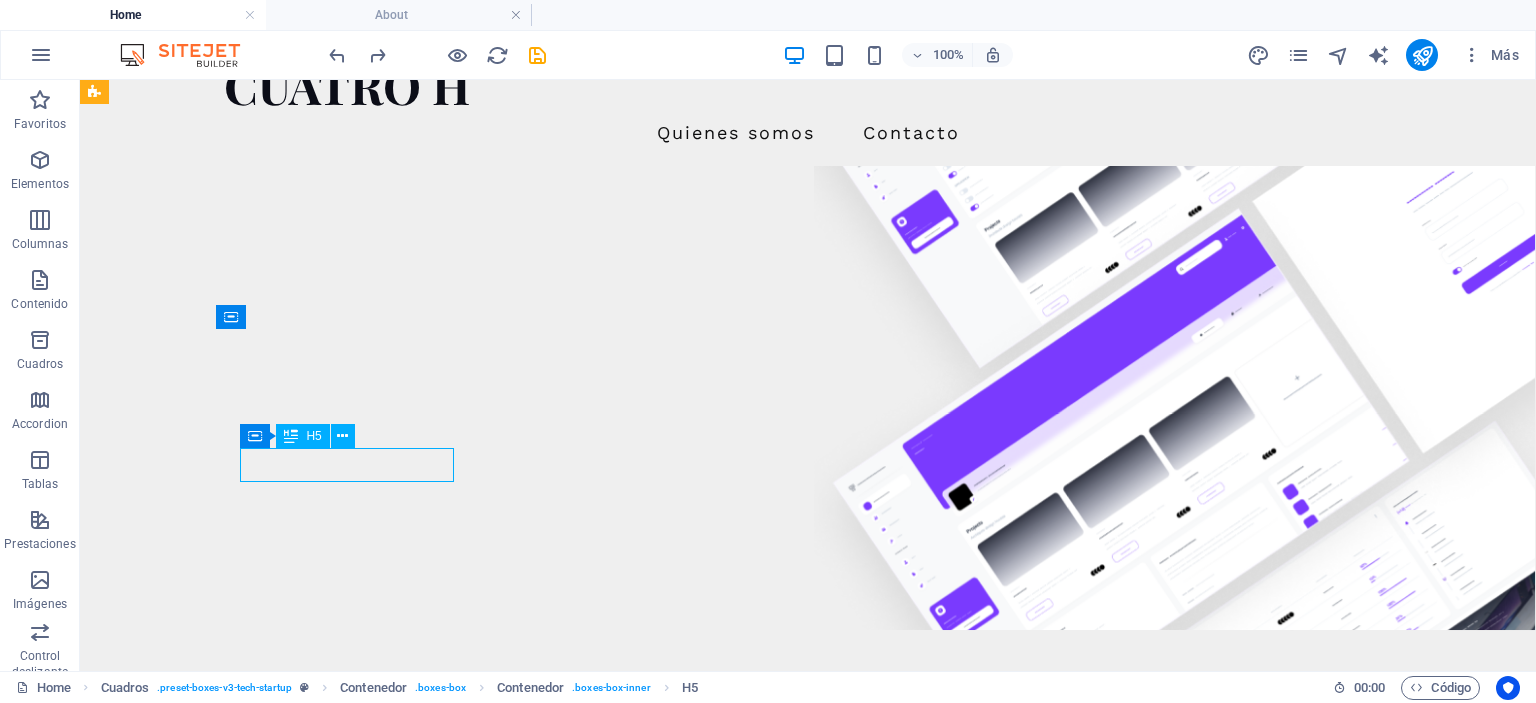 click on "Cloud Services" at bounding box center [227, 1398] 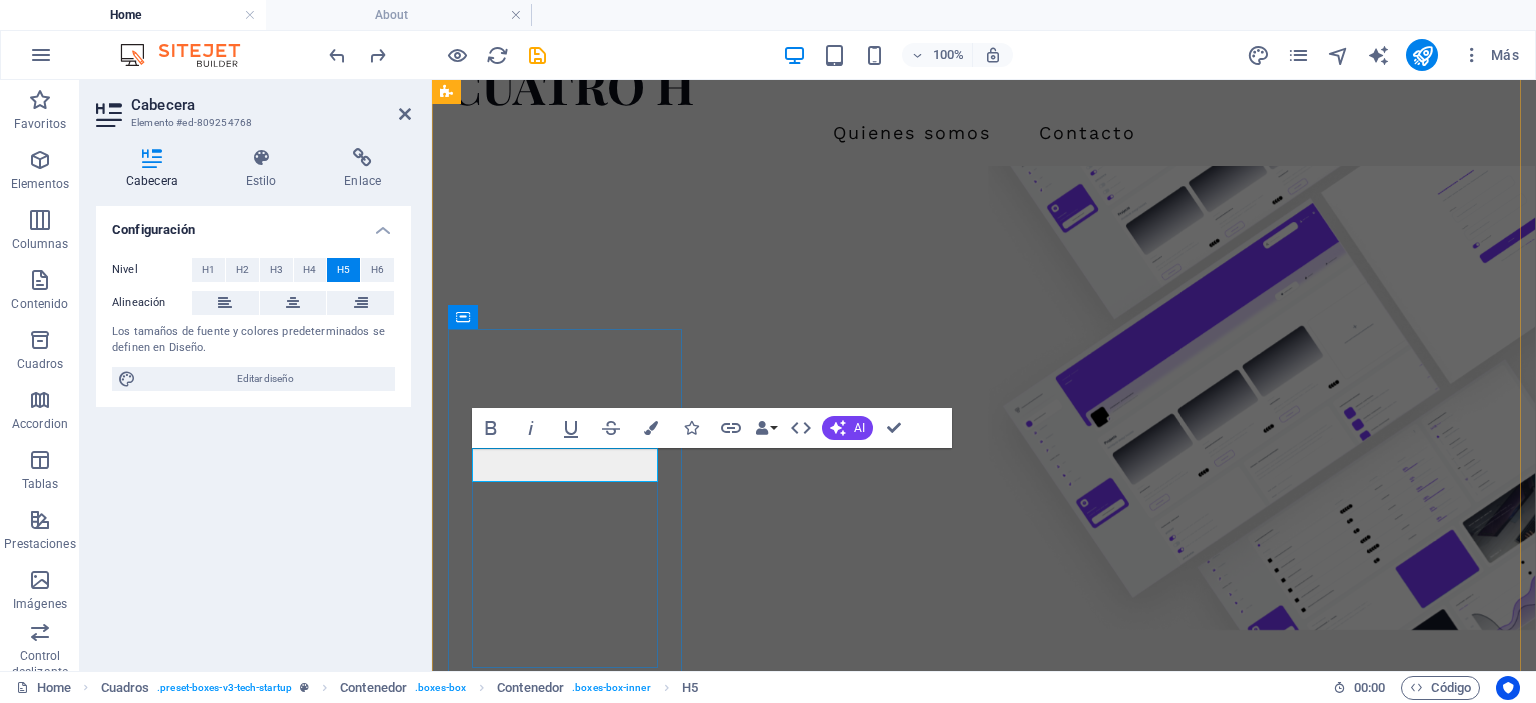 type 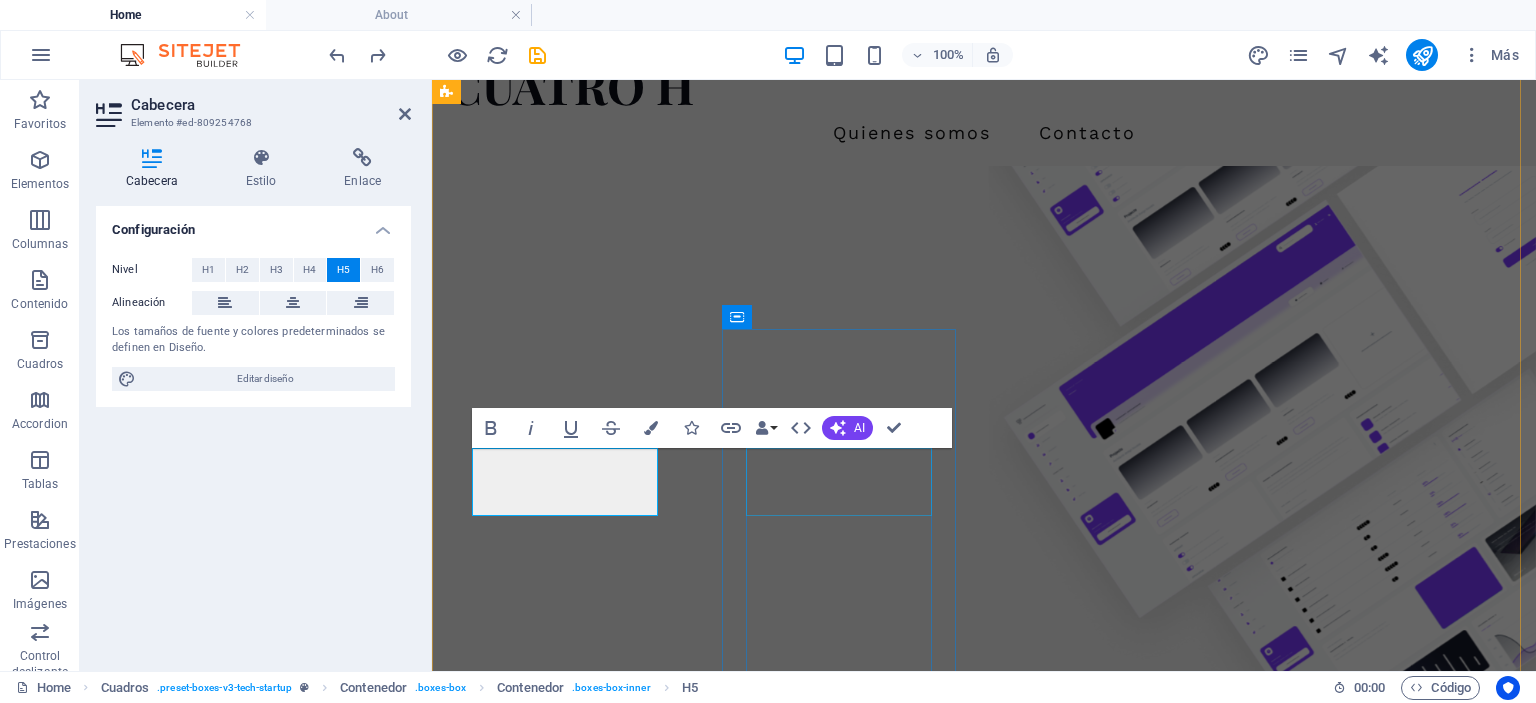 click on "Innovative Tech" at bounding box center (567, 1822) 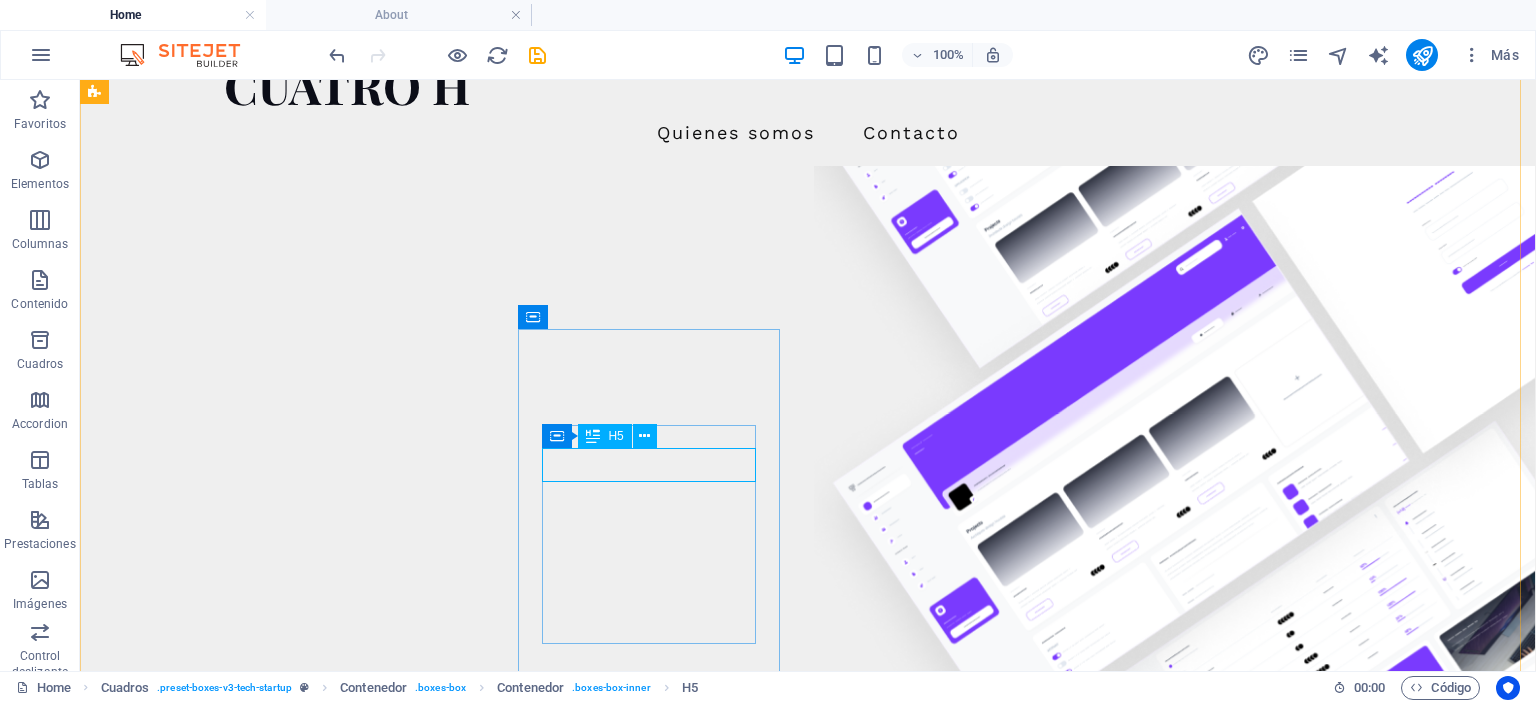 click on "Innovative Tech" at bounding box center [227, 1798] 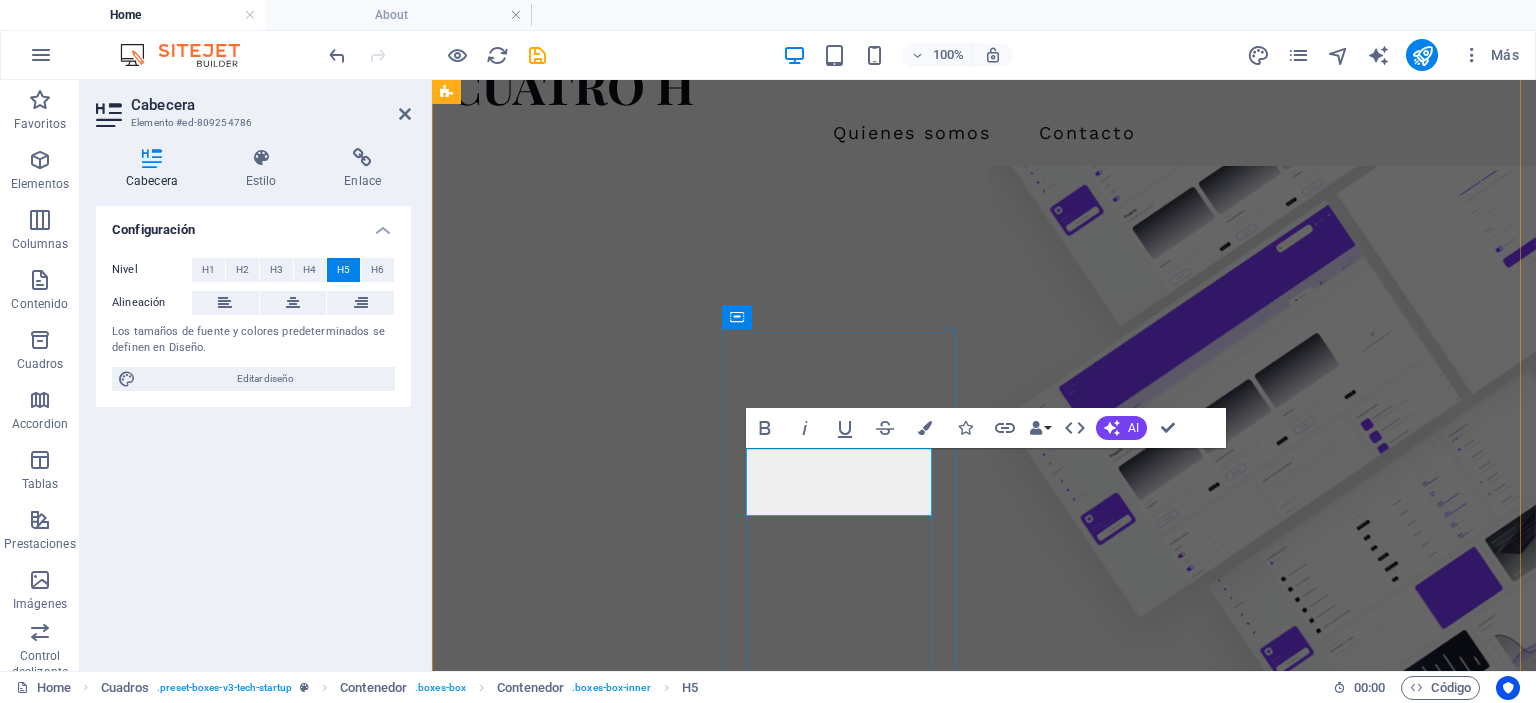 type 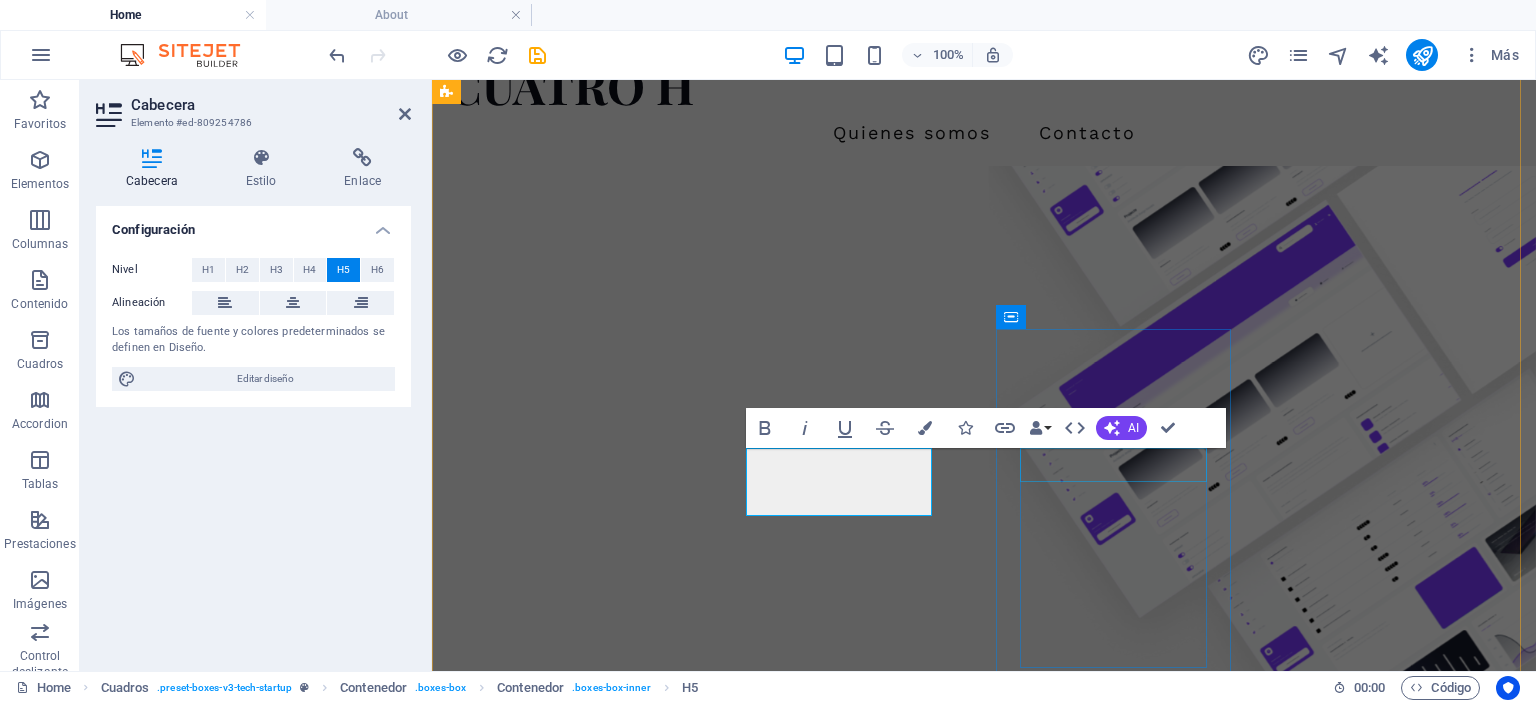 click on "Manage Data" at bounding box center [567, 2247] 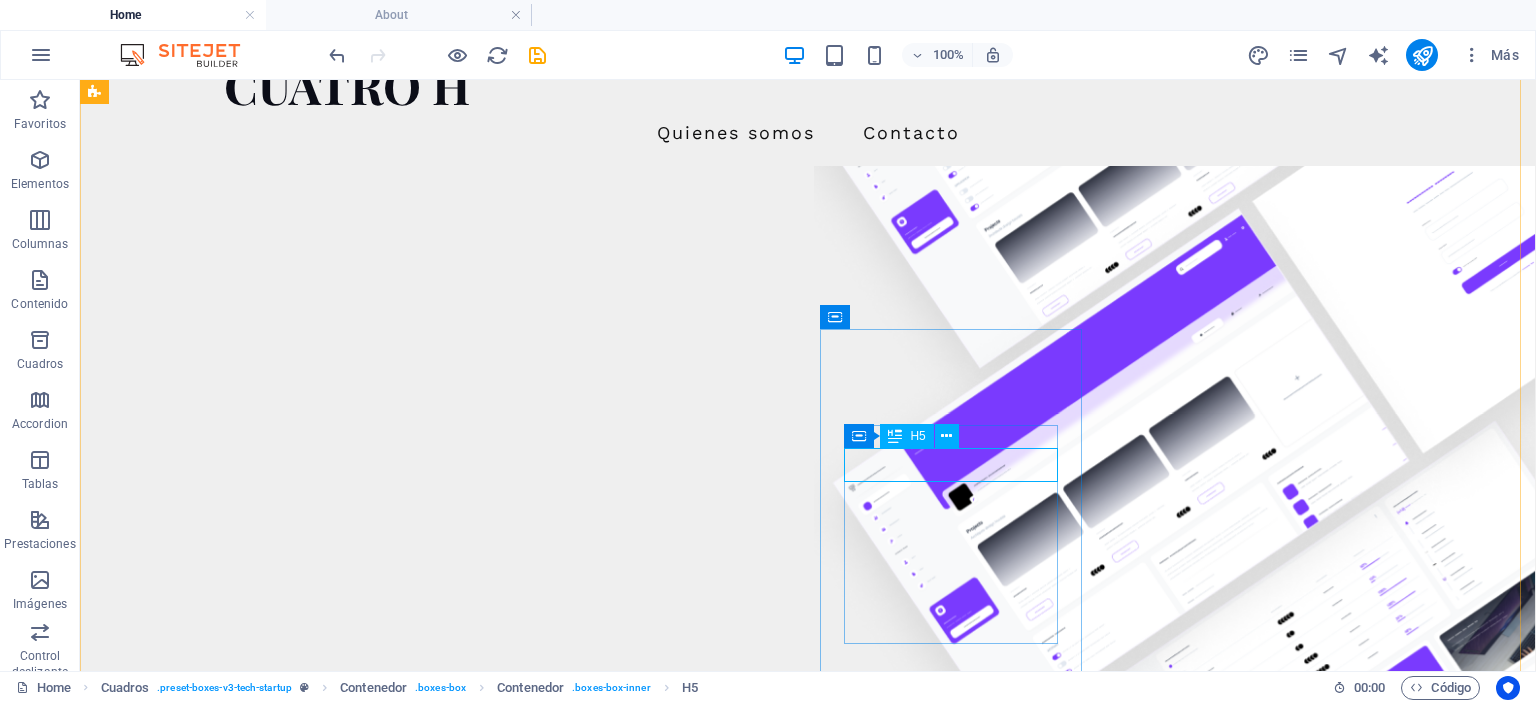 click on "Manage Data" at bounding box center (227, 2199) 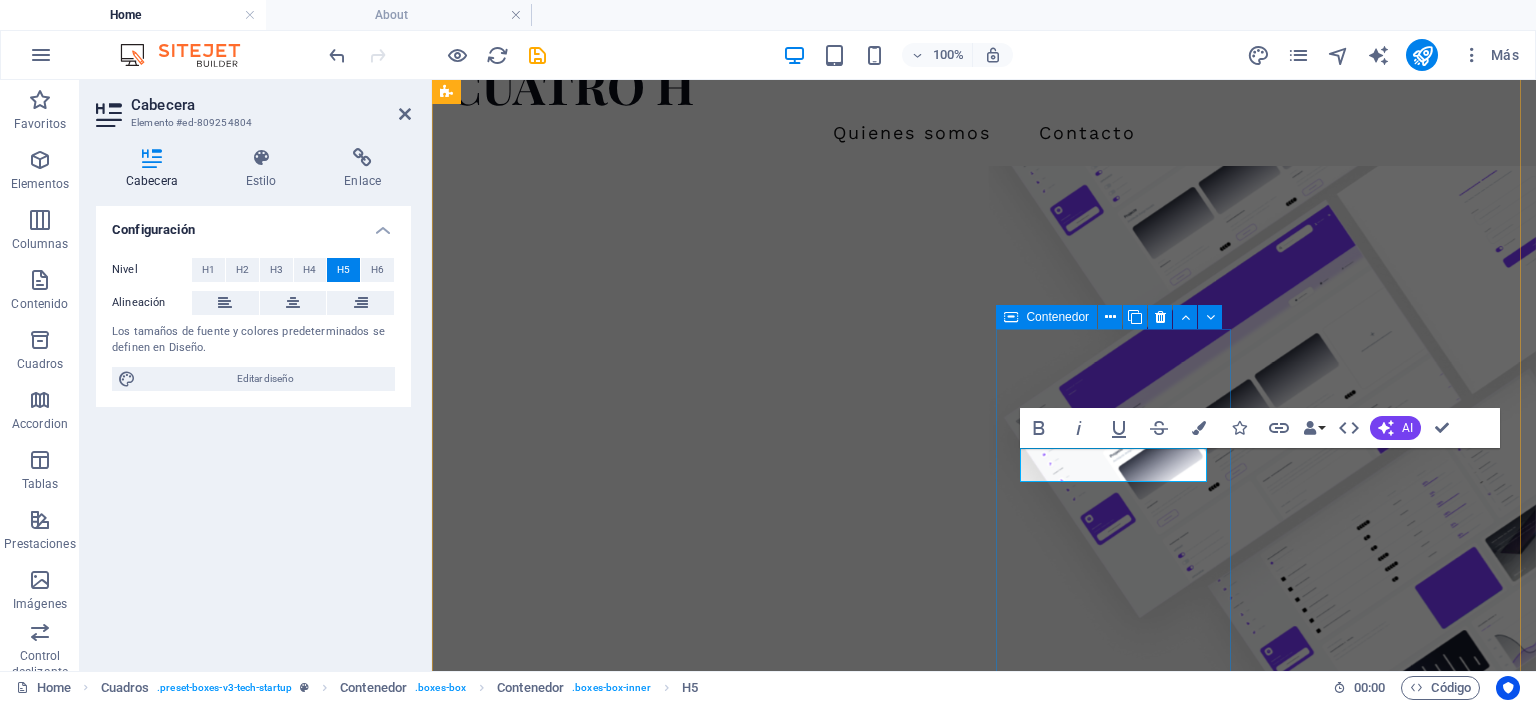 type 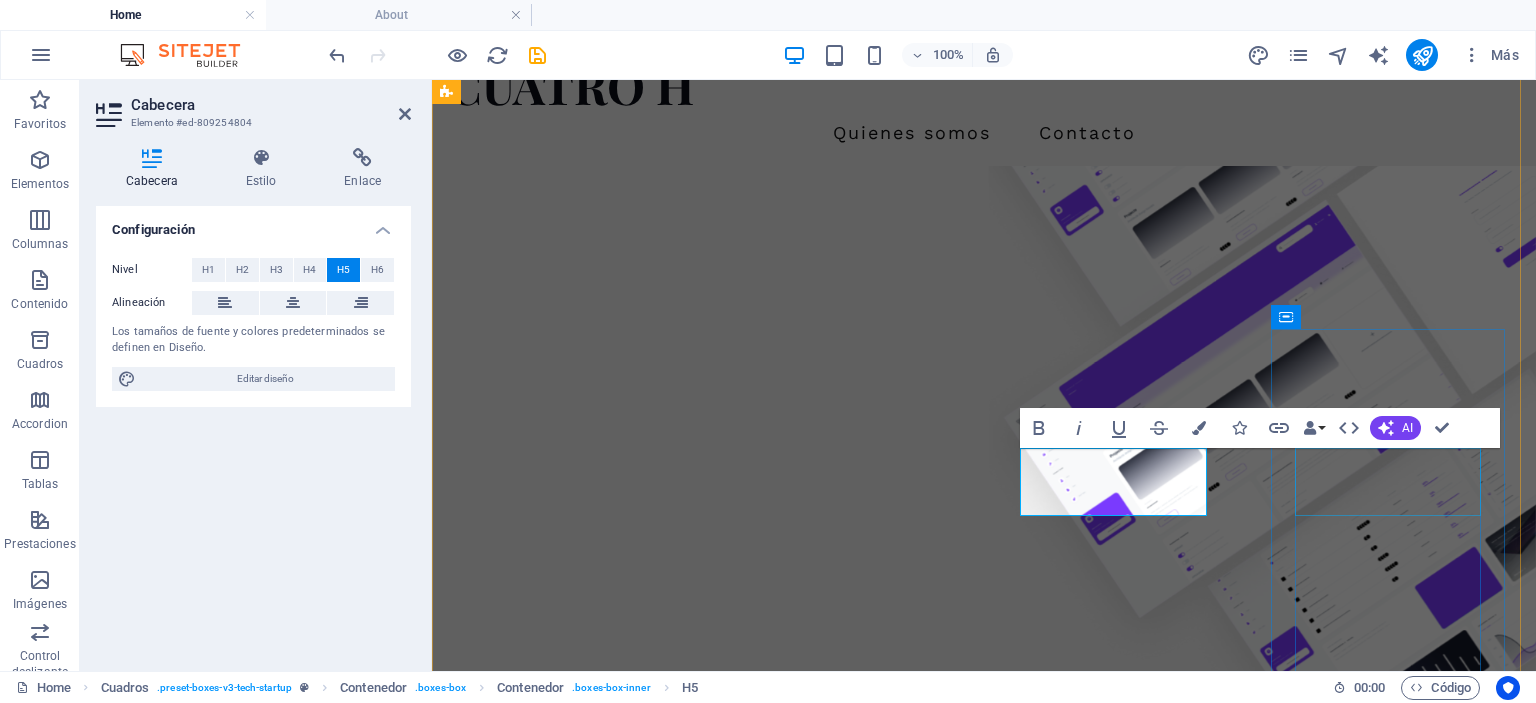 click on "Support Clients" at bounding box center (567, 2672) 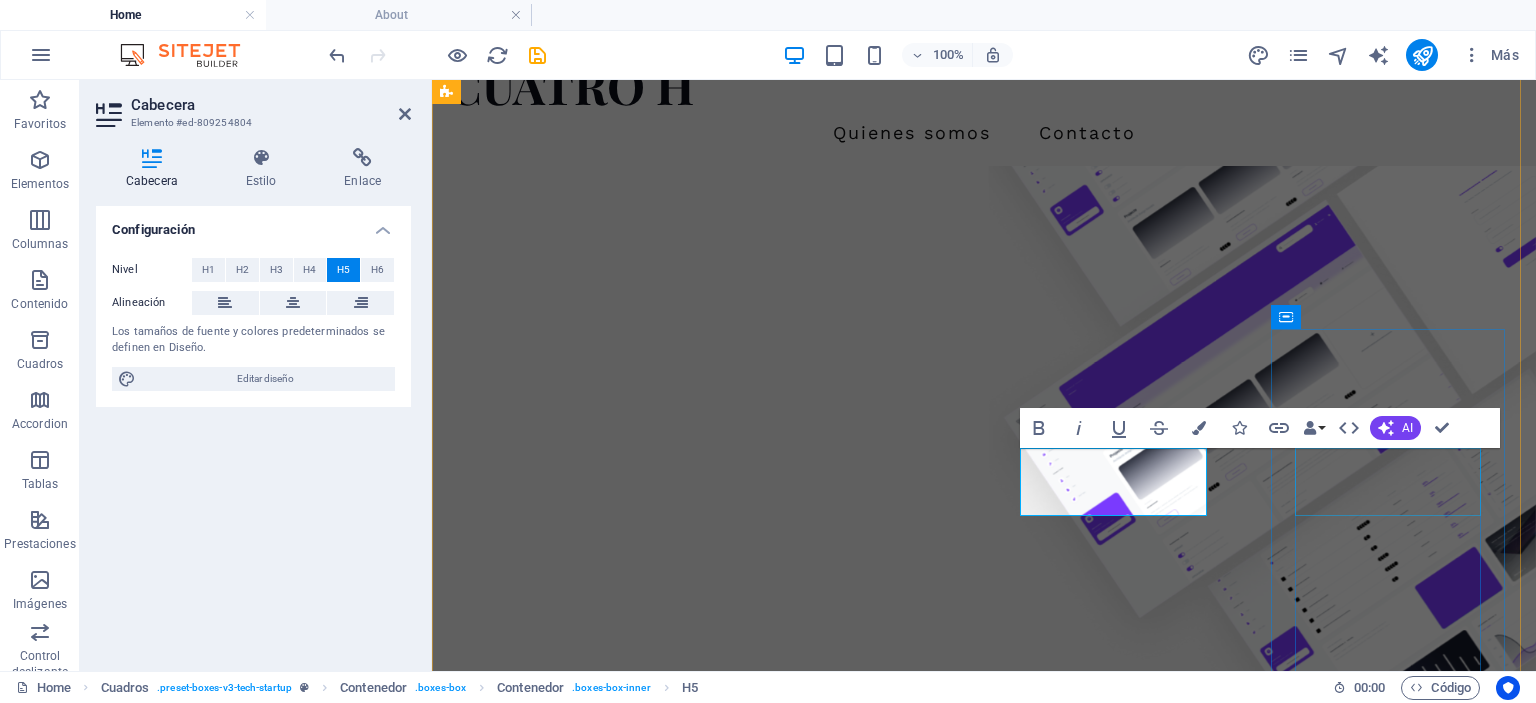 click on "Support Clients" at bounding box center [567, 2672] 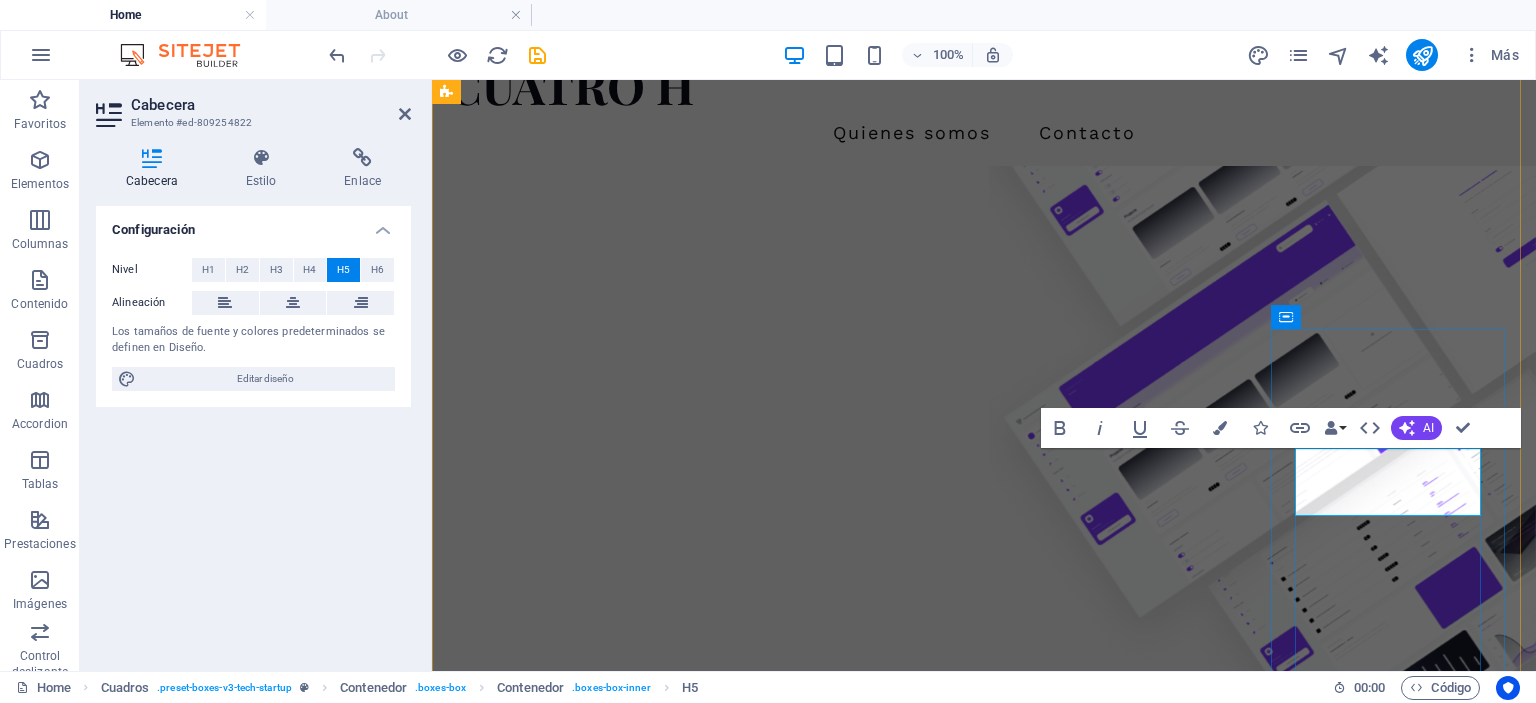 type 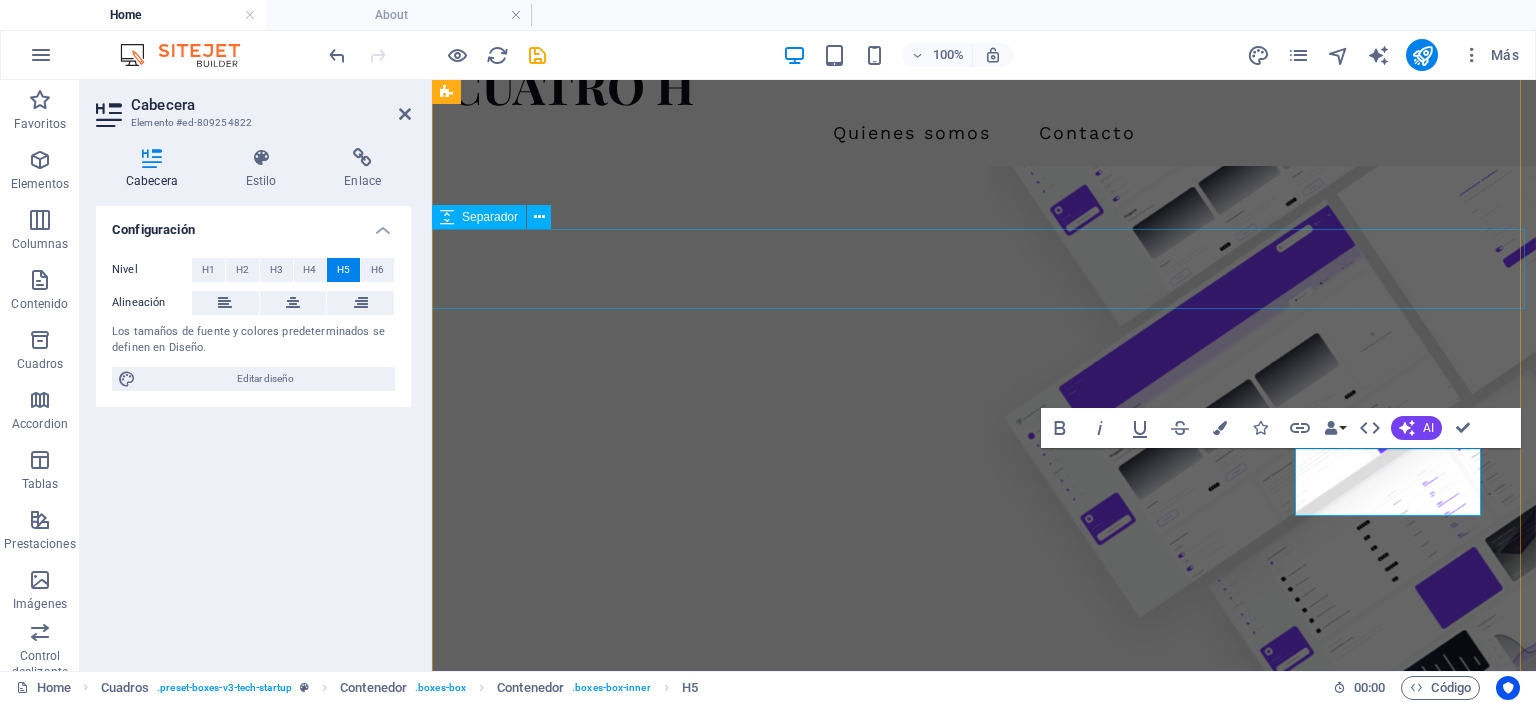 click at bounding box center [984, 1202] 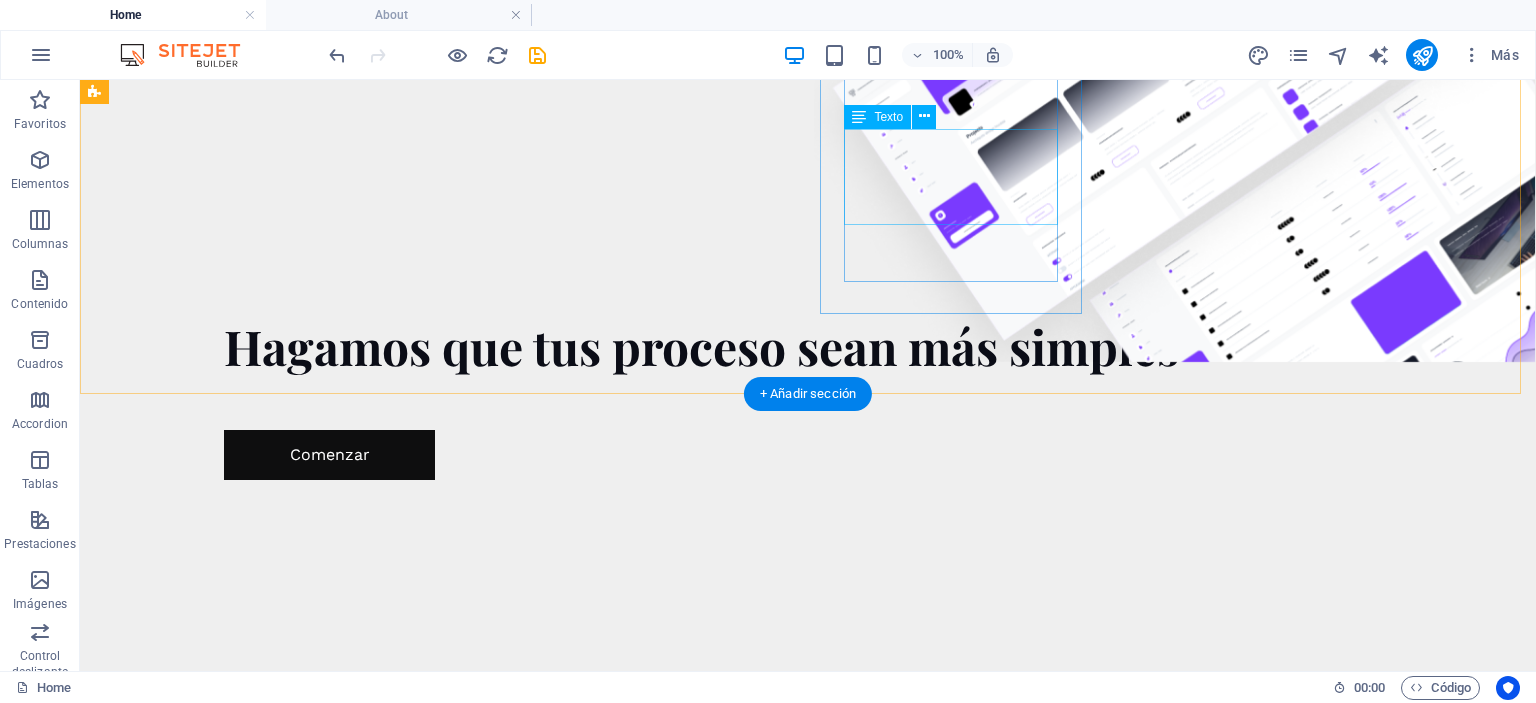 scroll, scrollTop: 996, scrollLeft: 0, axis: vertical 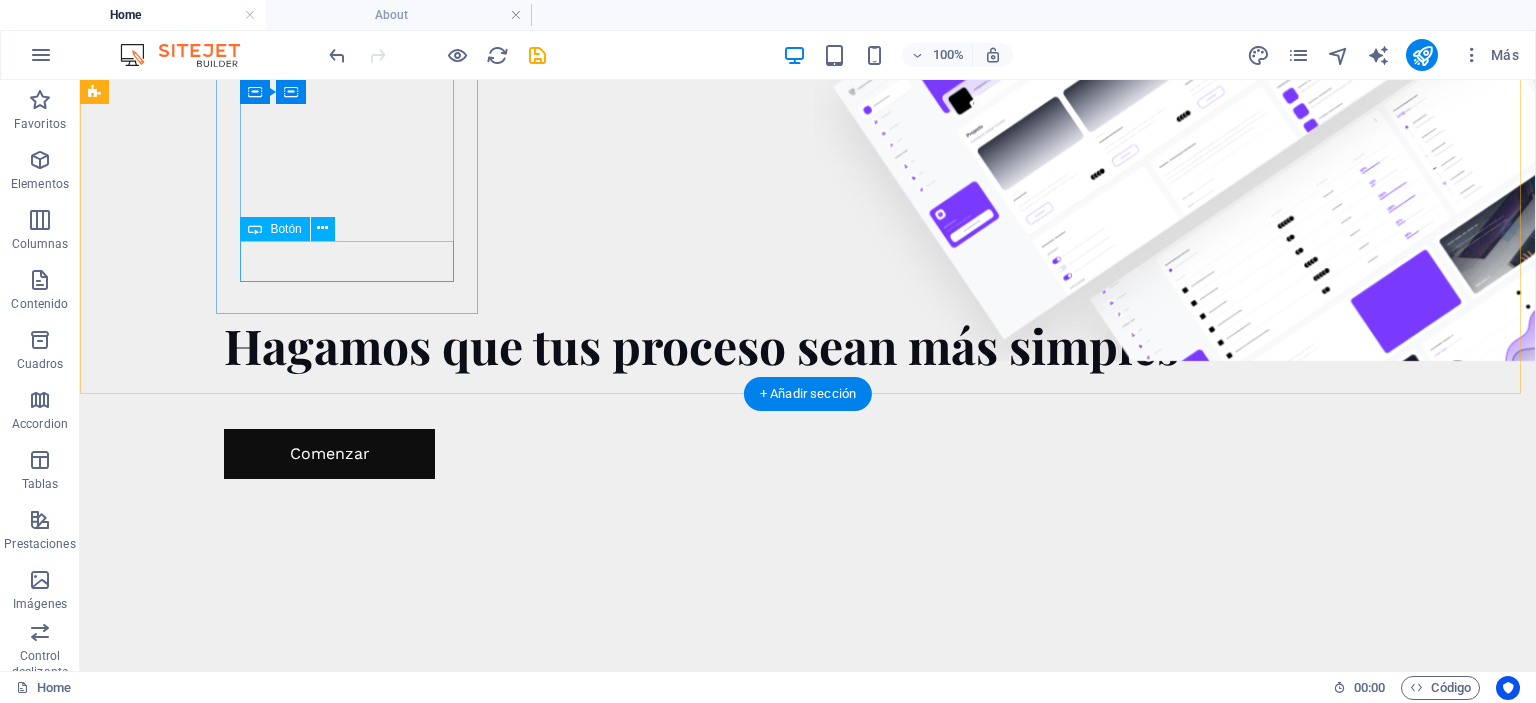 click on "Learn more   " at bounding box center [227, 1193] 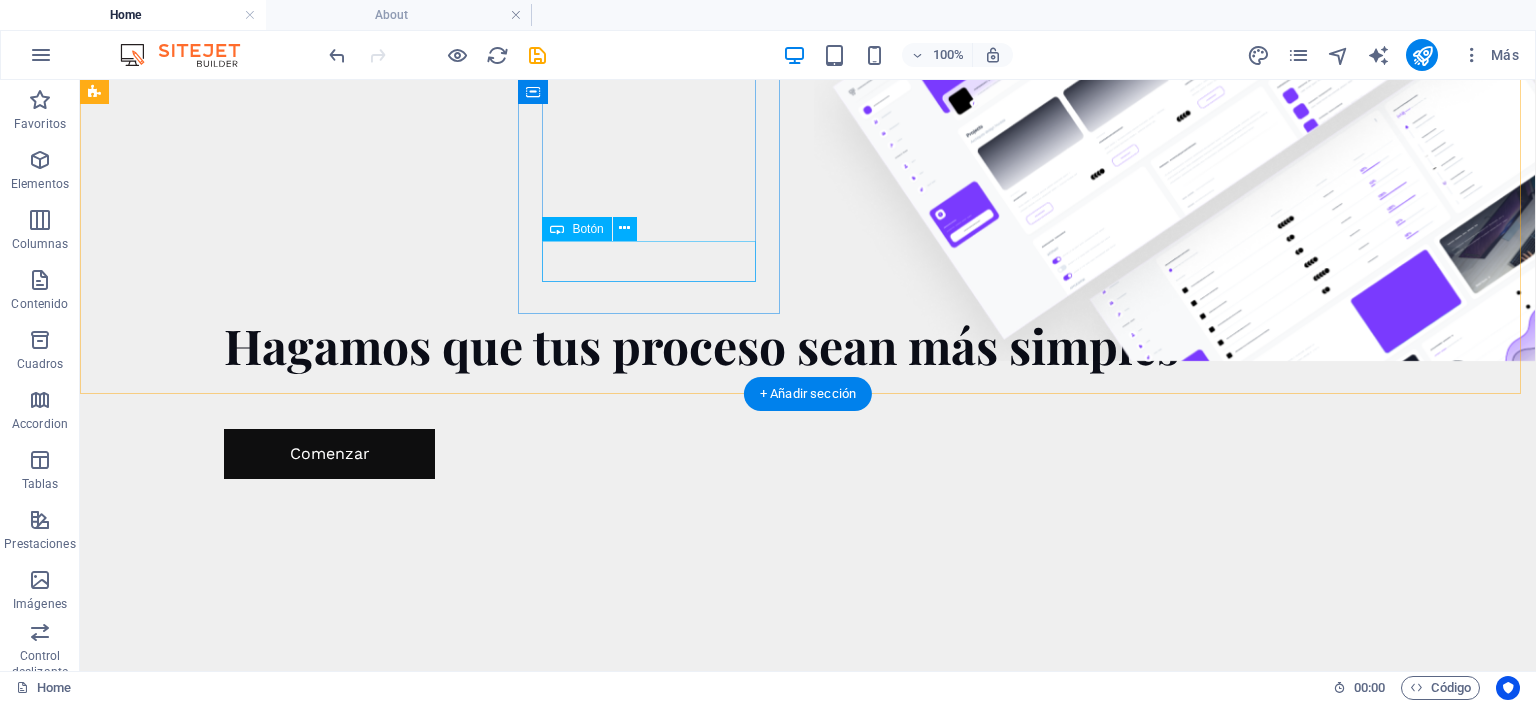 click on "Learn more   " at bounding box center [227, 1536] 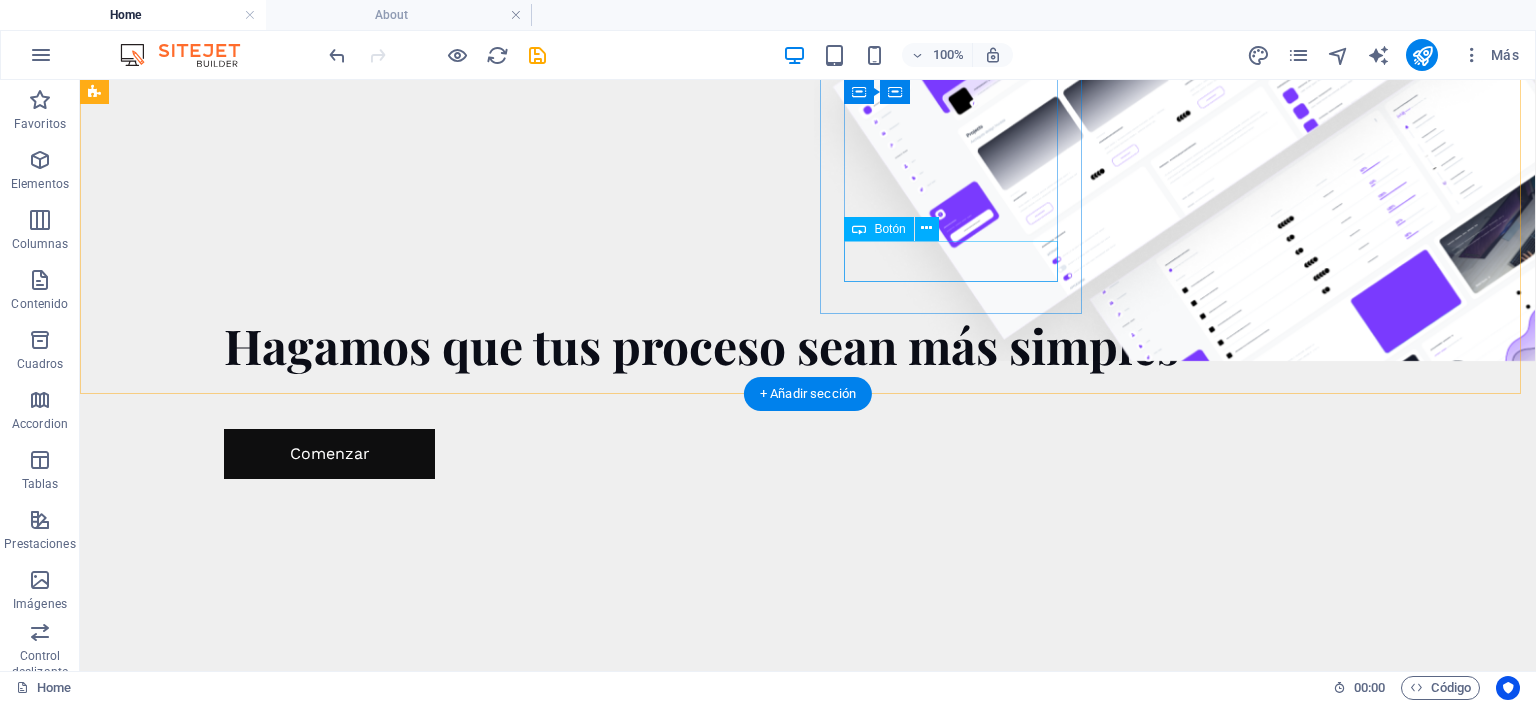 click on "Learn more   " at bounding box center (227, 1879) 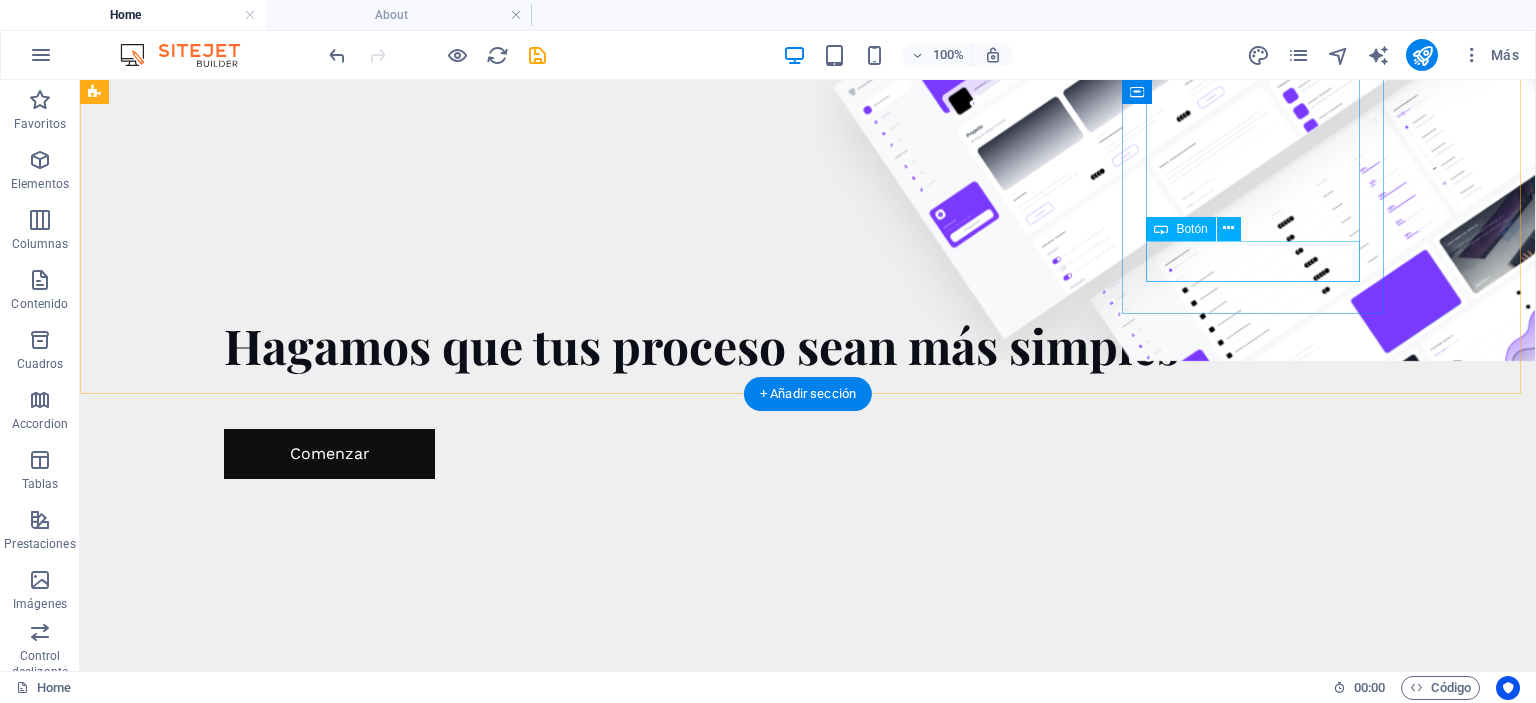 click on "Learn more   " at bounding box center (227, 2221) 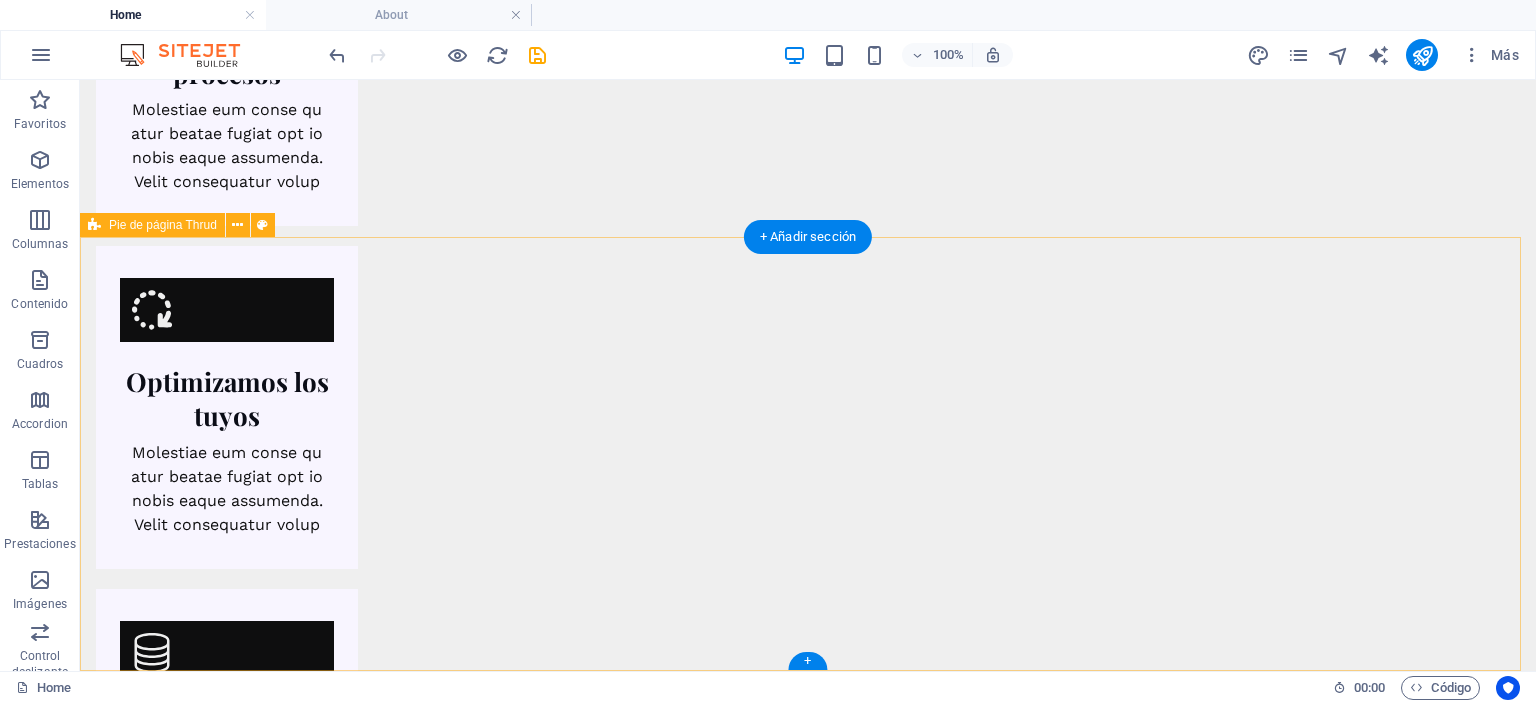 scroll, scrollTop: 1974, scrollLeft: 0, axis: vertical 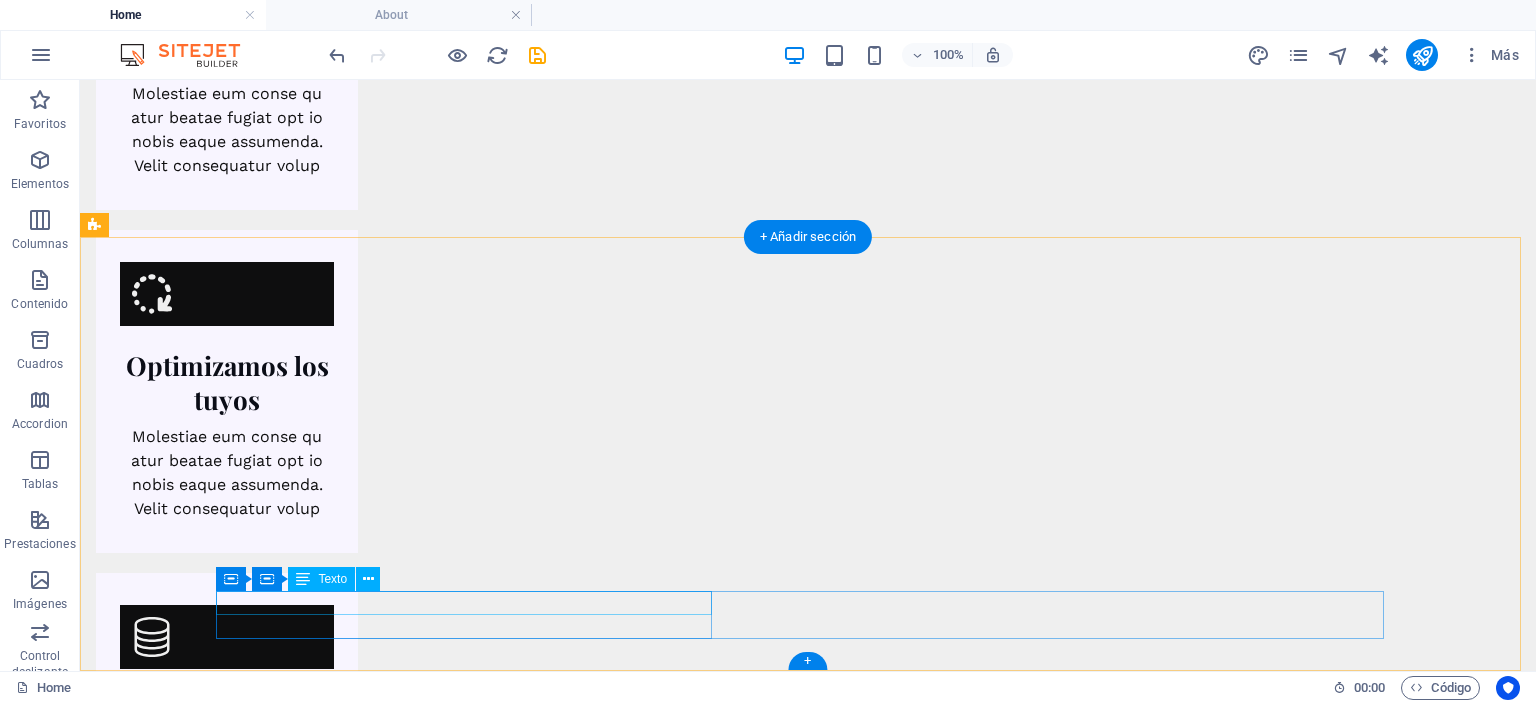 click on "All rights reserved.   2022 TechUp" at bounding box center (800, 4043) 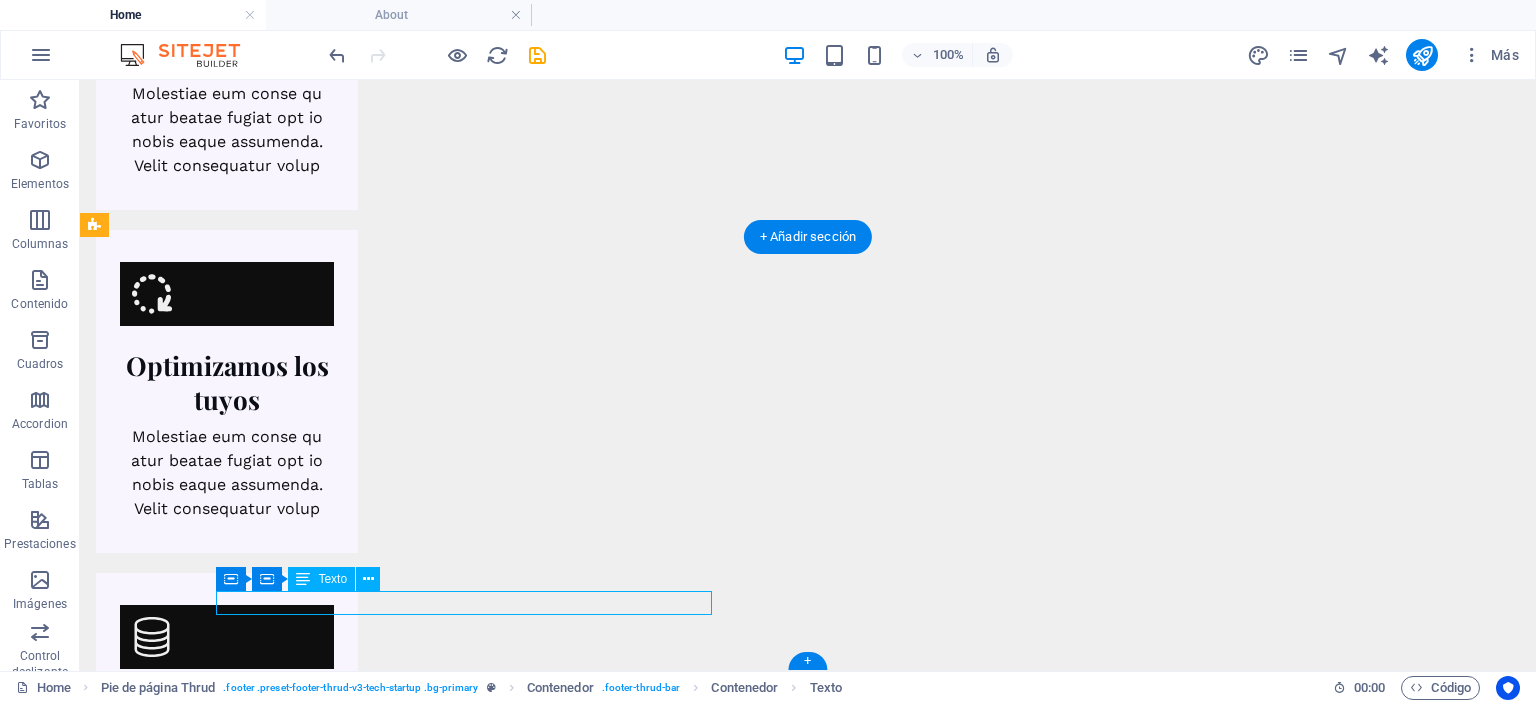 click on "All rights reserved.   2022 TechUp" at bounding box center (800, 4043) 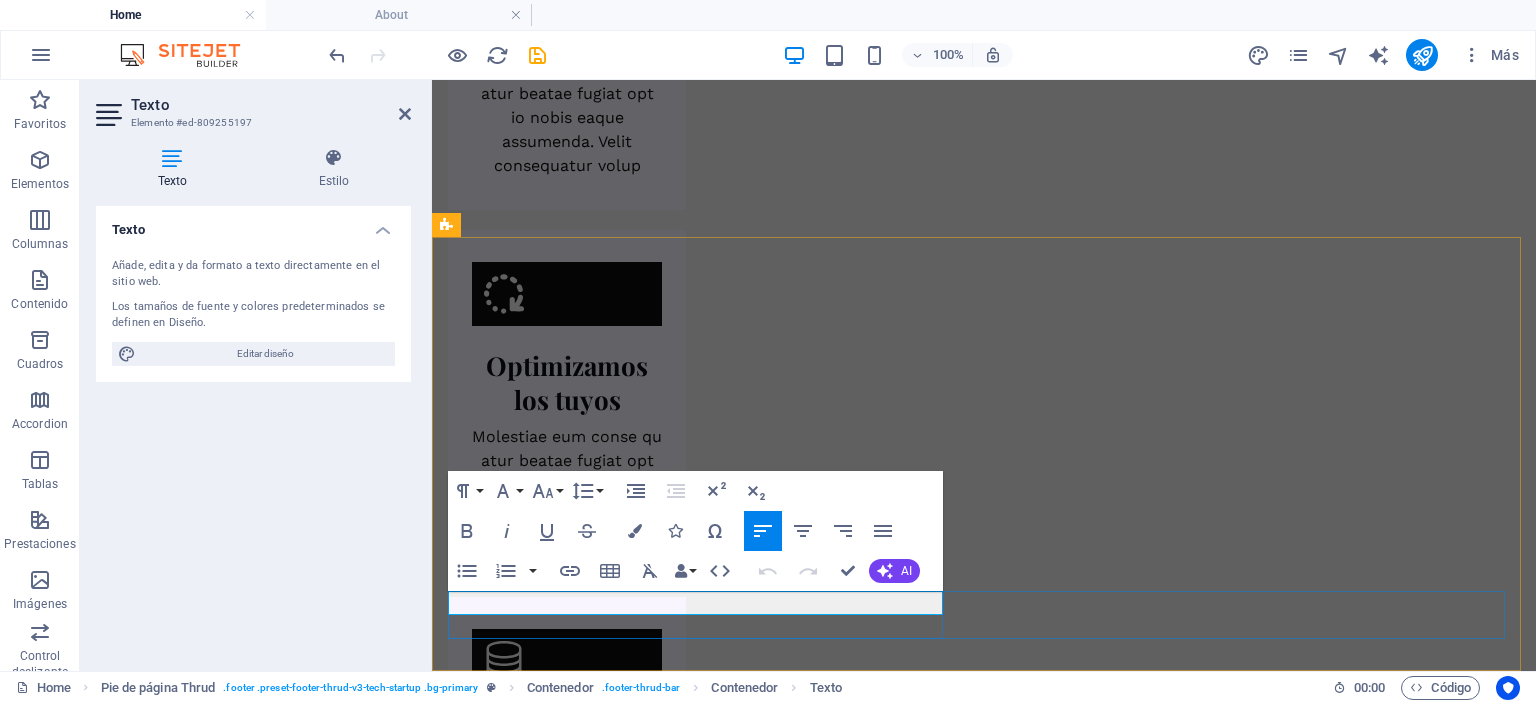 click on "All rights reserved.   2022 TechUp" at bounding box center (570, 4162) 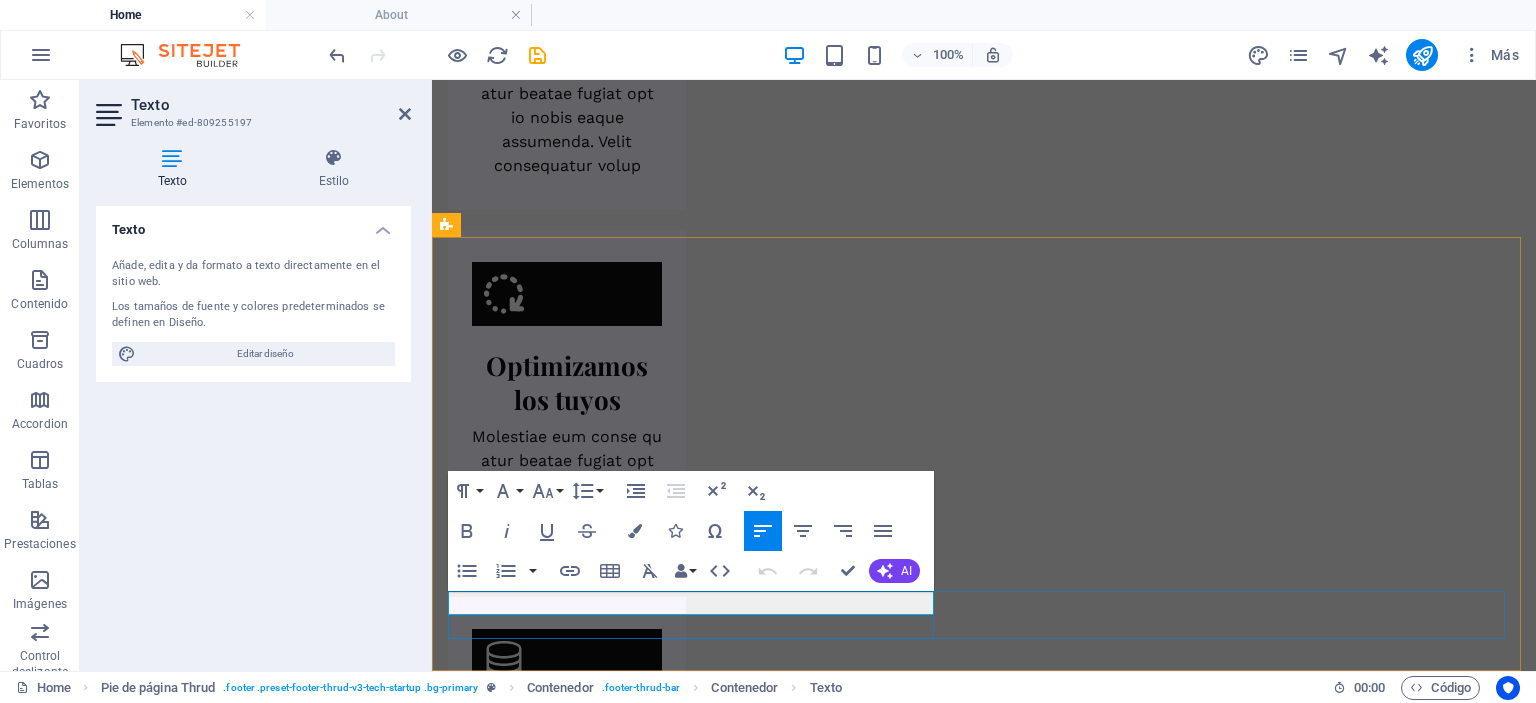 type 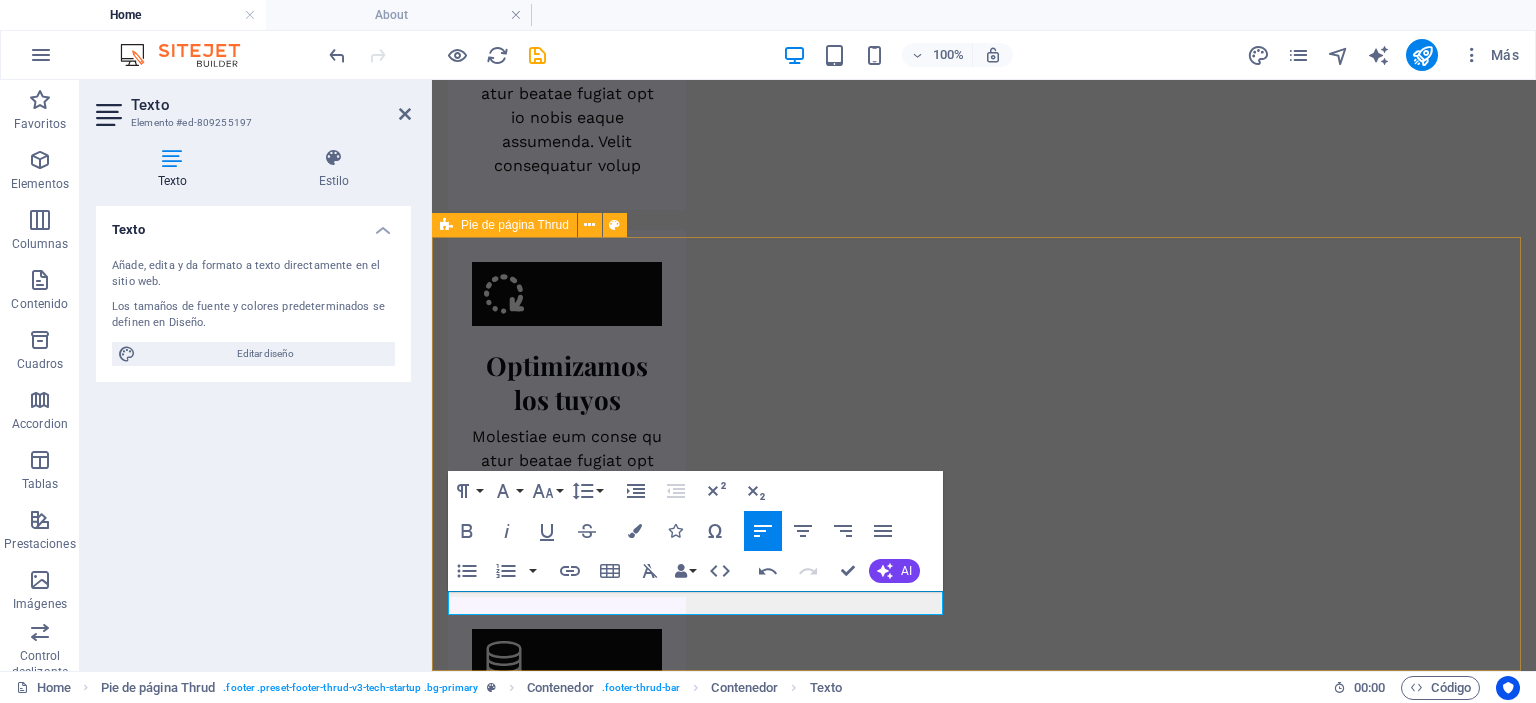click on "Crezcamos juntos ABOUT PRICING CONTACT BLOG [CITY] [COUNTRY]   [POSTAL_CODE] +[COUNTRY_CODE] [PHONE] [CITY] [COUNTRY]   [POSTAL_CODE] +[COUNTRY_CODE] [PHONE] All rights reserved.   2025 TechUp Legal Notice  |  Privacy Policy" at bounding box center [984, 3955] 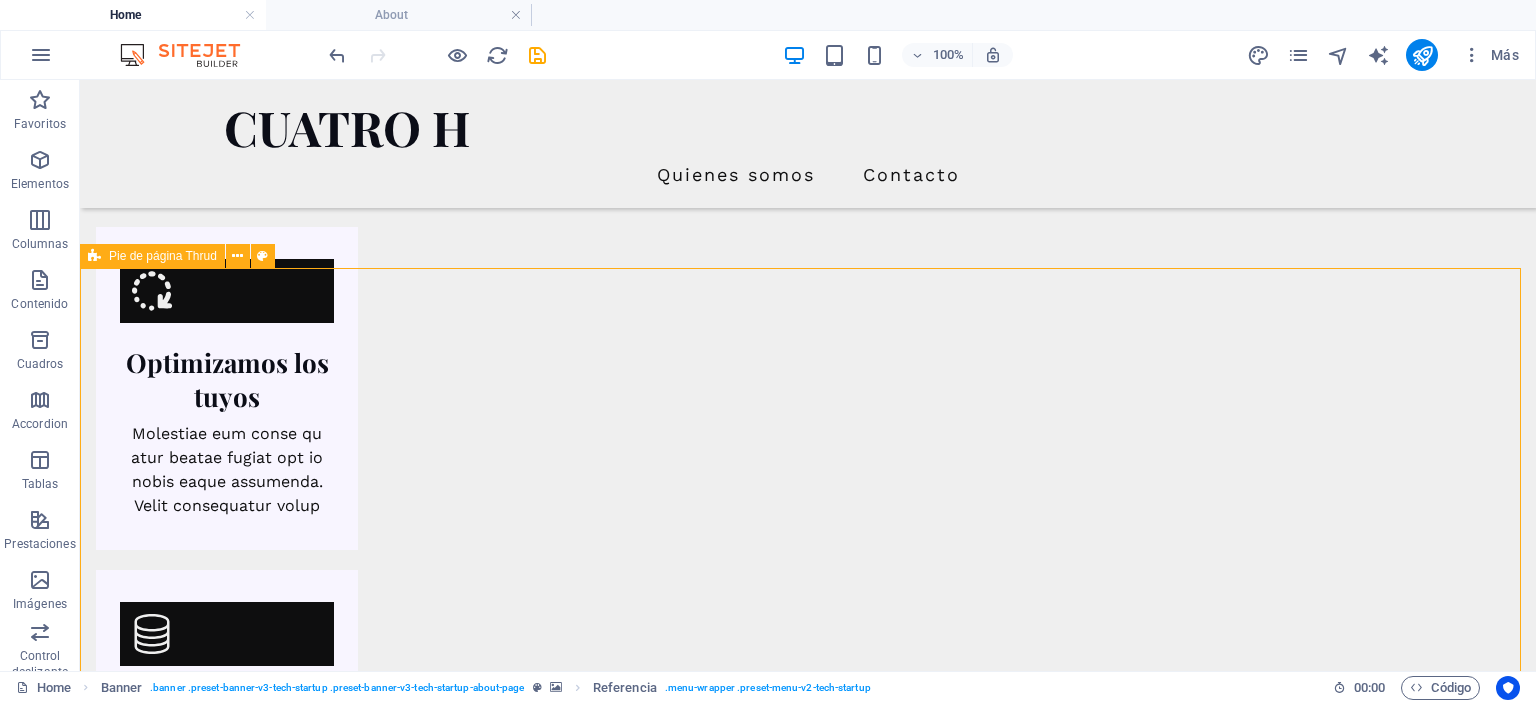 scroll, scrollTop: 1913, scrollLeft: 0, axis: vertical 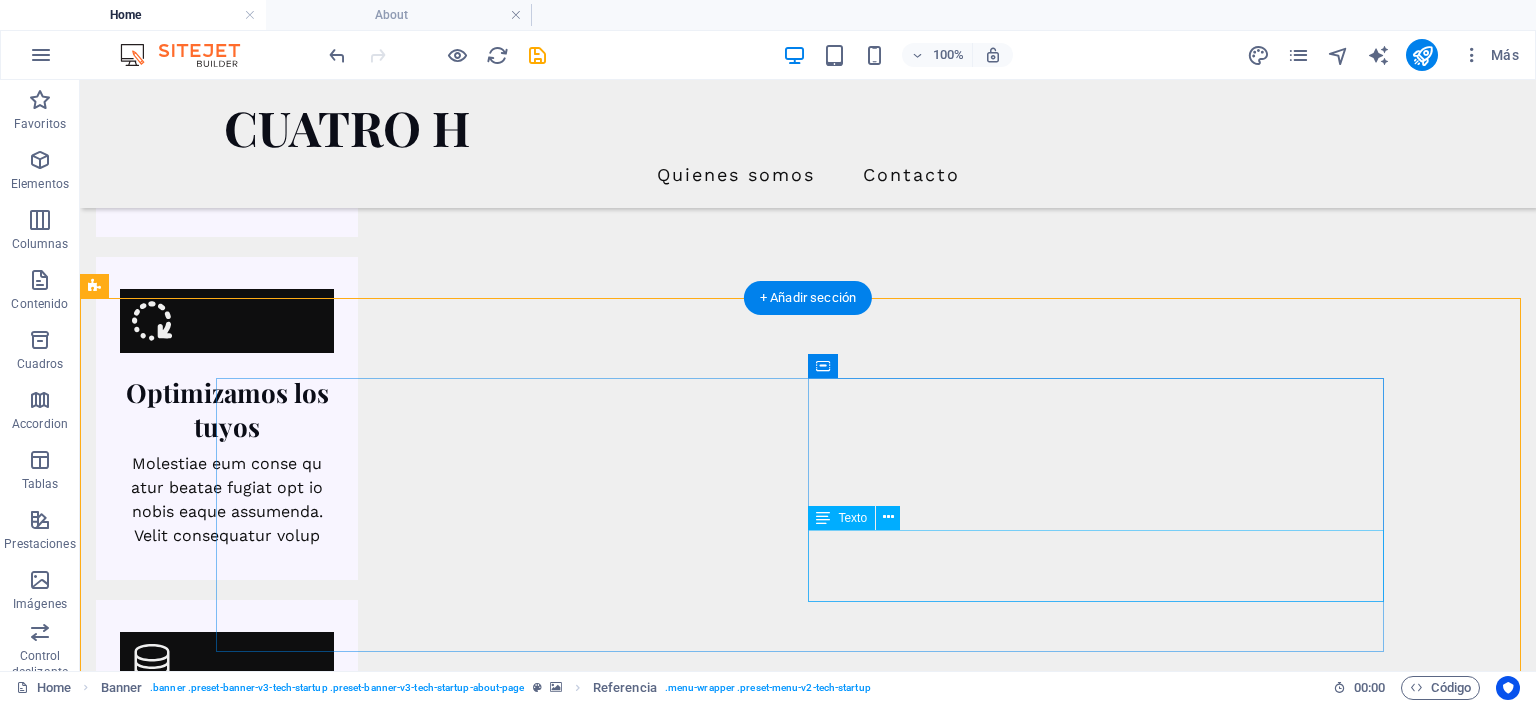 click on "[CITY] [COUNTRY]   [POSTAL_CODE] +[COUNTRY_CODE] [PHONE]" at bounding box center [512, 3972] 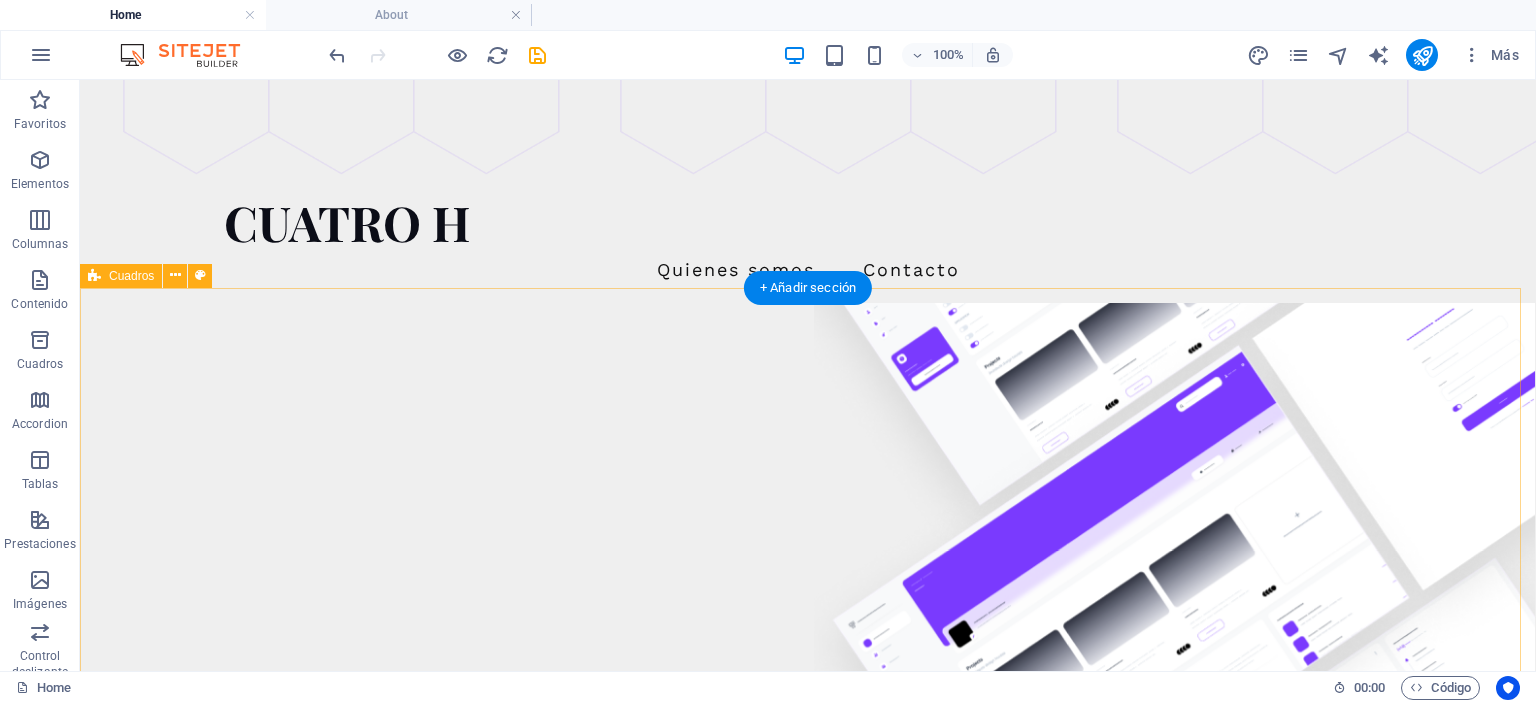scroll, scrollTop: 632, scrollLeft: 0, axis: vertical 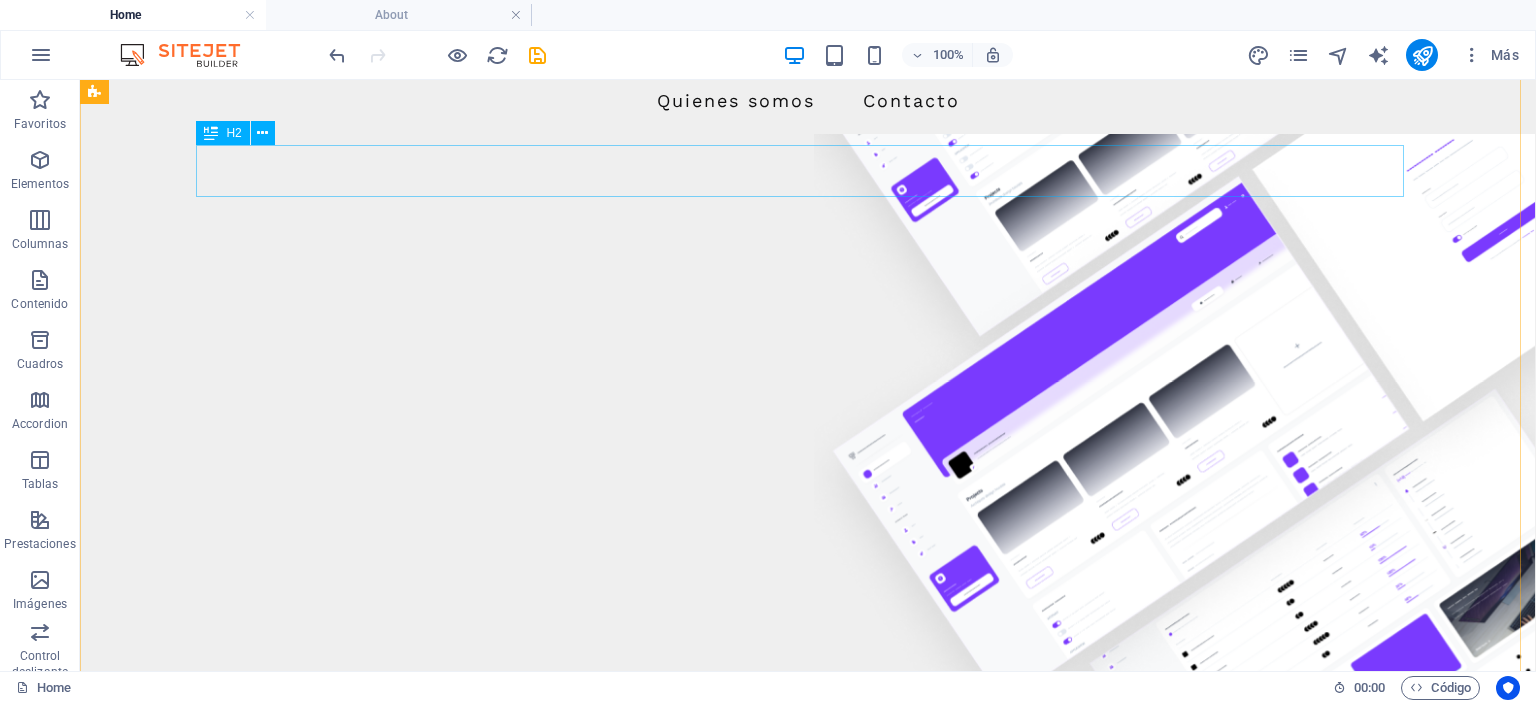 click on "Que  ofrecemos" at bounding box center [680, 1198] 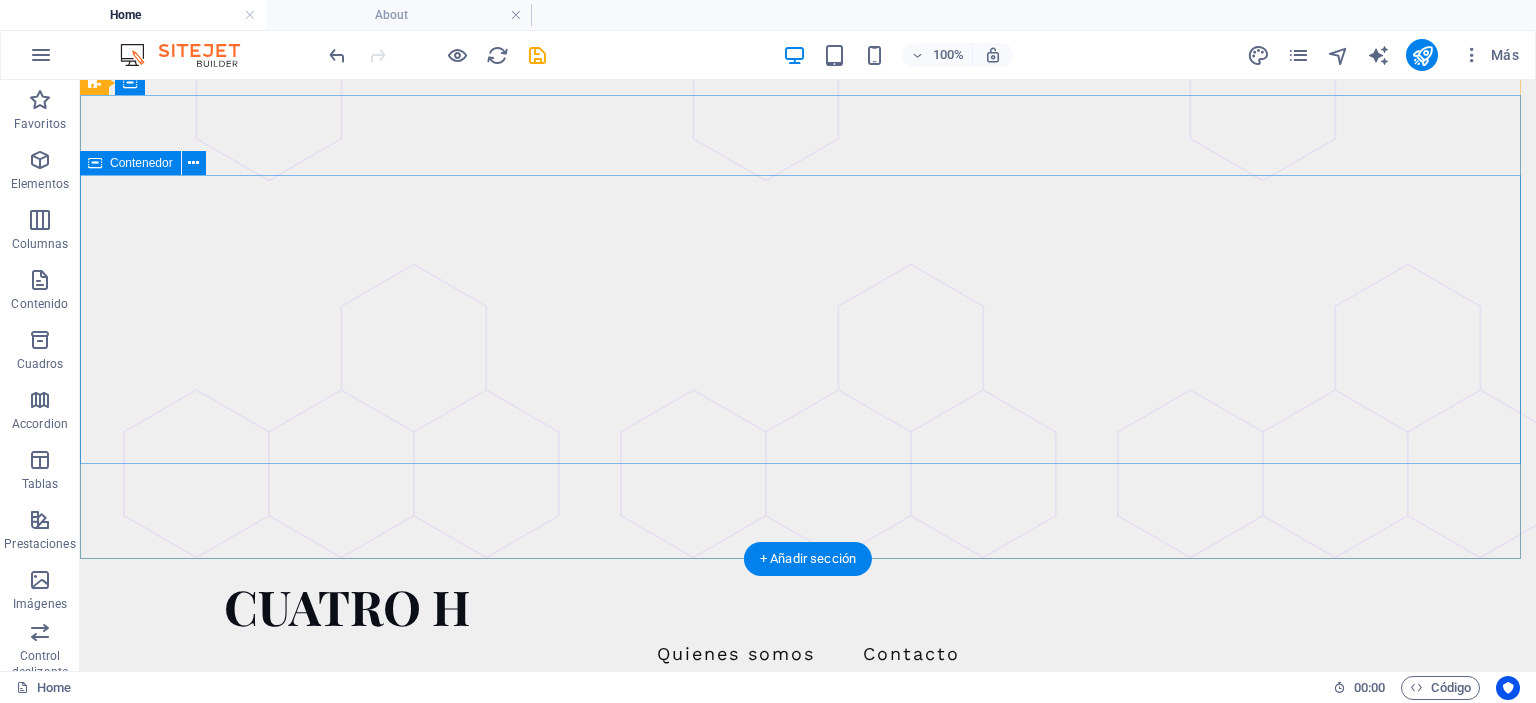 scroll, scrollTop: 84, scrollLeft: 0, axis: vertical 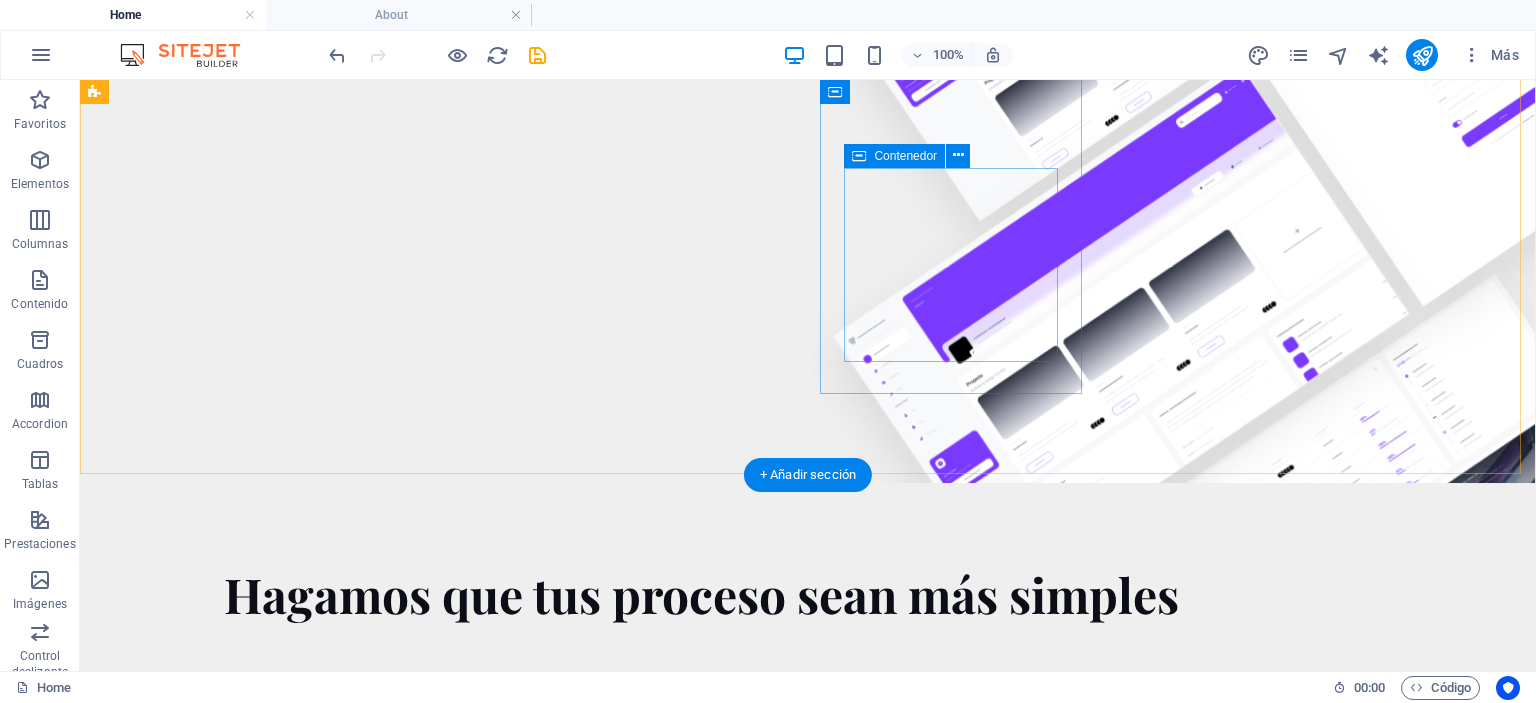 click on "Creamos reportes Molestiae eum conse qu atur beatae fugiat opt io nobis eaque assumenda. Velit consequatur volup" at bounding box center [227, 1961] 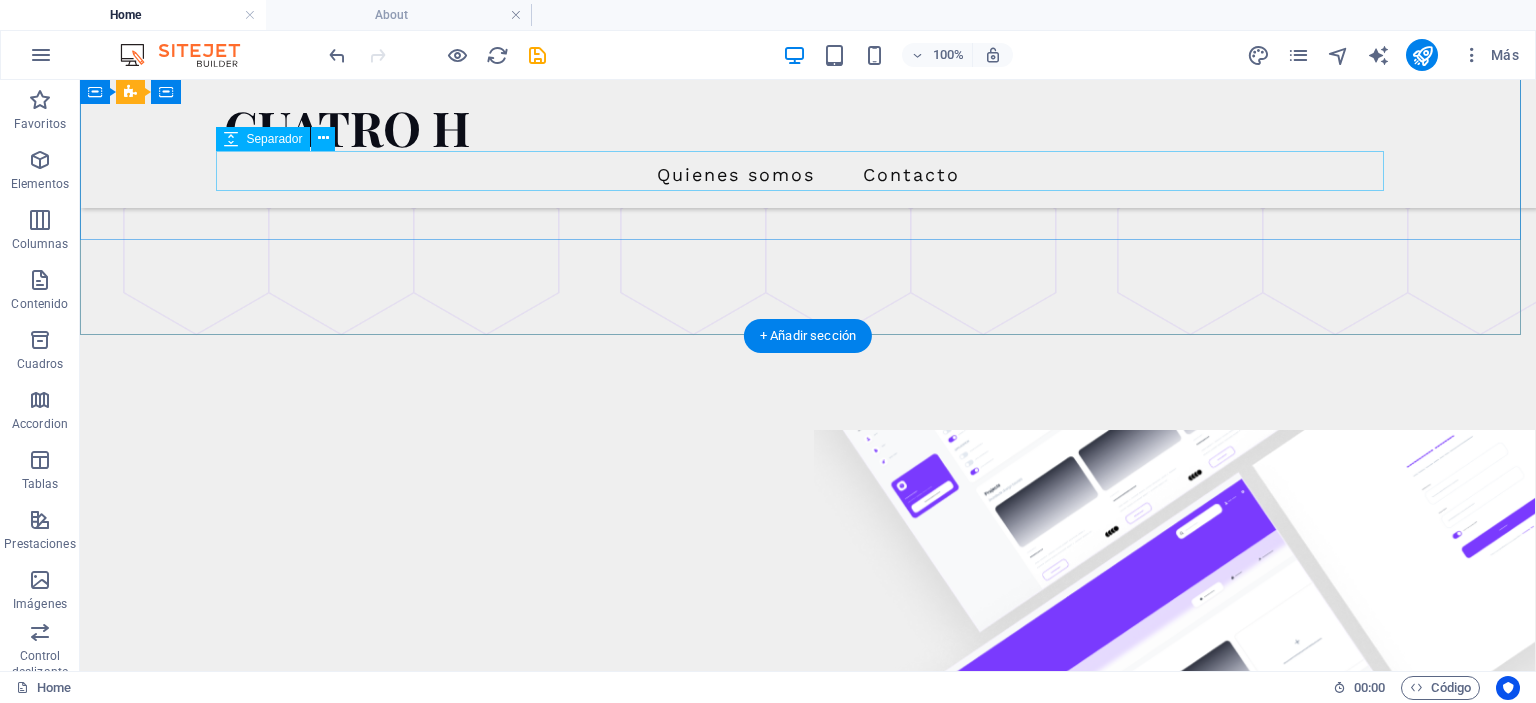 scroll, scrollTop: 0, scrollLeft: 0, axis: both 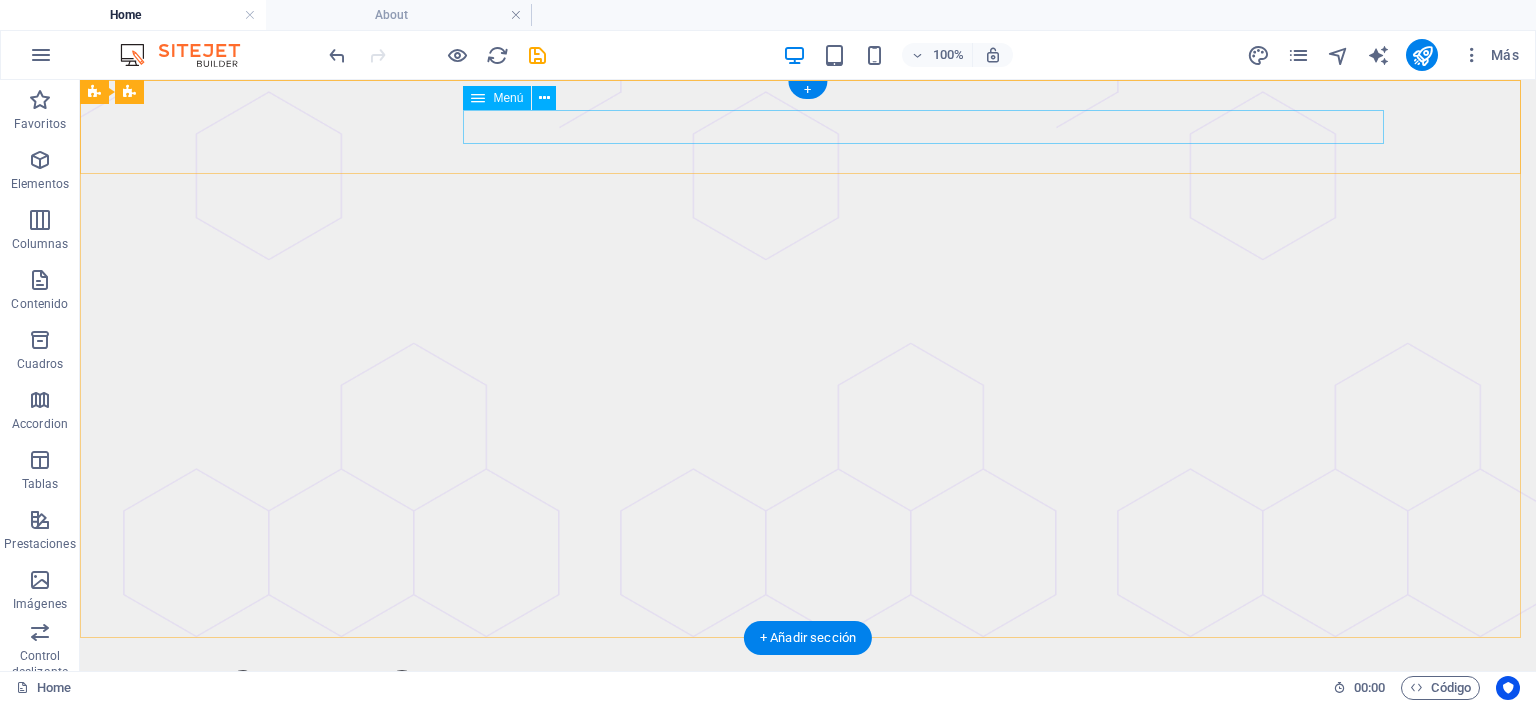 click on "Quienes somos Contacto" at bounding box center [808, 733] 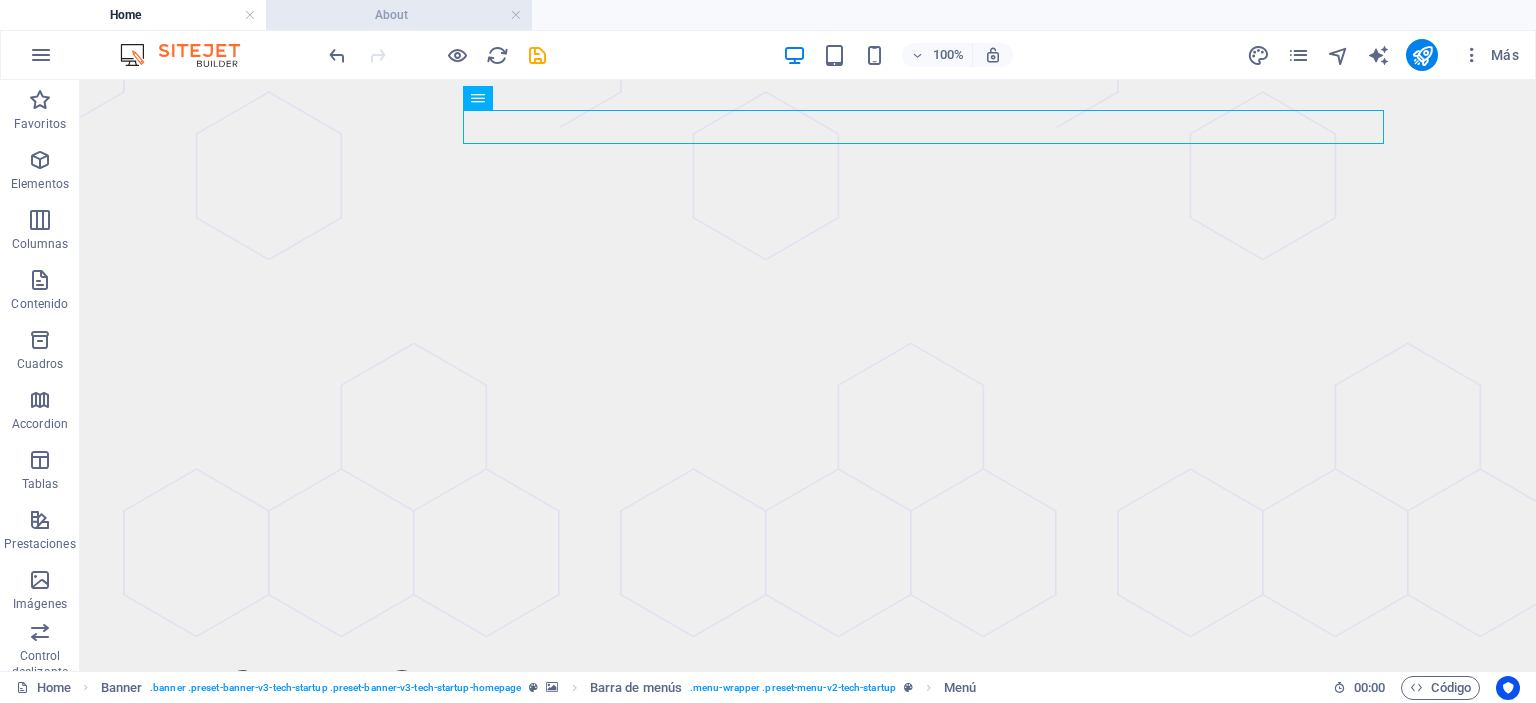 click on "About" at bounding box center [399, 15] 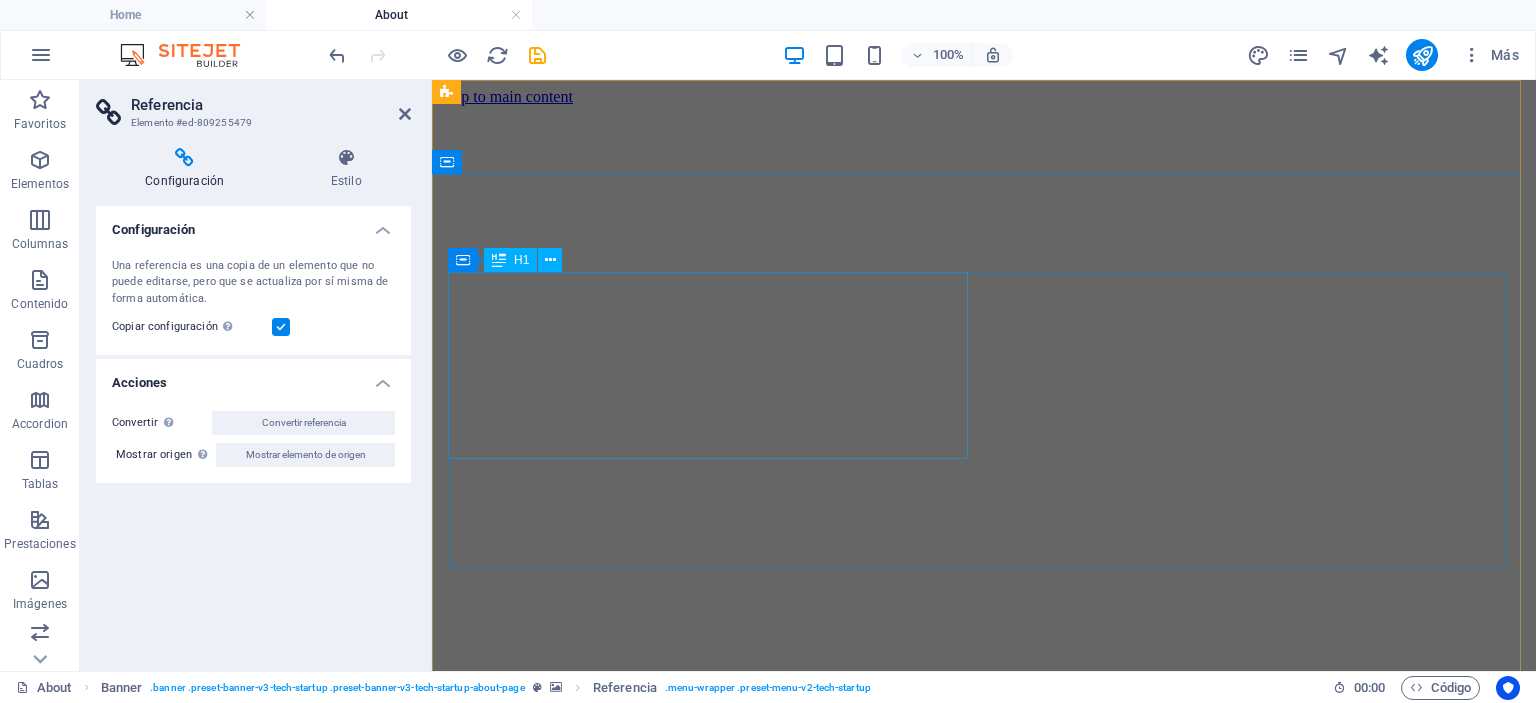 click on "Learn as if you will  live forever,   live like you will die tomorrow." at bounding box center [984, 1419] 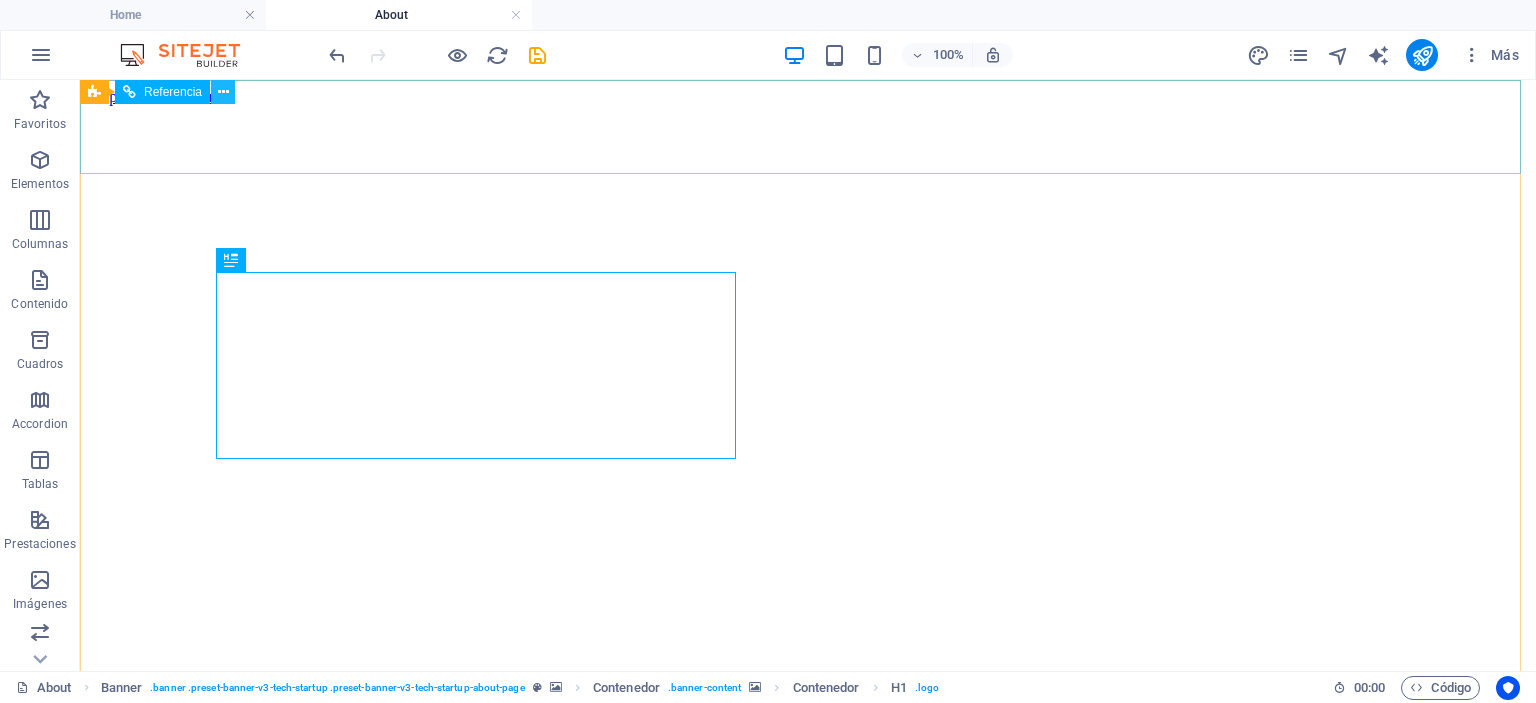 click at bounding box center (223, 92) 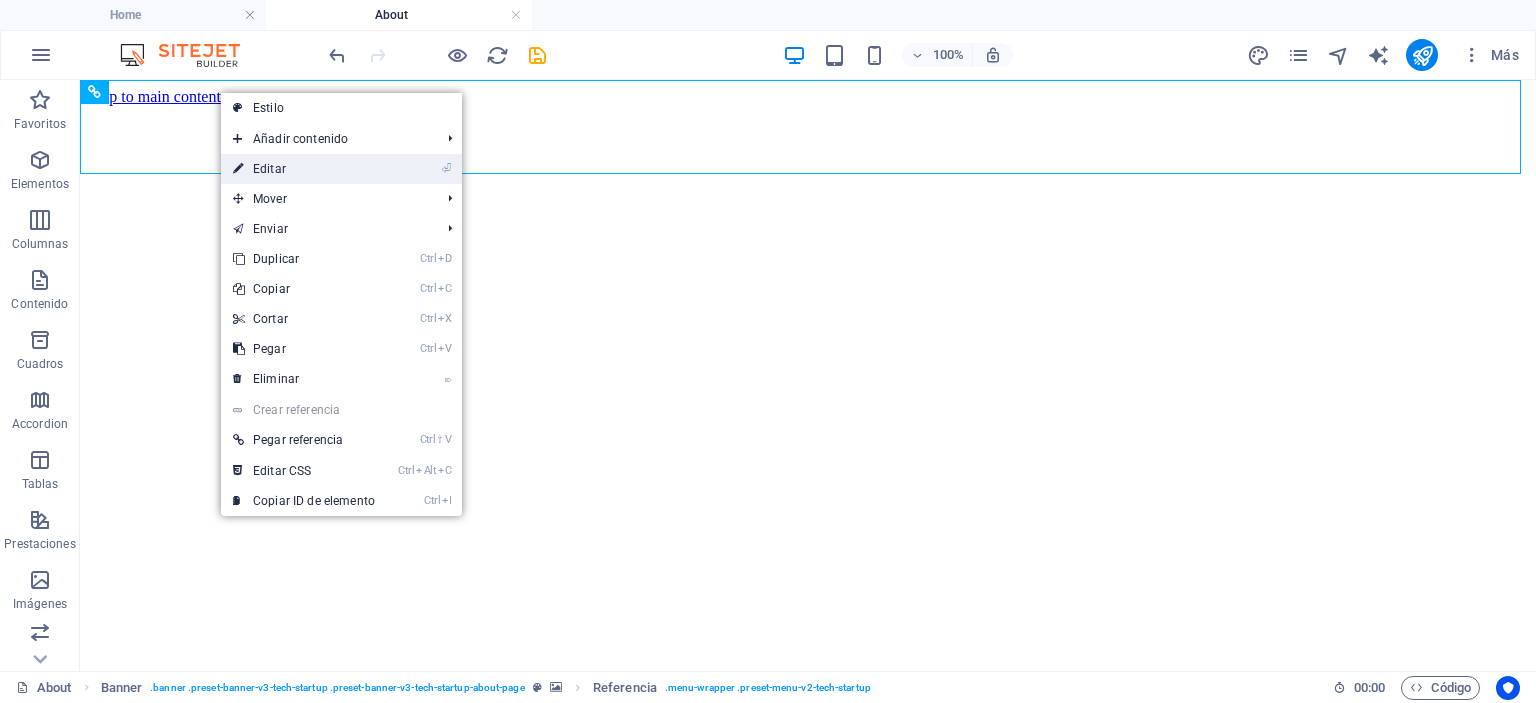 click on "⏎  Editar" at bounding box center (304, 169) 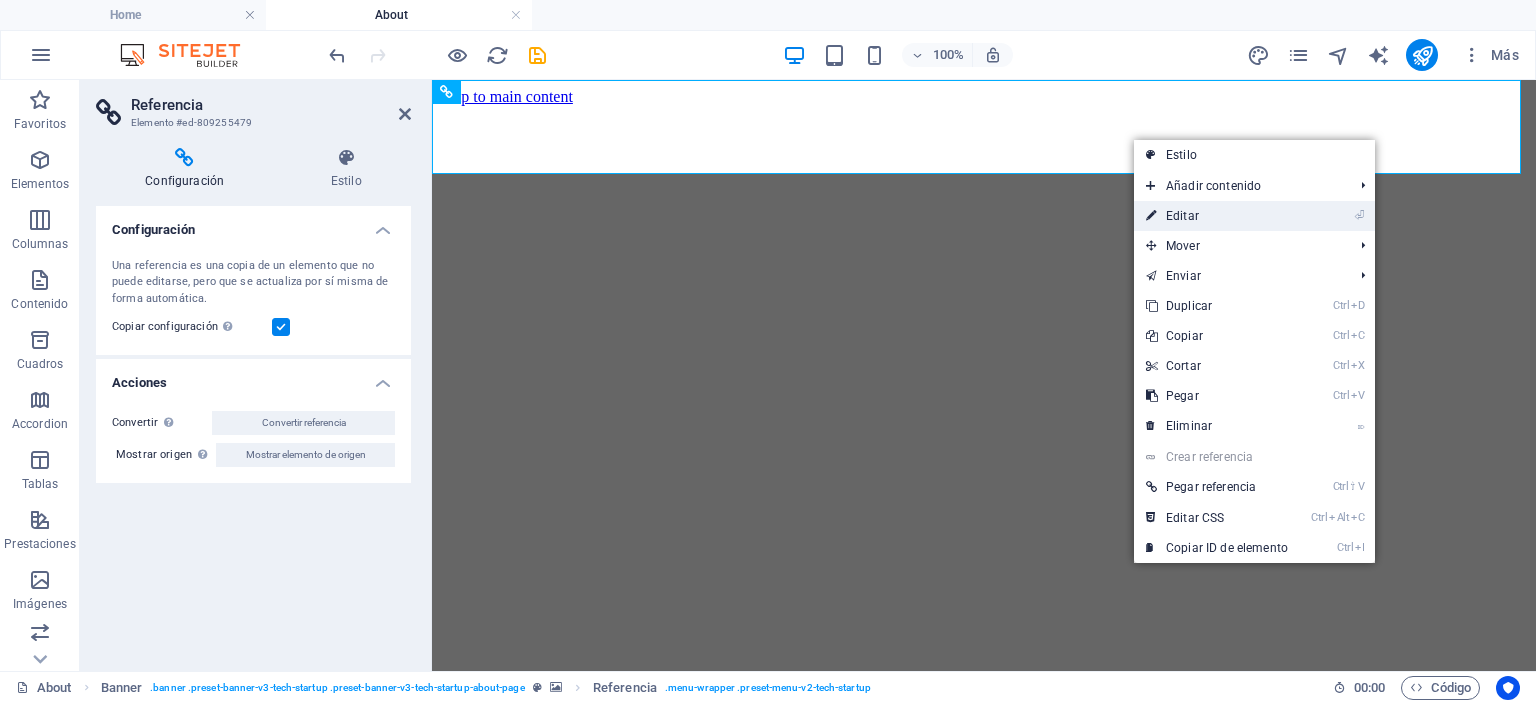 click on "⏎  Editar" at bounding box center [1217, 216] 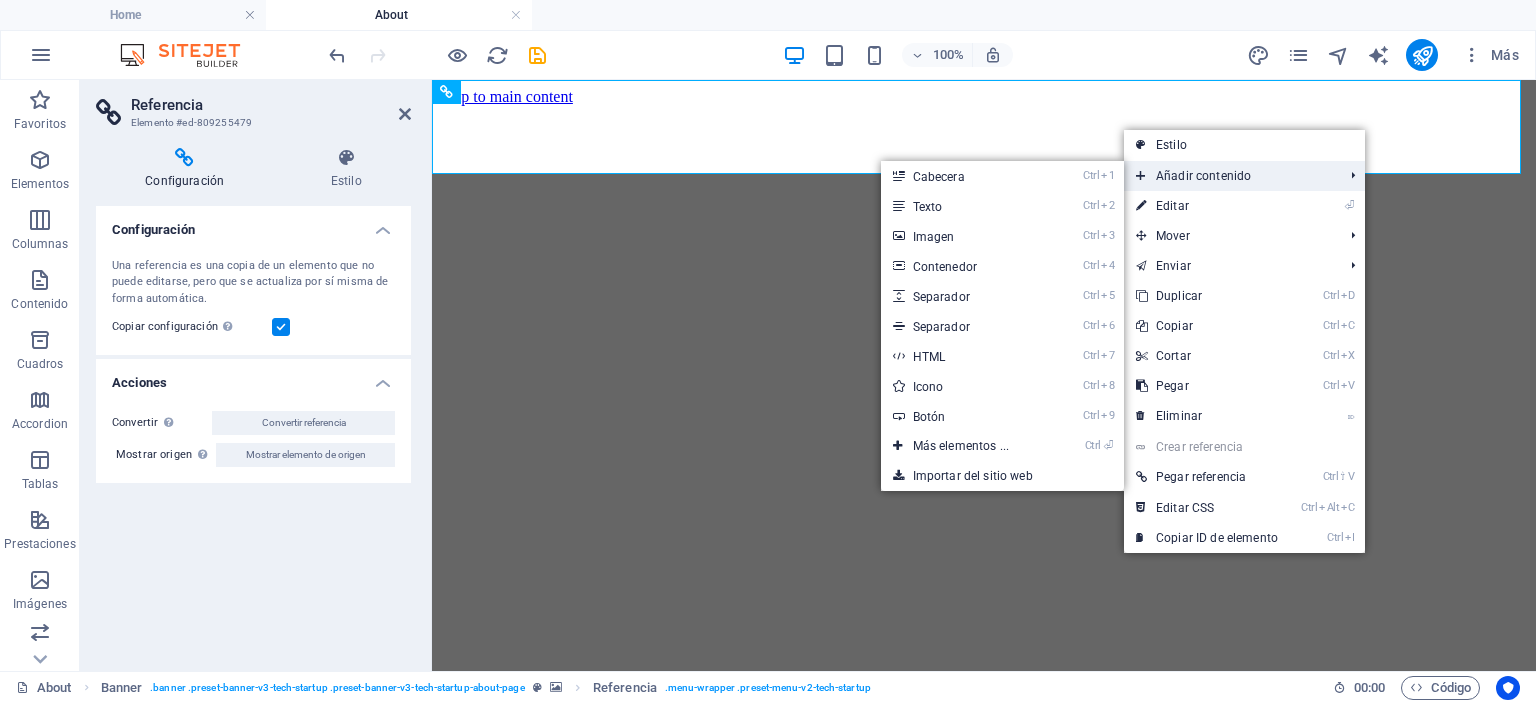 click on "Añadir contenido" at bounding box center [1229, 176] 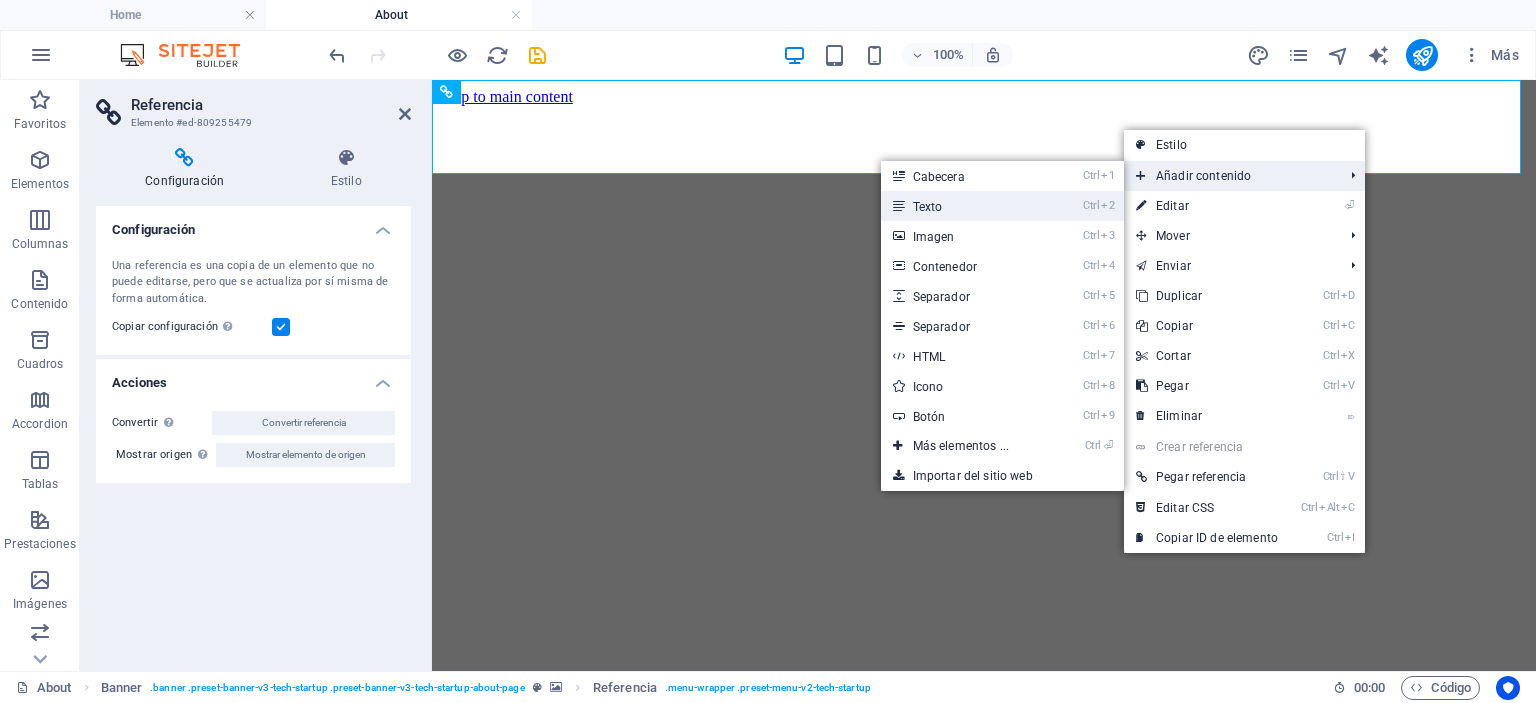 click on "Ctrl 2  Texto" at bounding box center [965, 206] 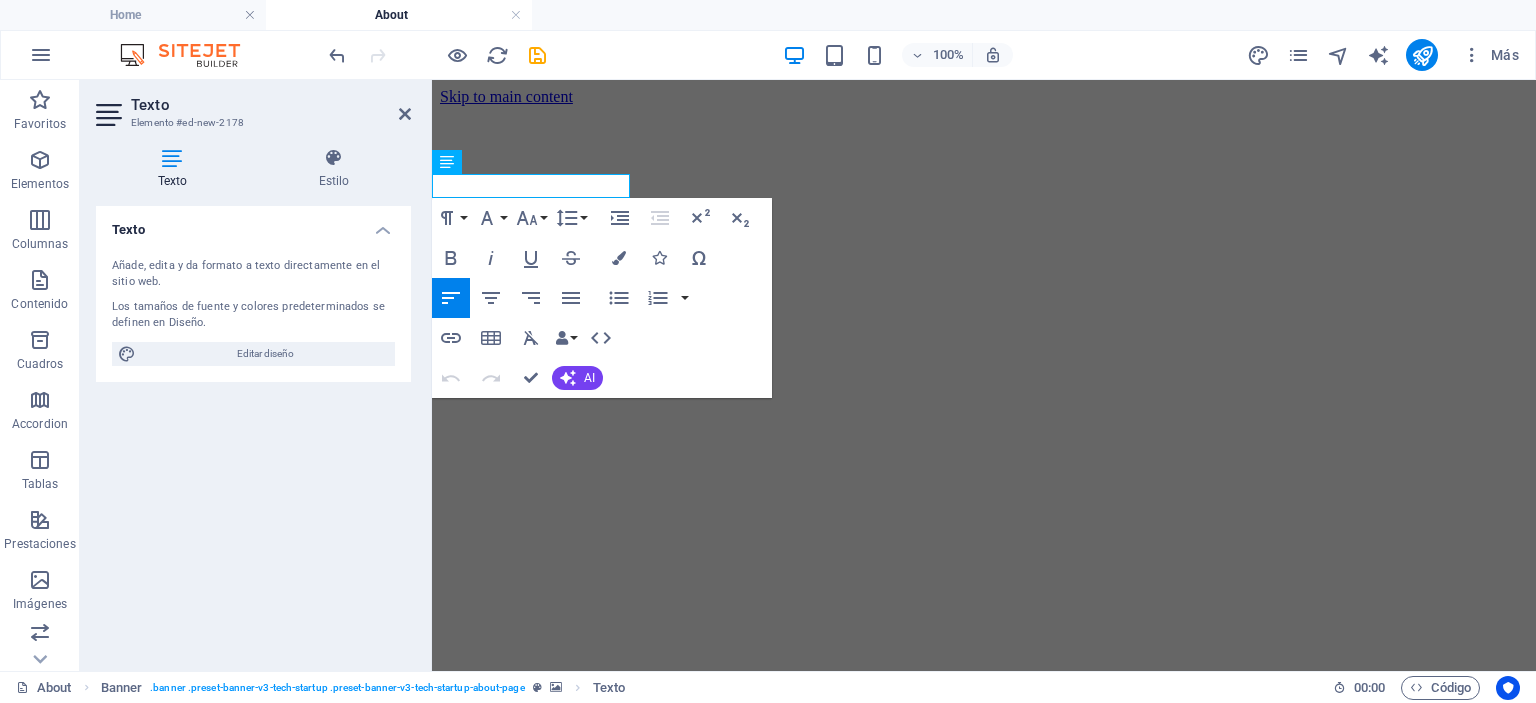 click at bounding box center [984, 106] 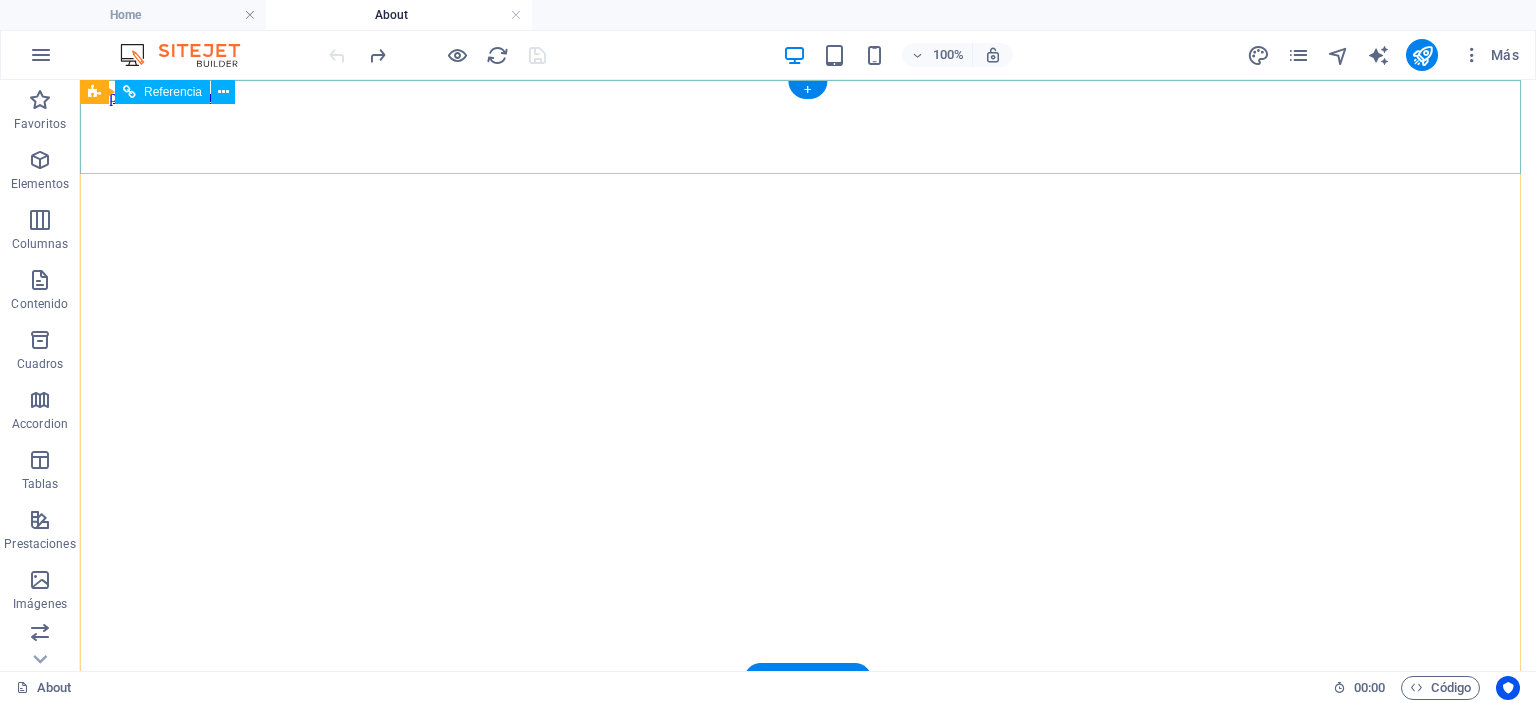 click on "Quienes somos Planes Contacto" at bounding box center [808, 813] 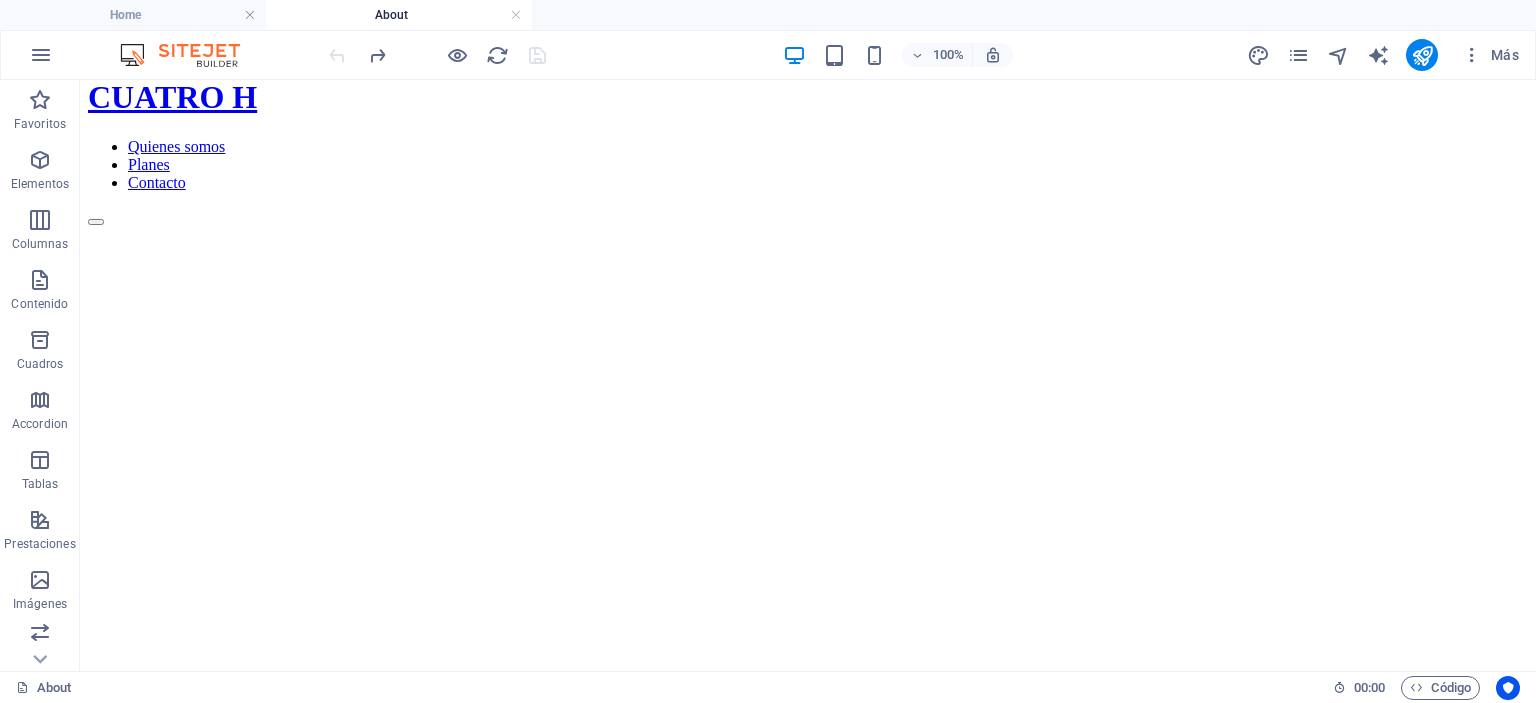 scroll, scrollTop: 648, scrollLeft: 0, axis: vertical 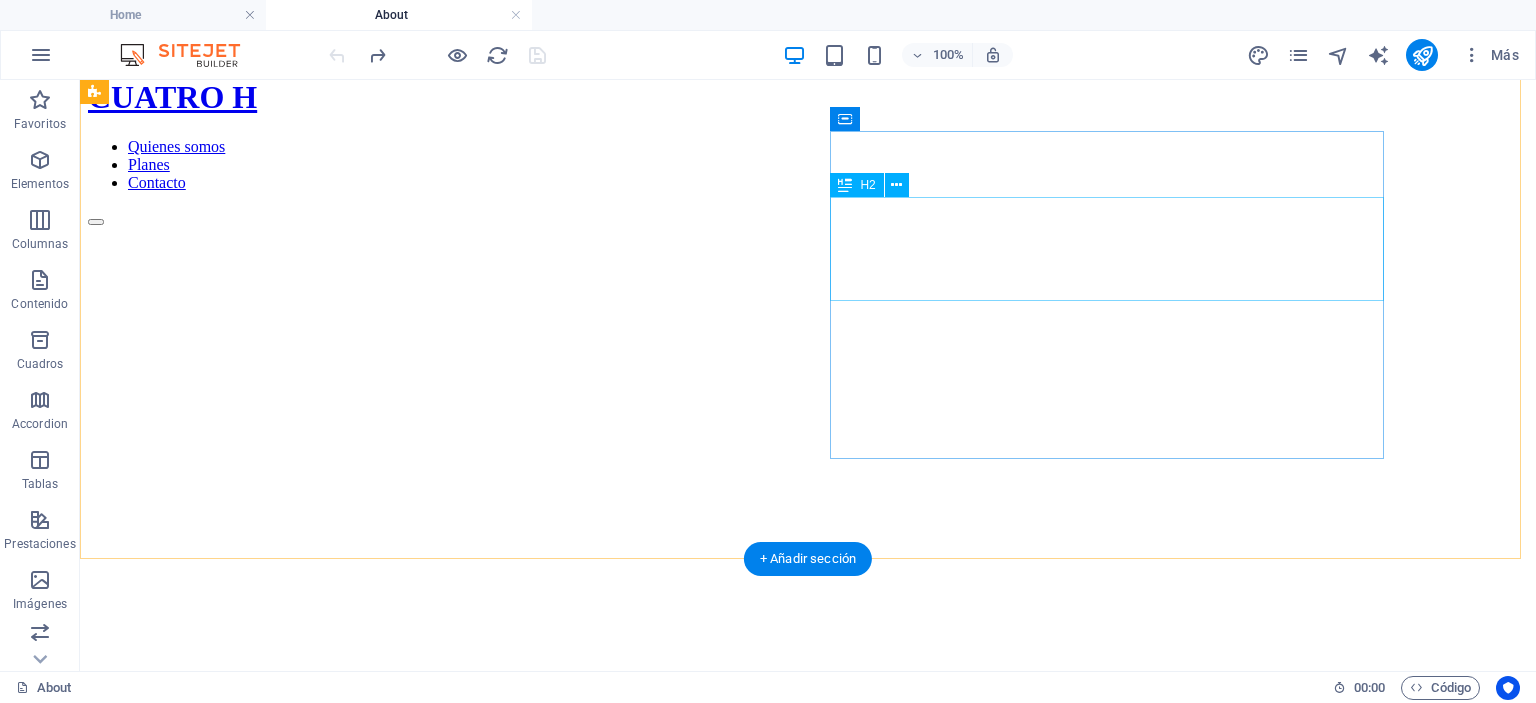 click on "Our mission is  success Keep going  forward." at bounding box center (808, 1967) 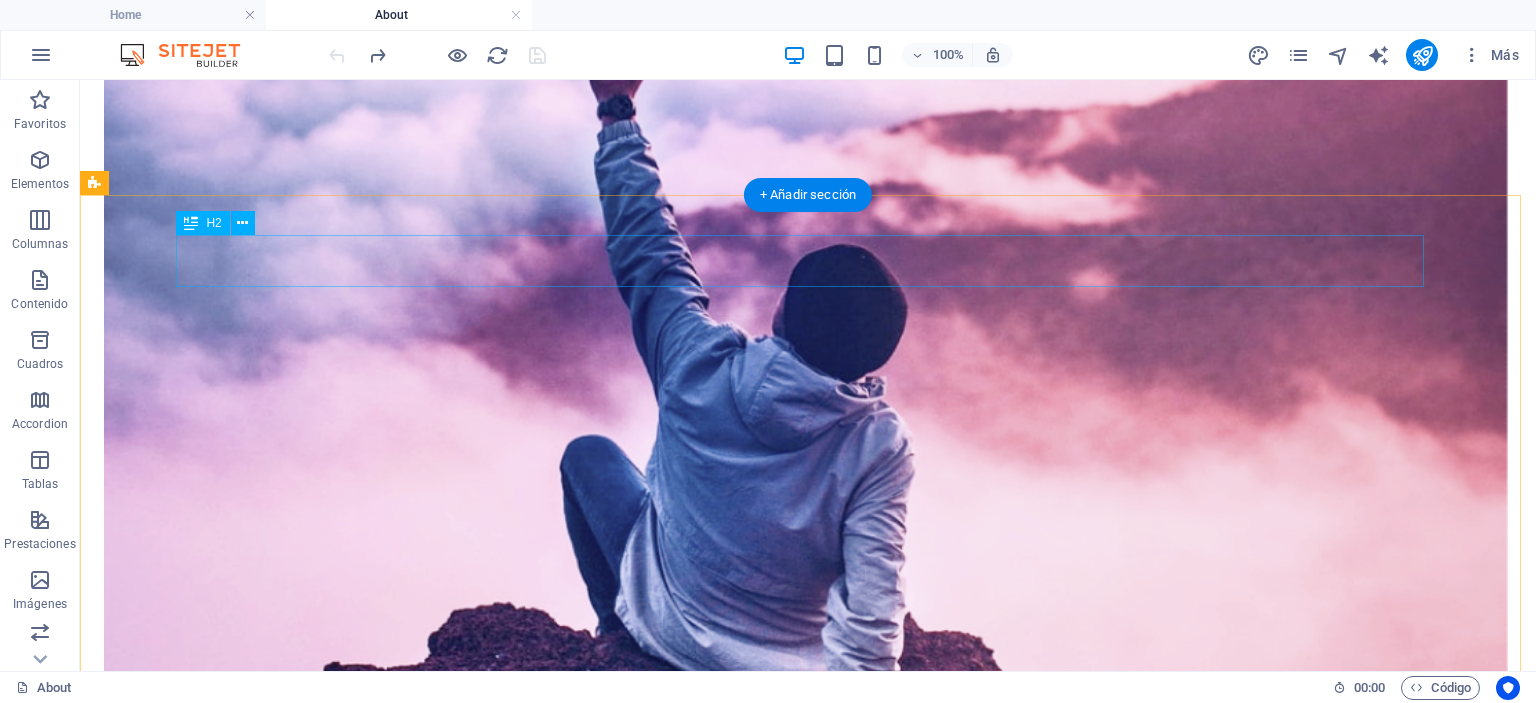 scroll, scrollTop: 1719, scrollLeft: 0, axis: vertical 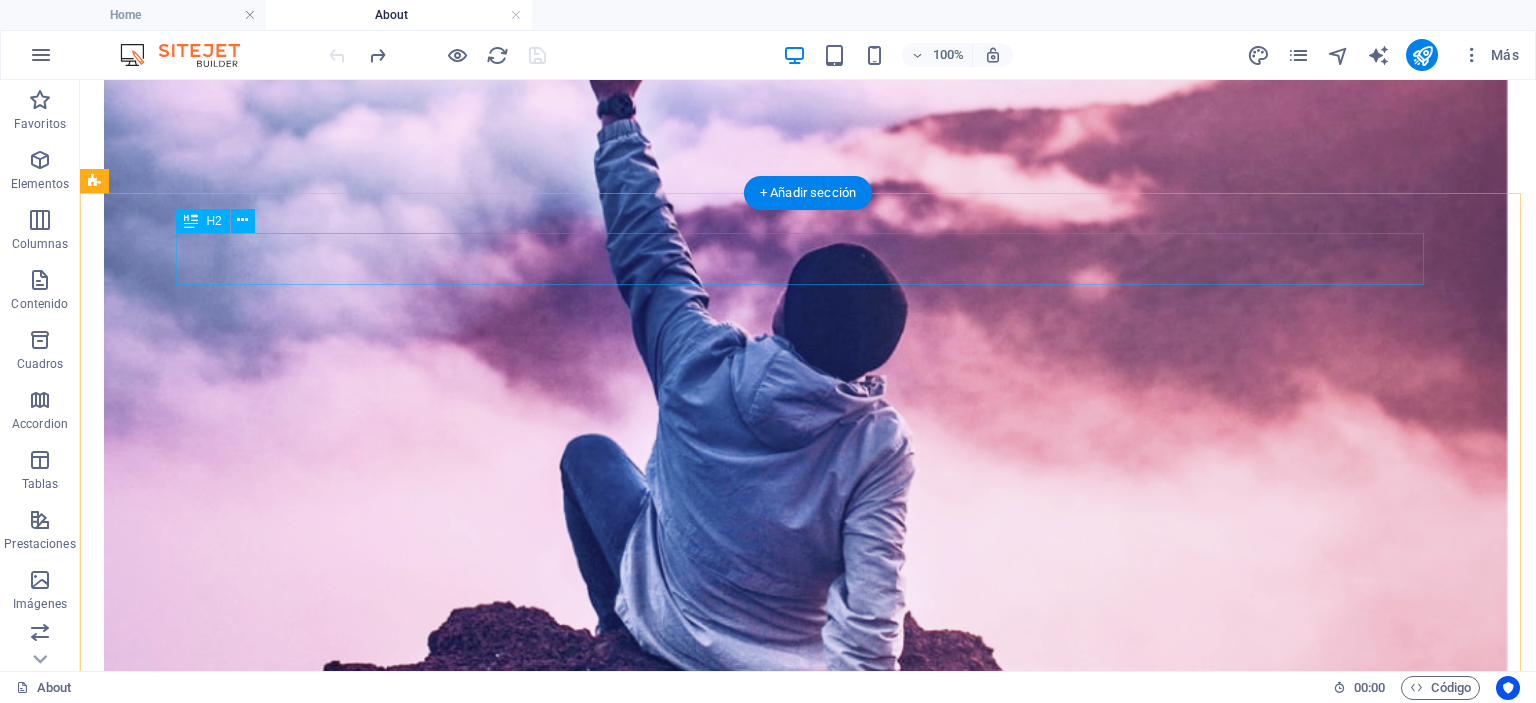 click on "Our Team" at bounding box center [808, 4580] 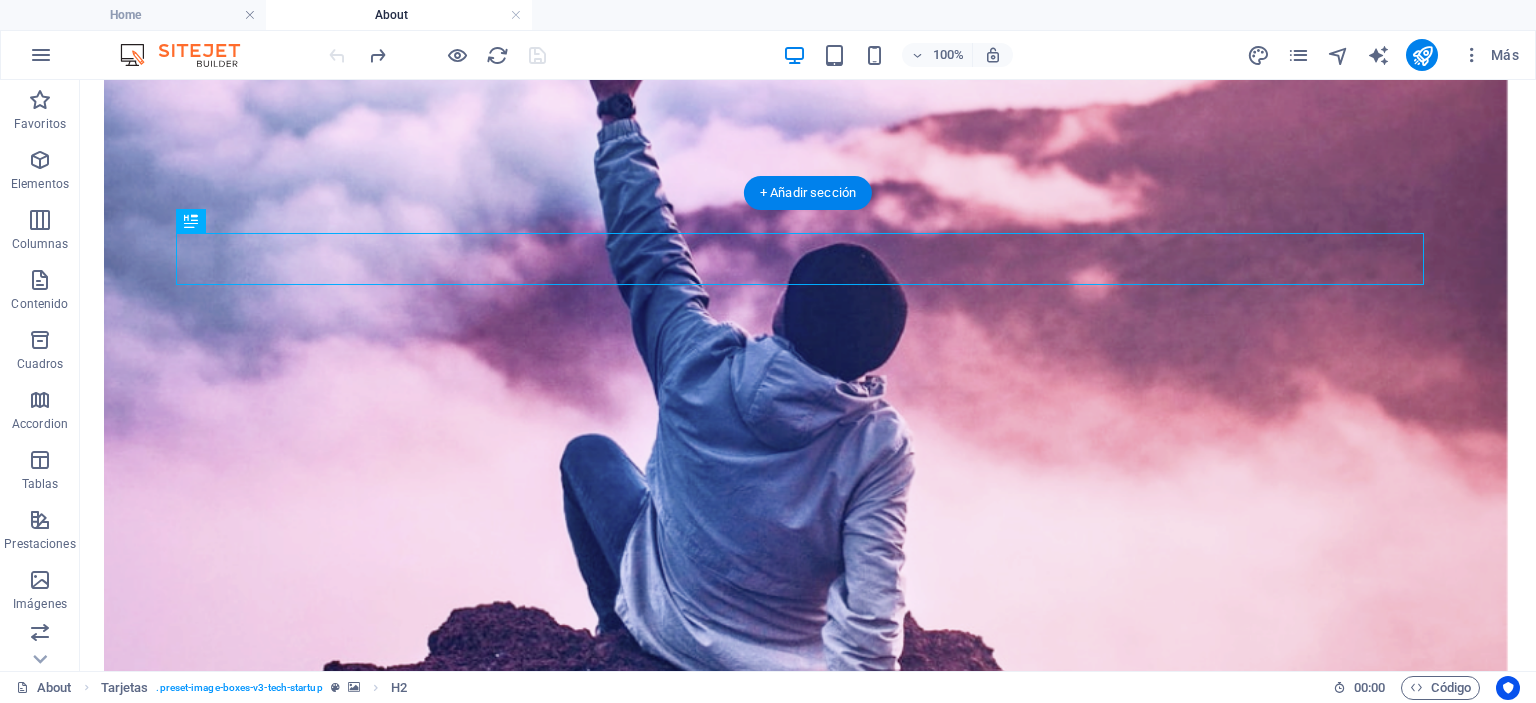 click at bounding box center [808, 3345] 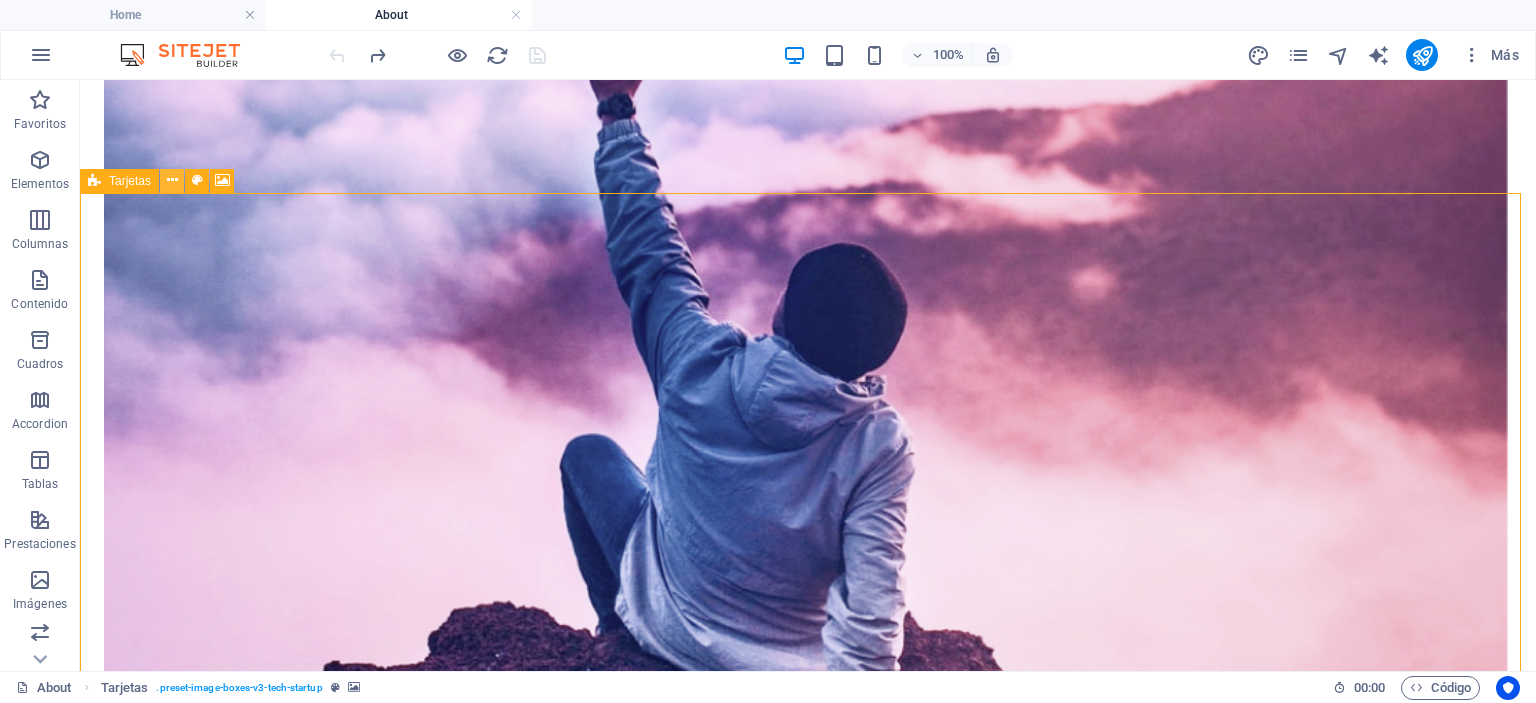 click at bounding box center [172, 180] 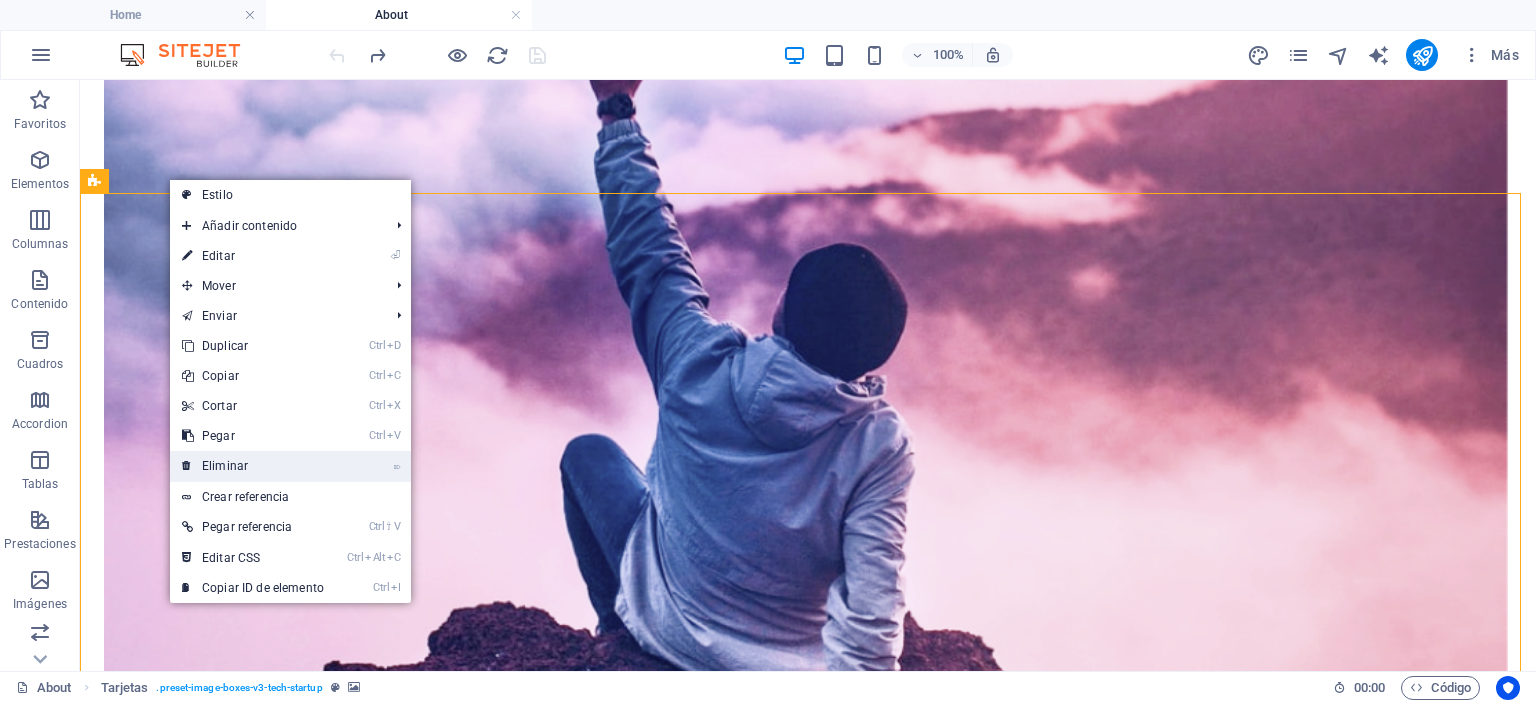 click on "⌦  Eliminar" at bounding box center [253, 466] 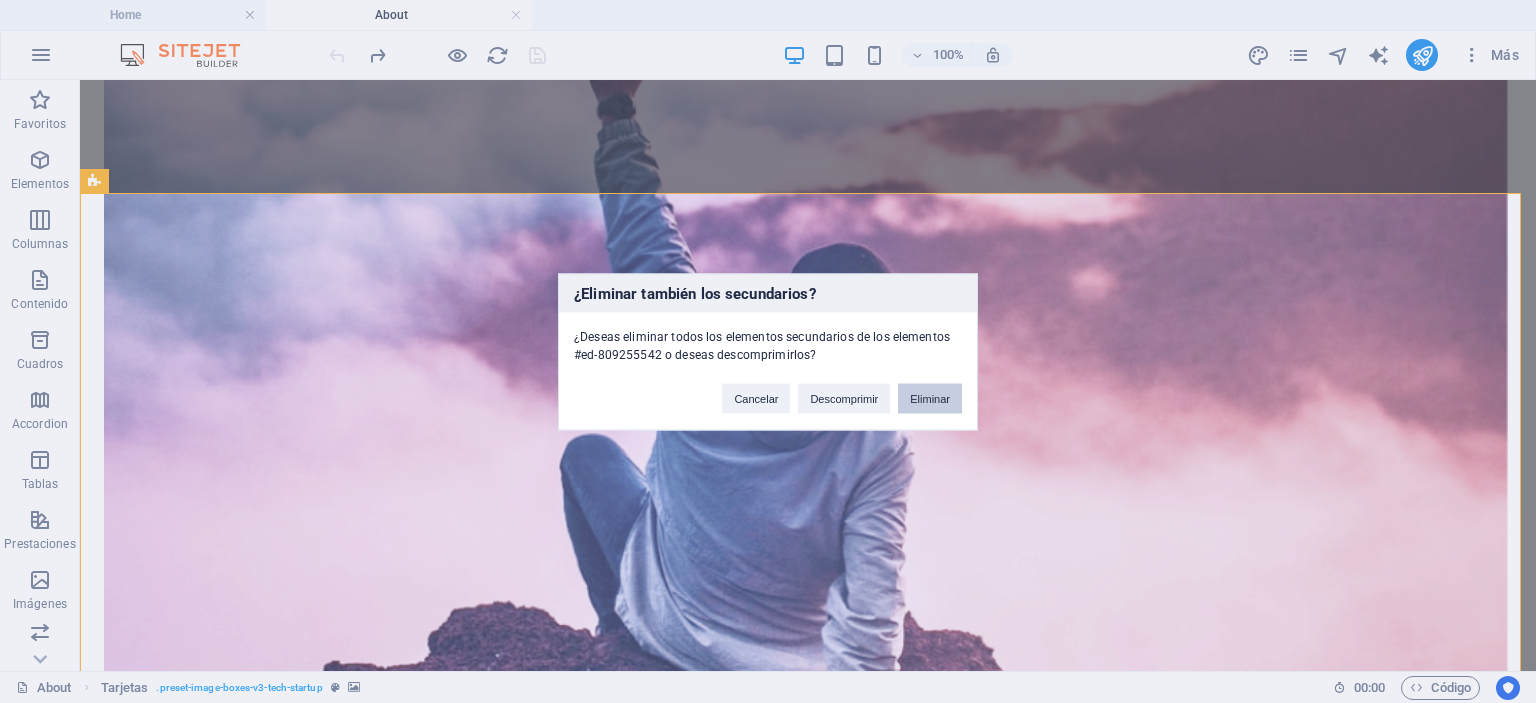 click on "Eliminar" at bounding box center (930, 398) 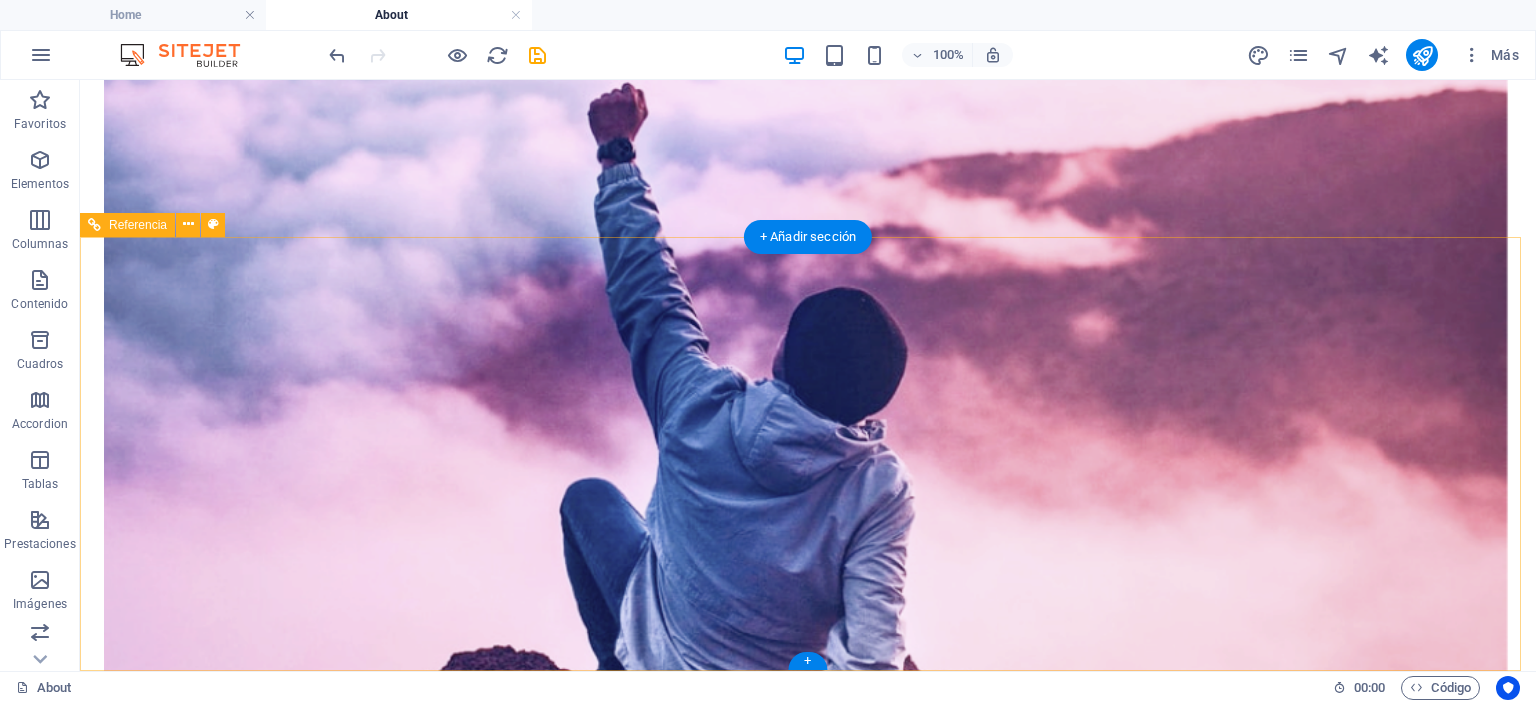 click on "ABOUT PRICING CONTACT BLOG" at bounding box center (808, 3756) 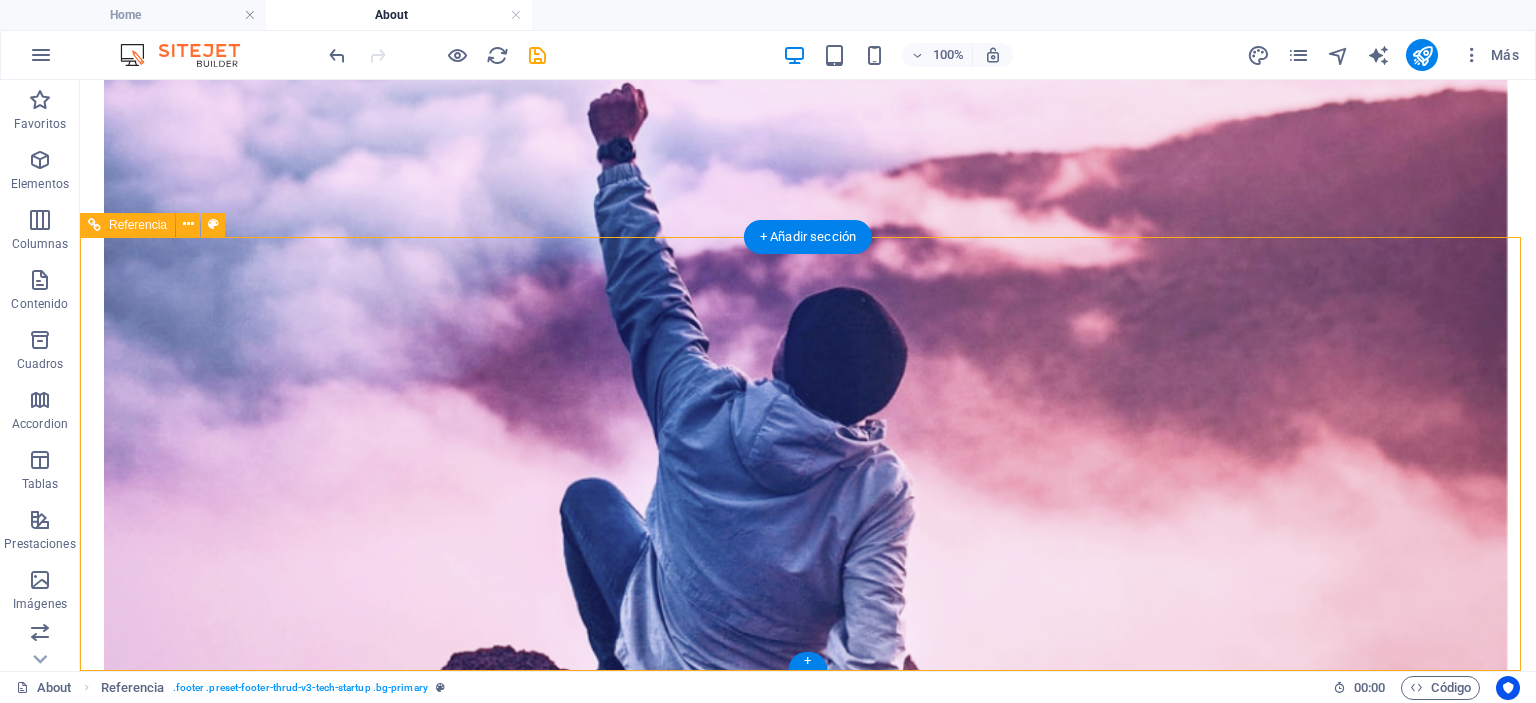 click on "ABOUT PRICING CONTACT BLOG" at bounding box center (808, 3756) 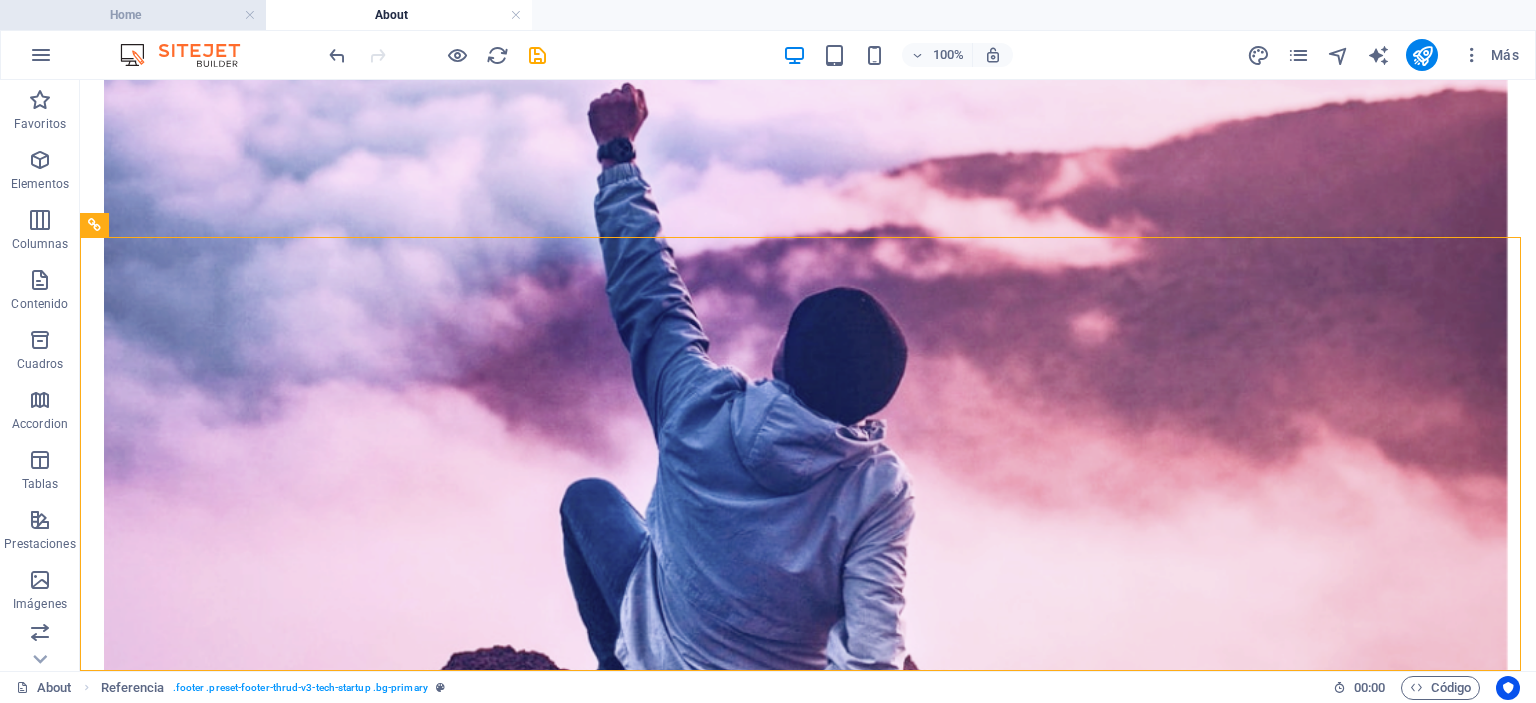click on "Home" at bounding box center [133, 15] 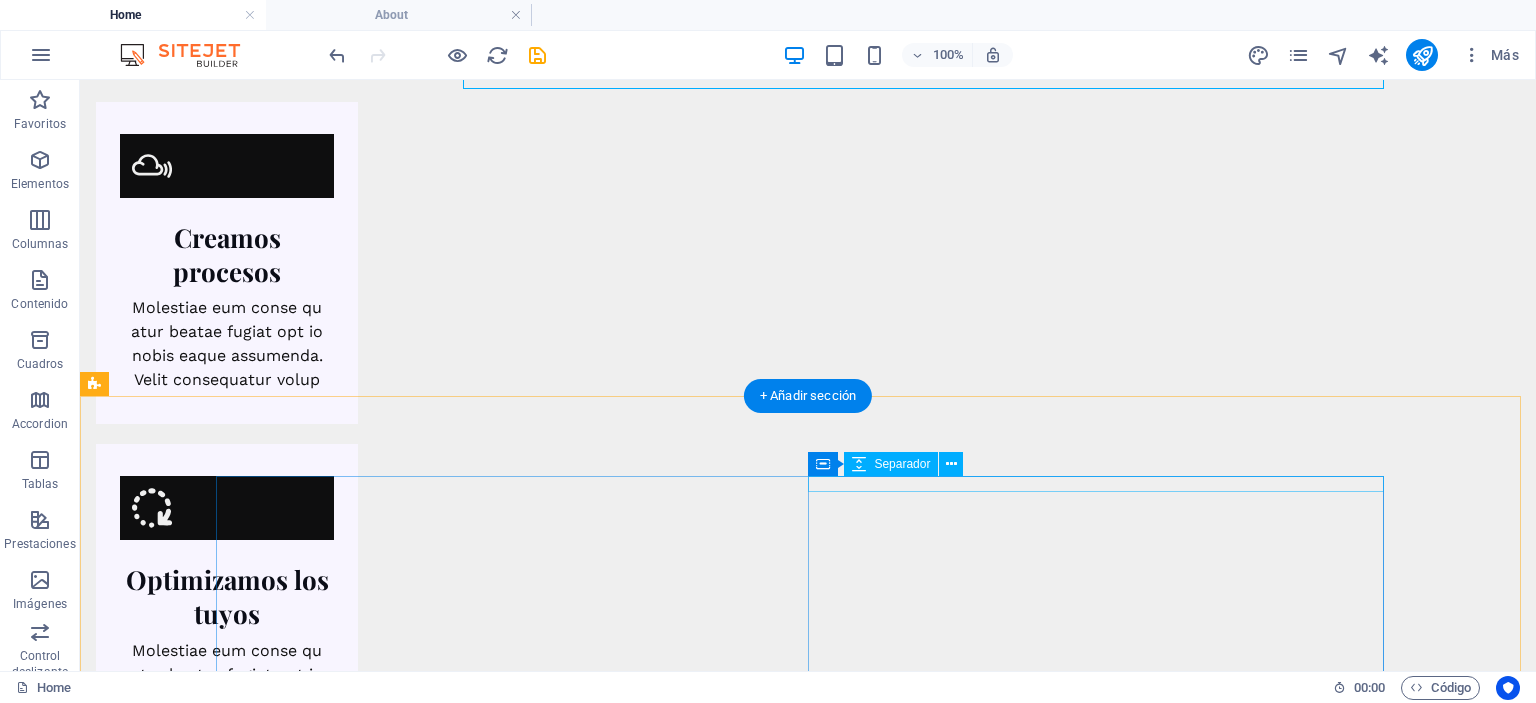 scroll, scrollTop: 1875, scrollLeft: 0, axis: vertical 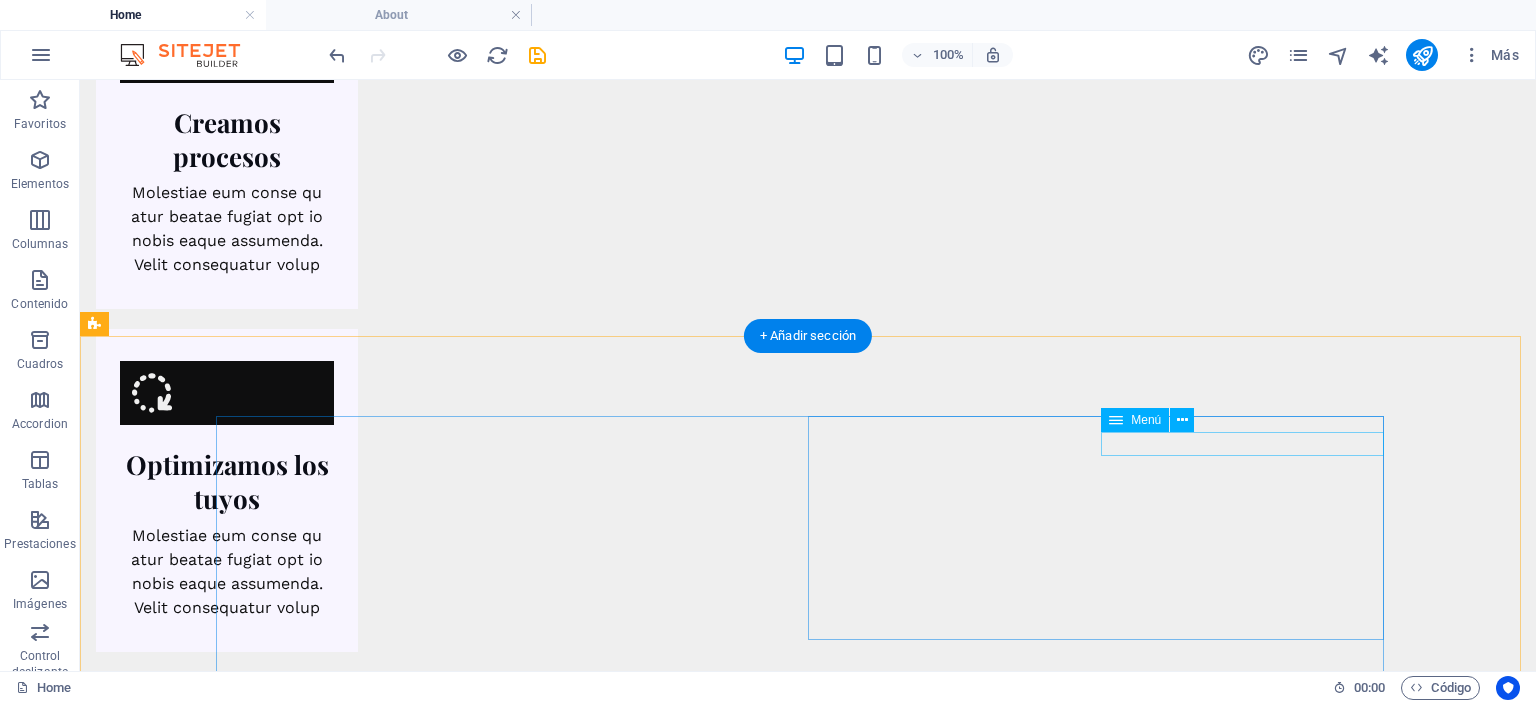 click on "ABOUT PRICING CONTACT BLOG" at bounding box center [512, 3884] 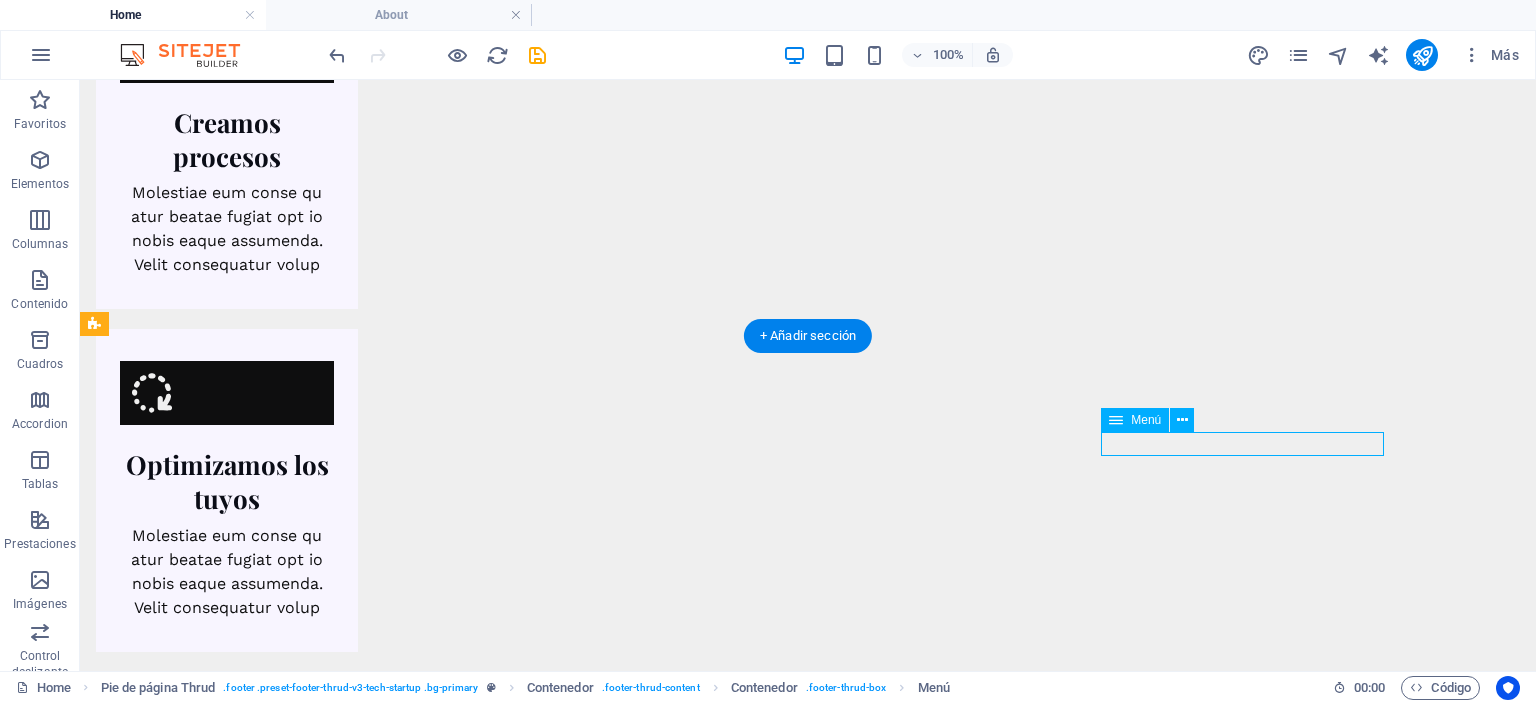 click on "ABOUT PRICING CONTACT BLOG" at bounding box center (512, 3884) 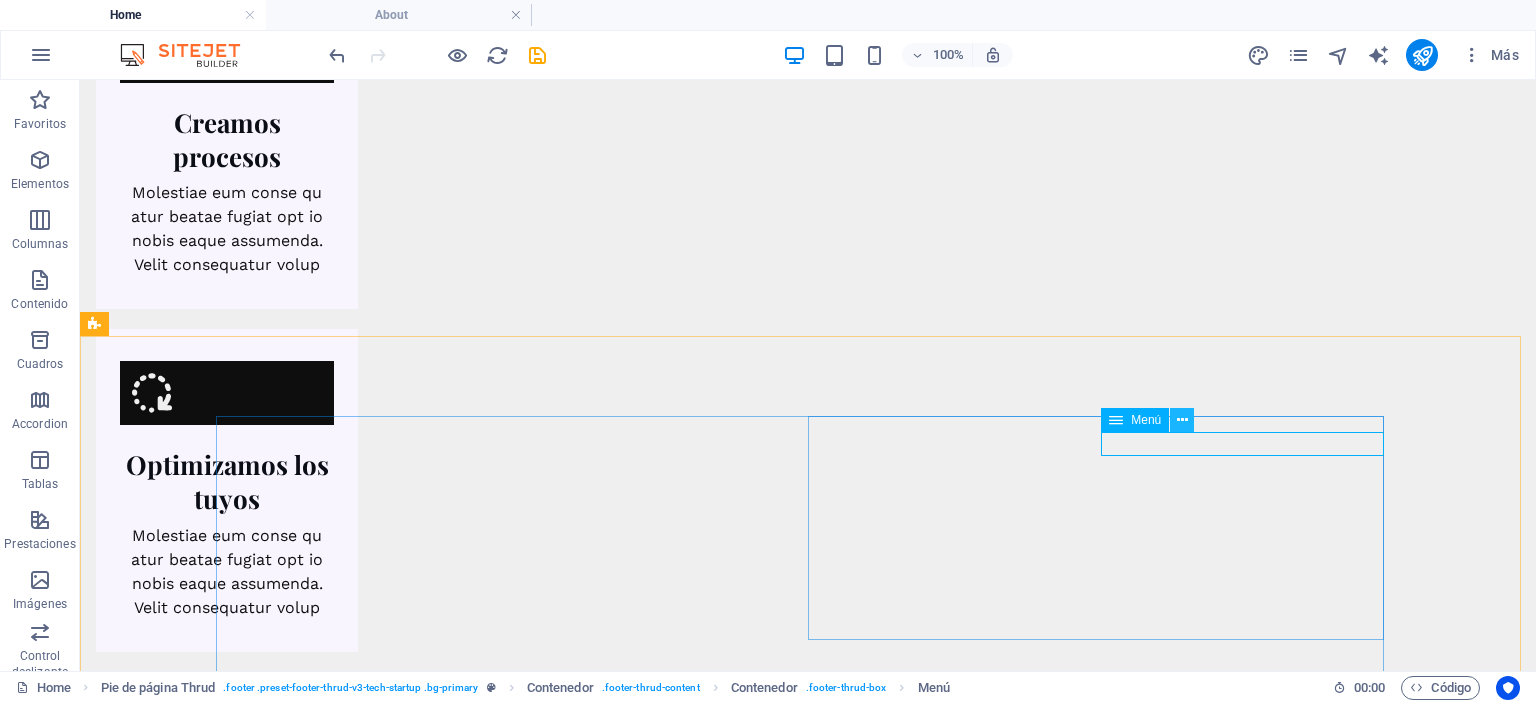 click at bounding box center (1182, 420) 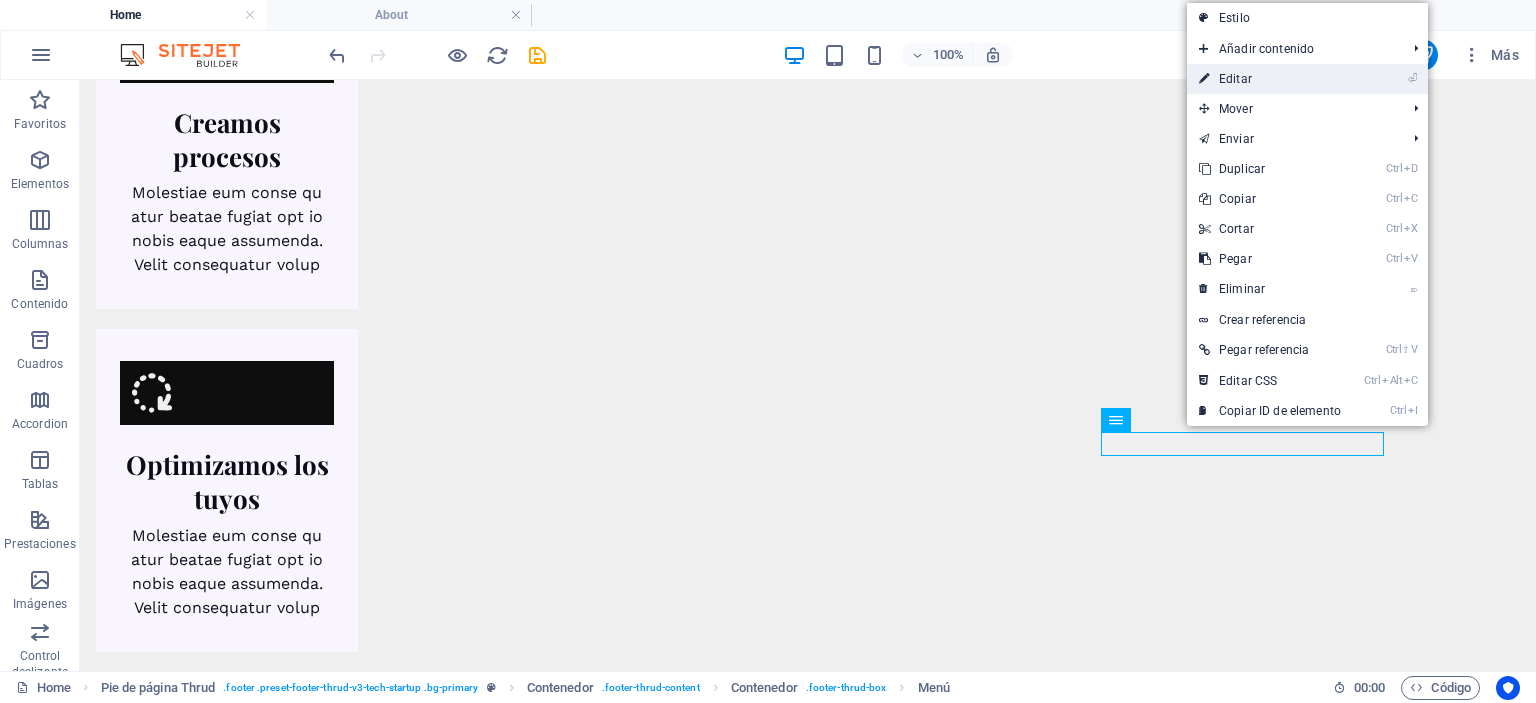 click on "⏎  Editar" at bounding box center [1270, 79] 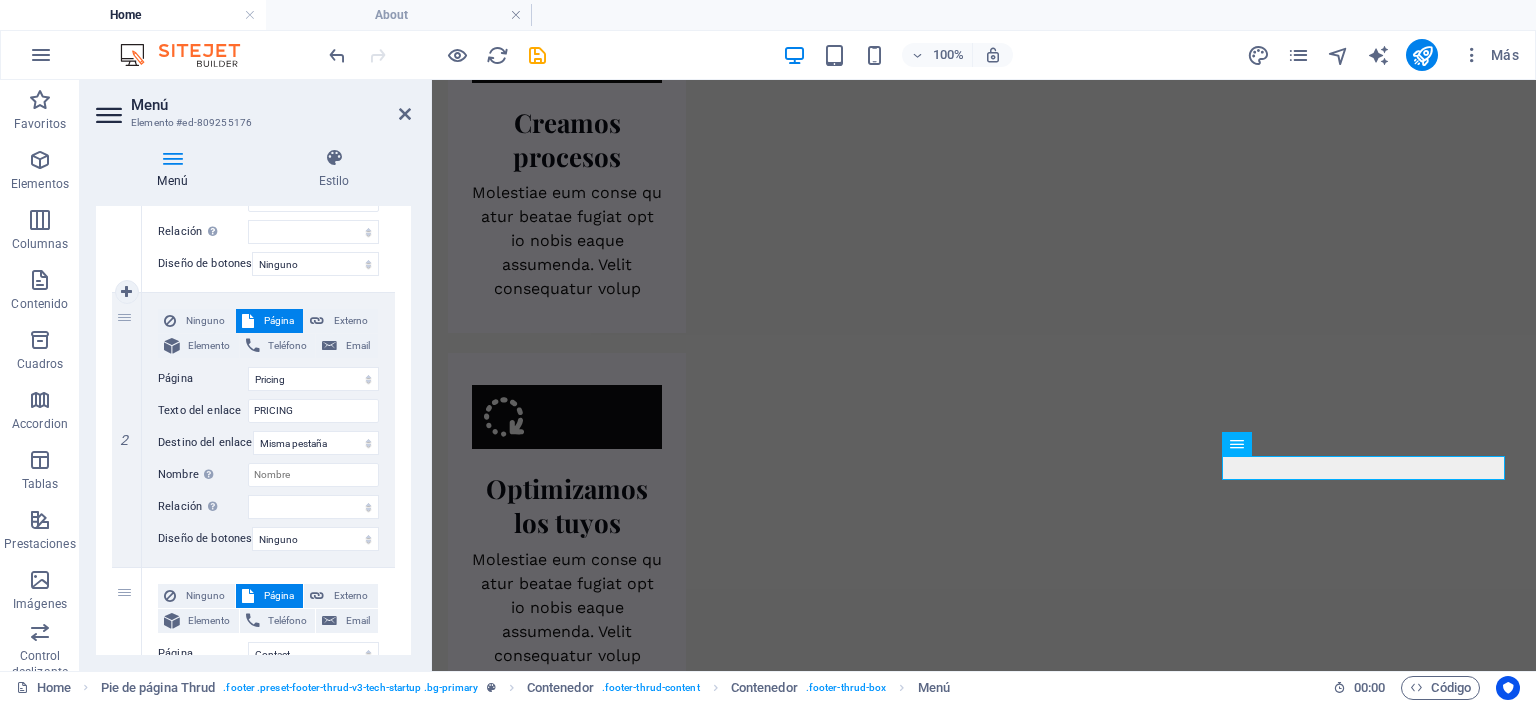 scroll, scrollTop: 448, scrollLeft: 0, axis: vertical 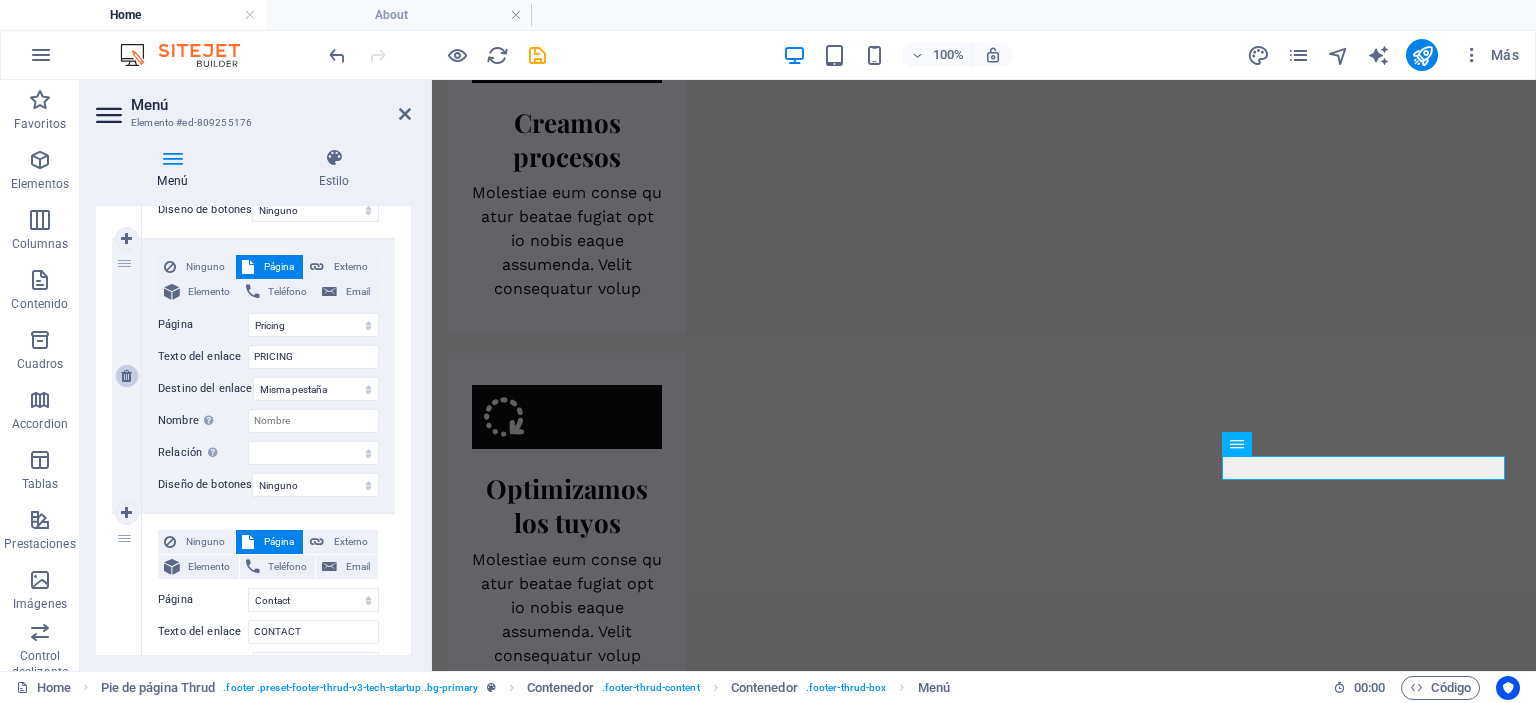 click at bounding box center (126, 376) 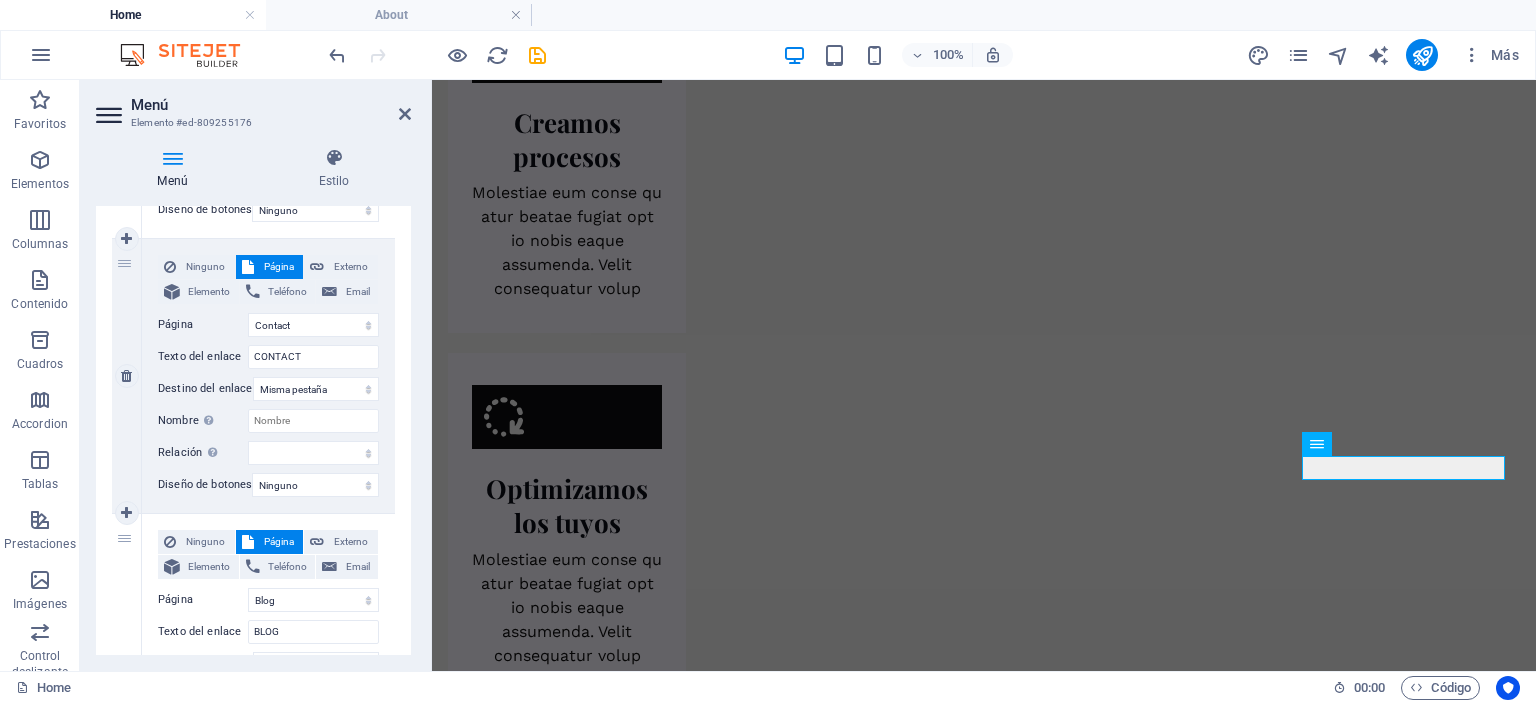 scroll, scrollTop: 649, scrollLeft: 0, axis: vertical 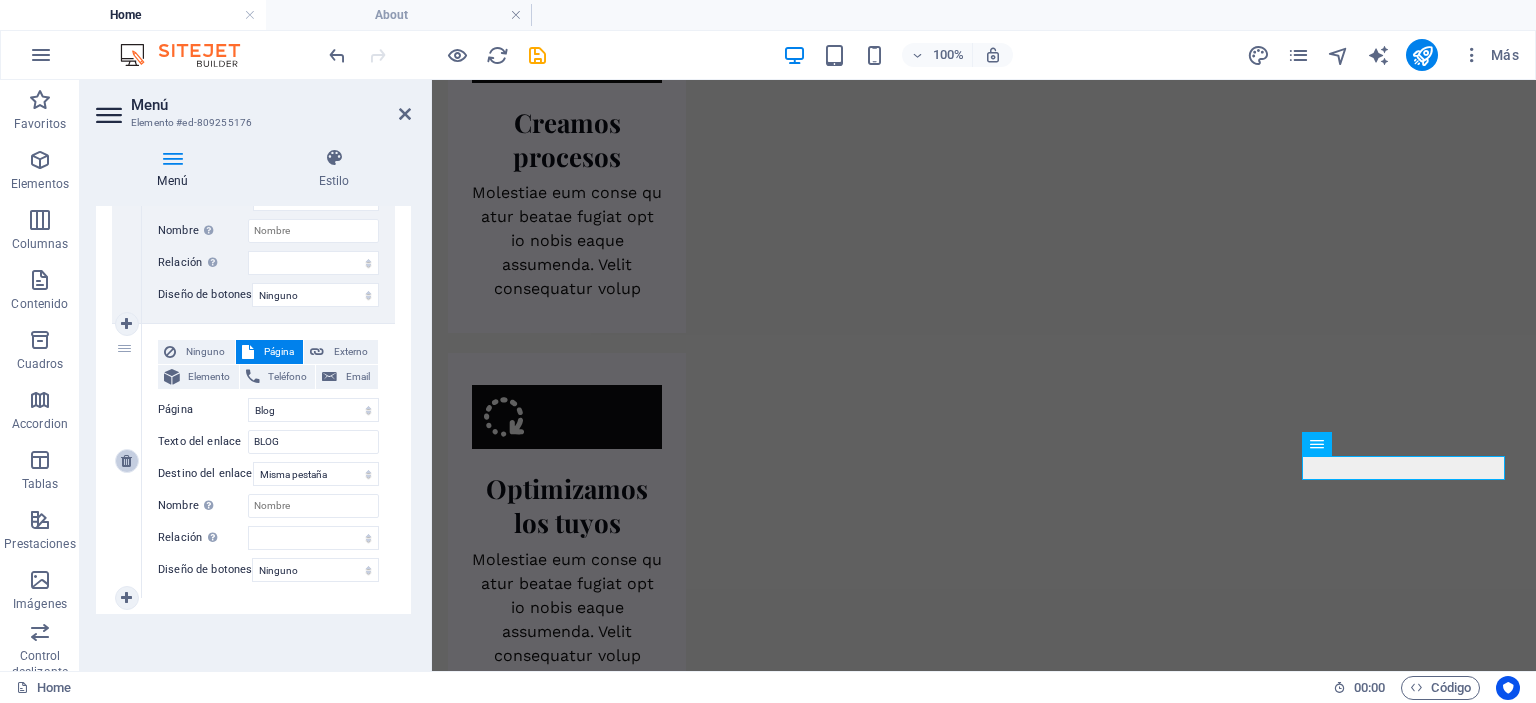 click at bounding box center [126, 461] 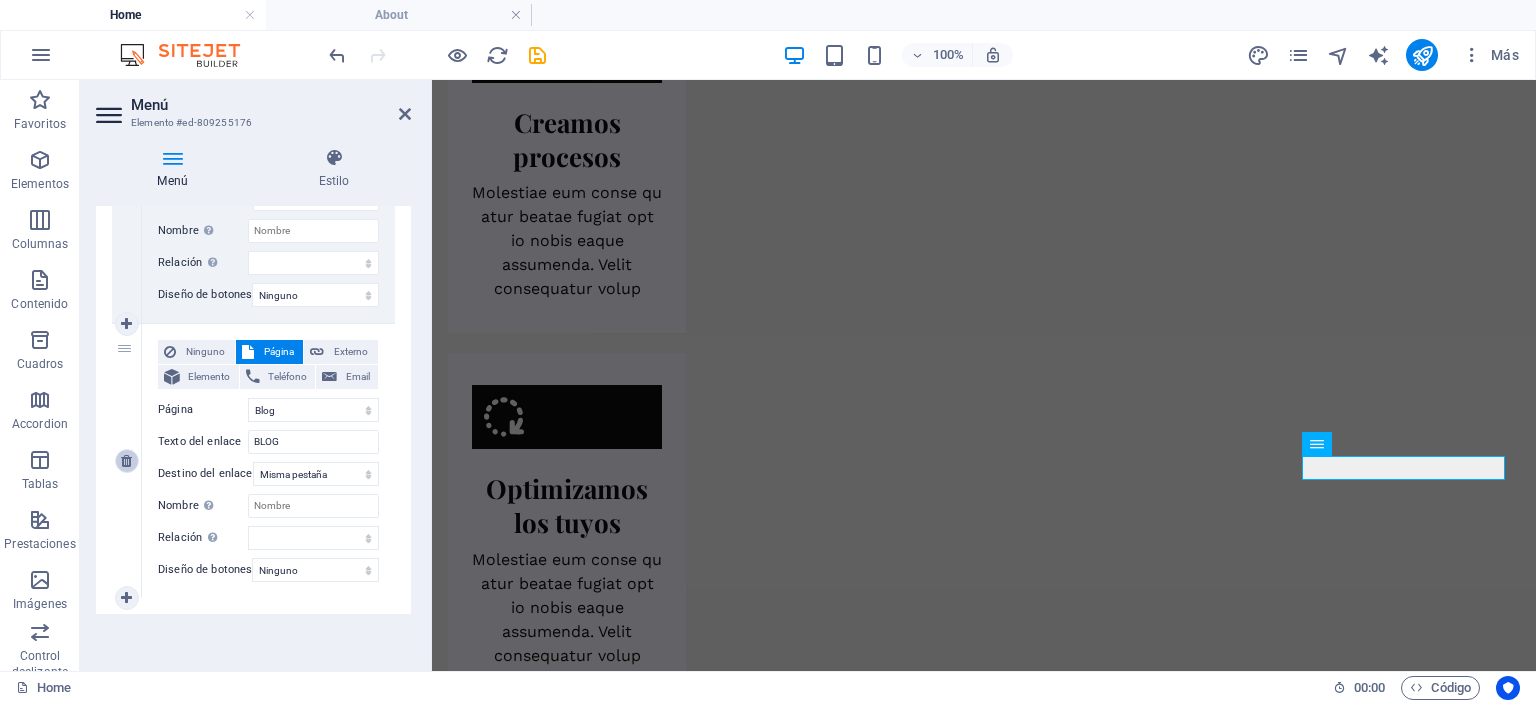 scroll, scrollTop: 375, scrollLeft: 0, axis: vertical 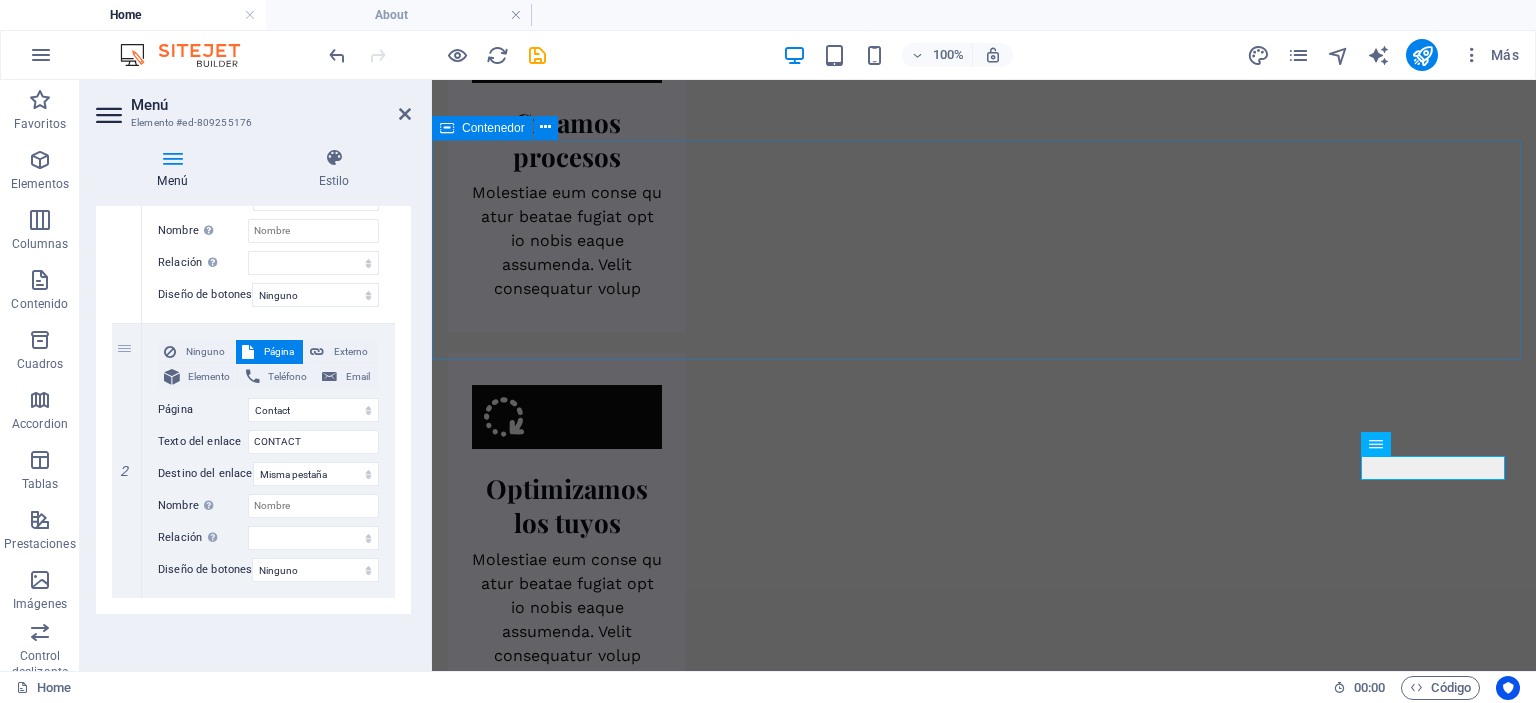 click on "Suelta el contenido aquí o  Añadir elementos  Pegar portapapeles" at bounding box center (984, 3612) 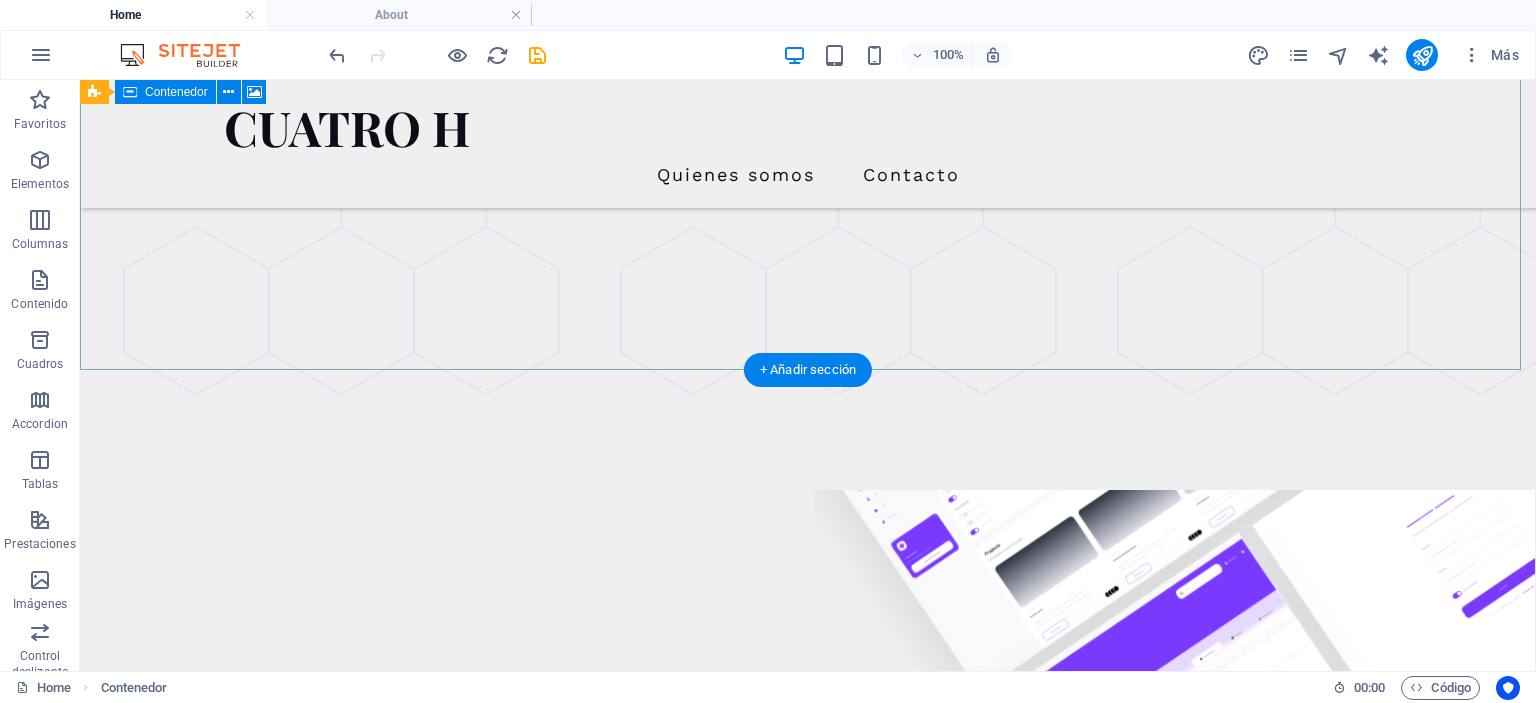 scroll, scrollTop: 0, scrollLeft: 0, axis: both 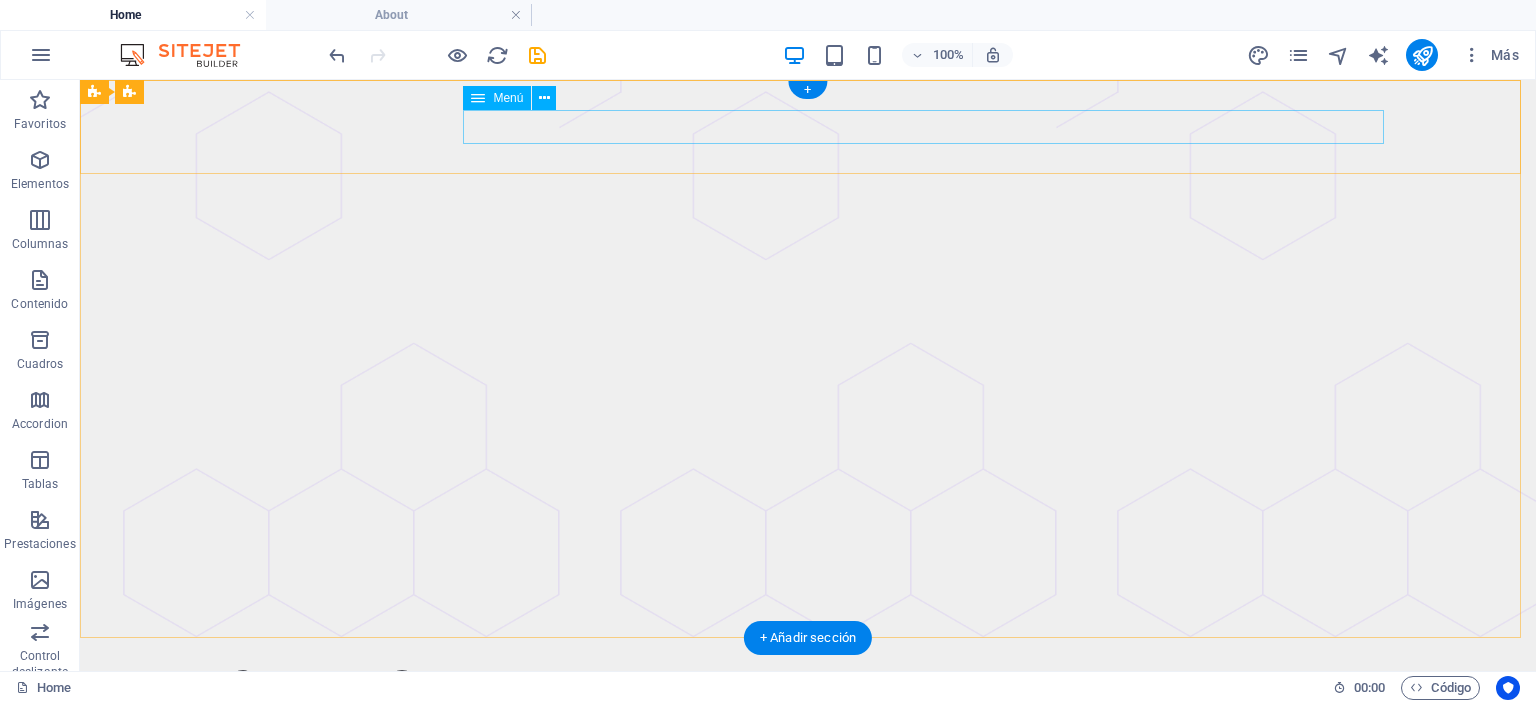 click on "Quienes somos Contacto" at bounding box center [808, 733] 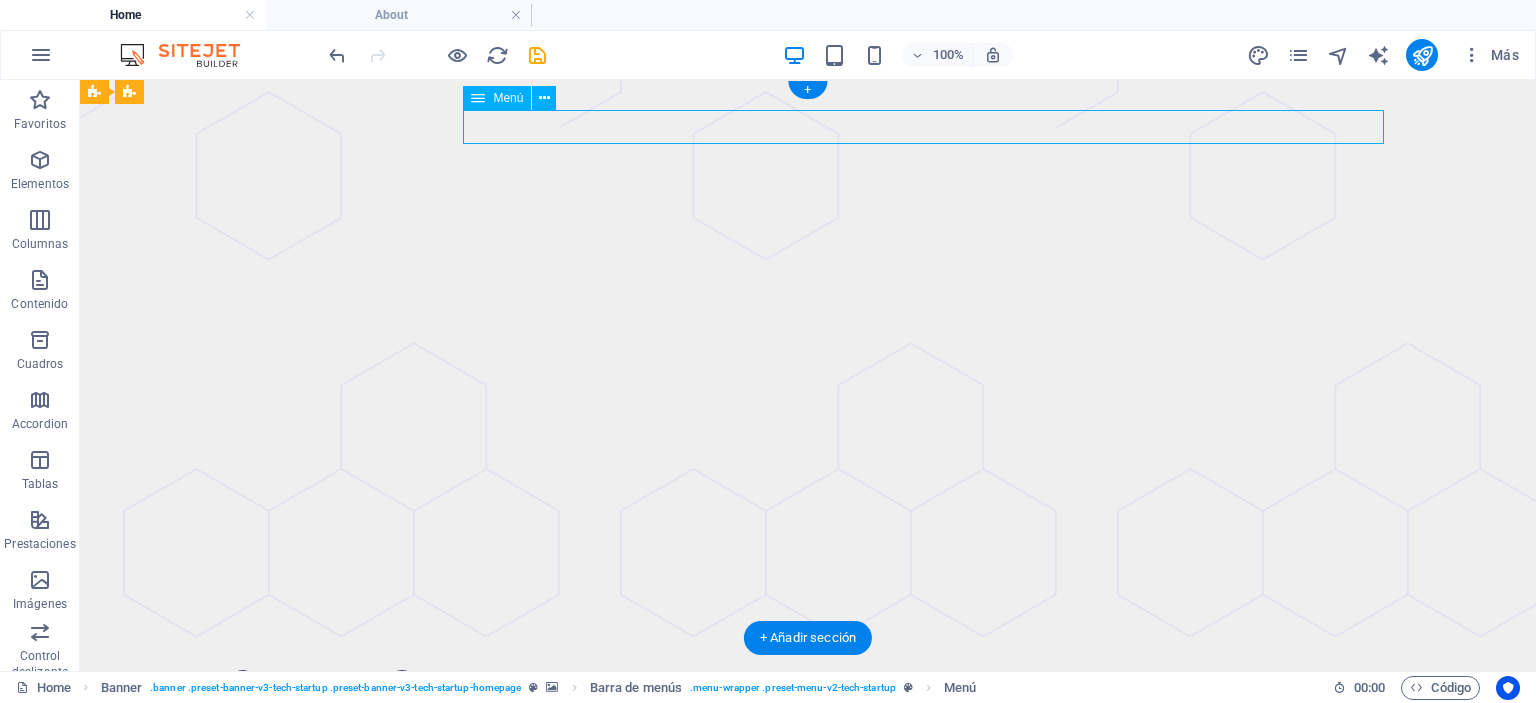 click on "Quienes somos Contacto" at bounding box center (808, 733) 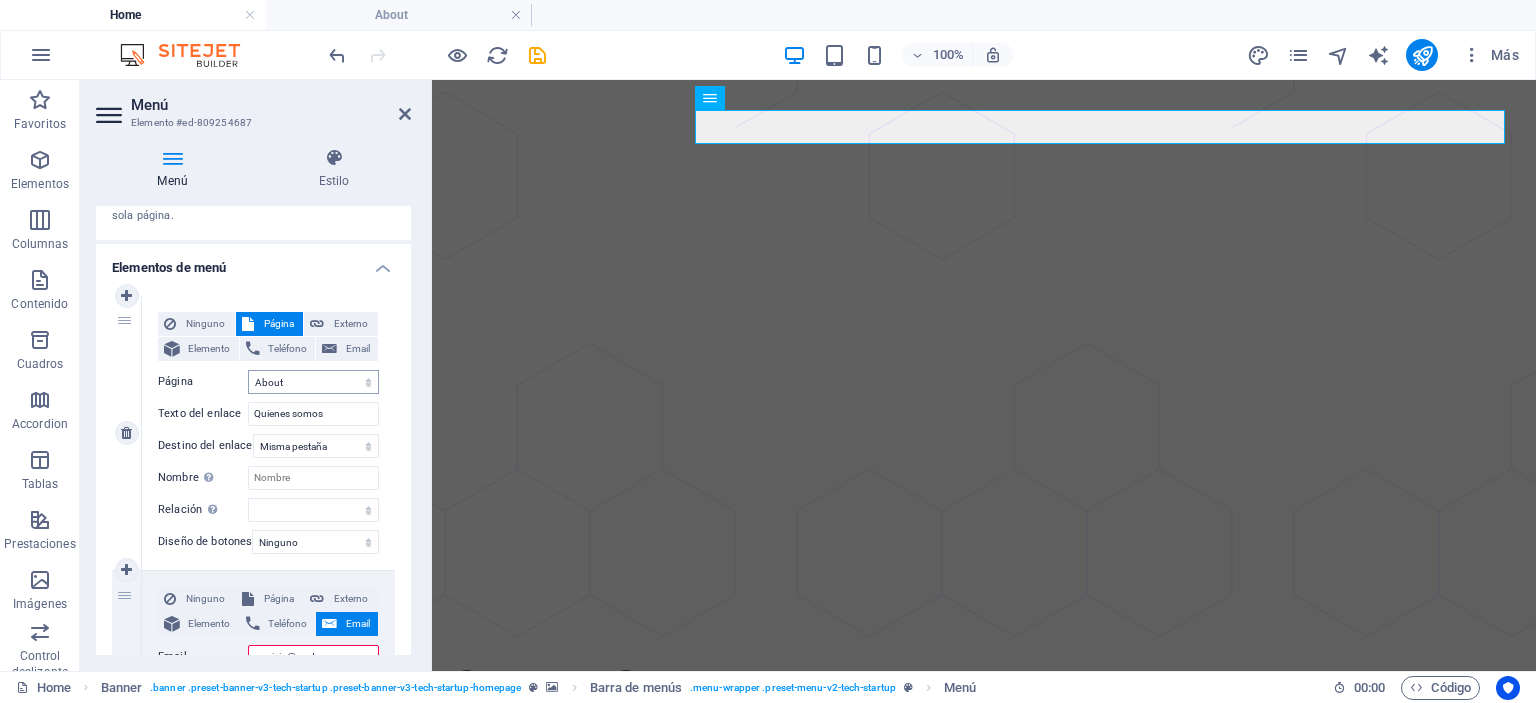 scroll, scrollTop: 156, scrollLeft: 0, axis: vertical 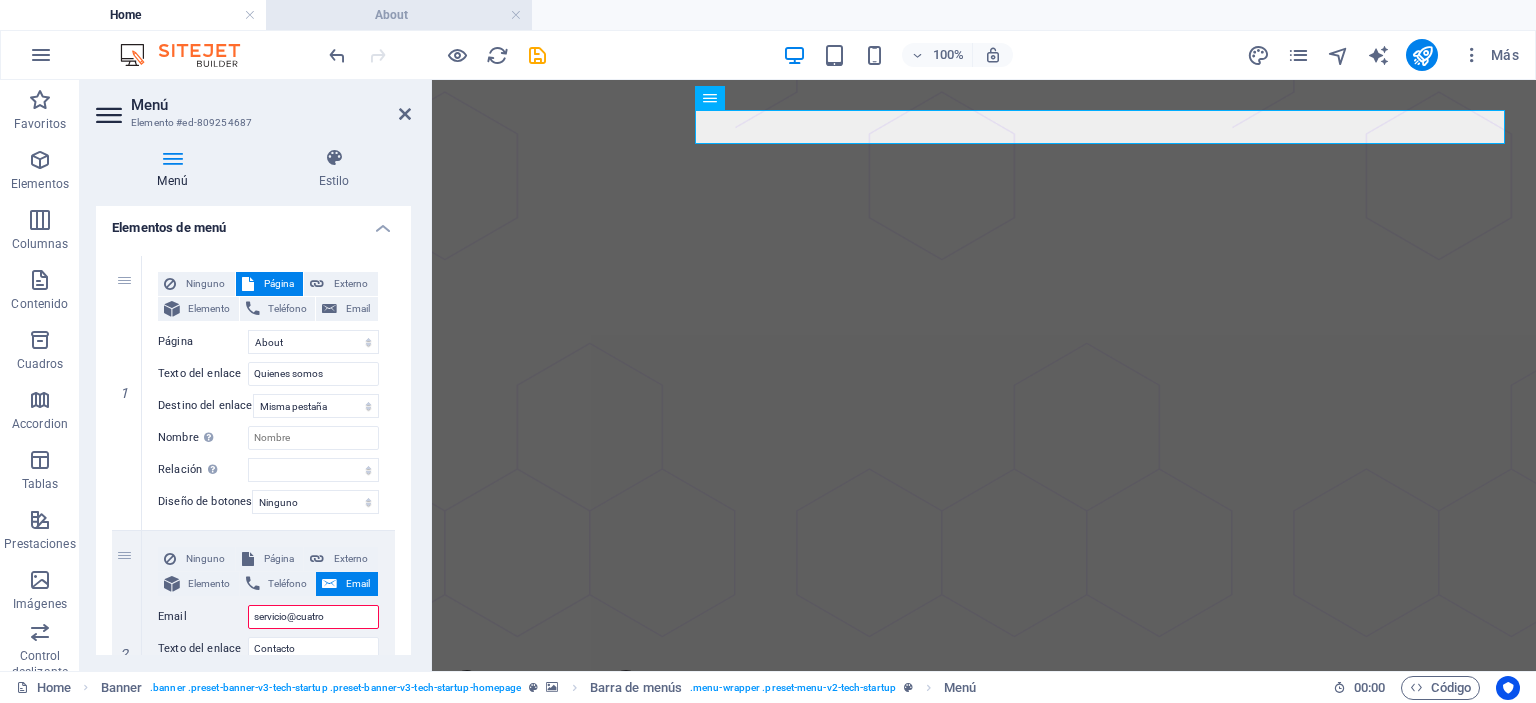 click on "About" at bounding box center [399, 15] 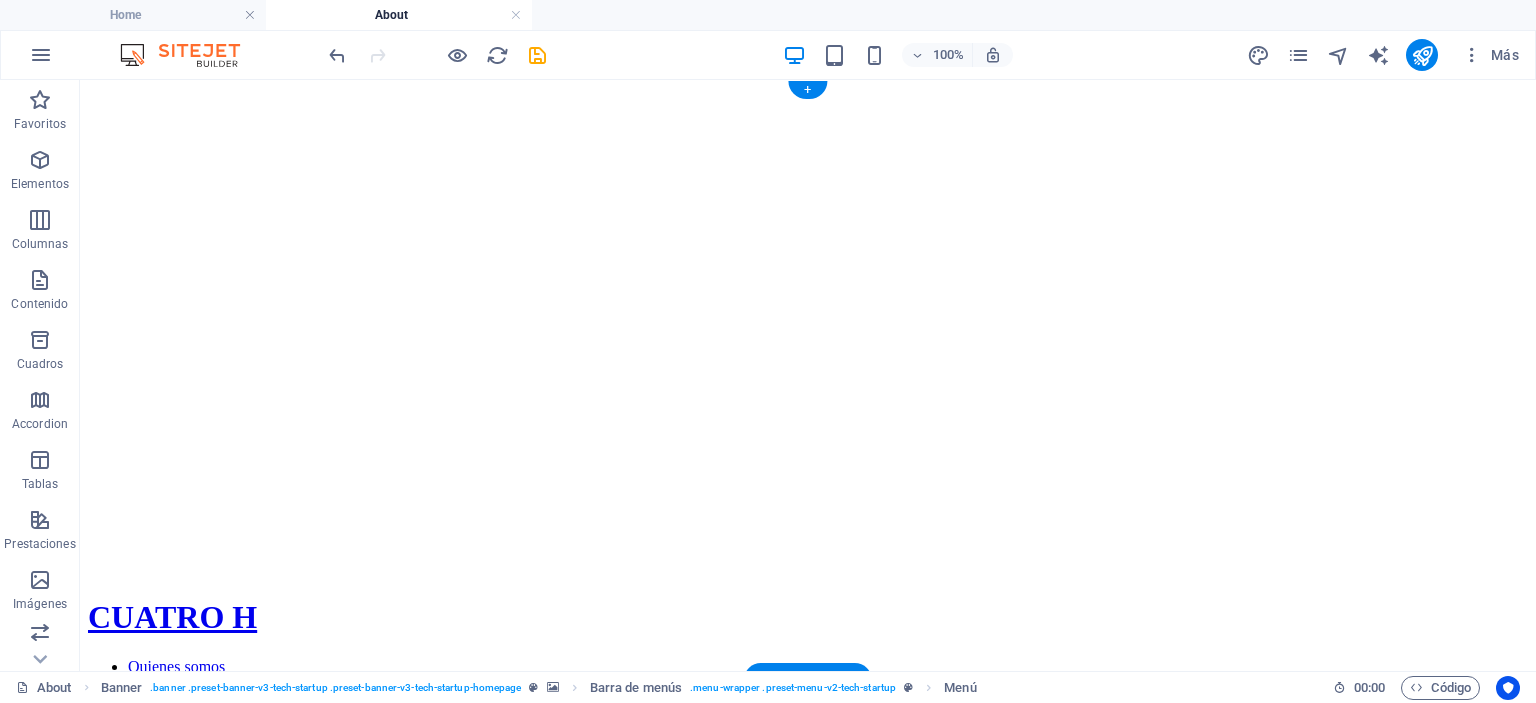 scroll, scrollTop: 0, scrollLeft: 0, axis: both 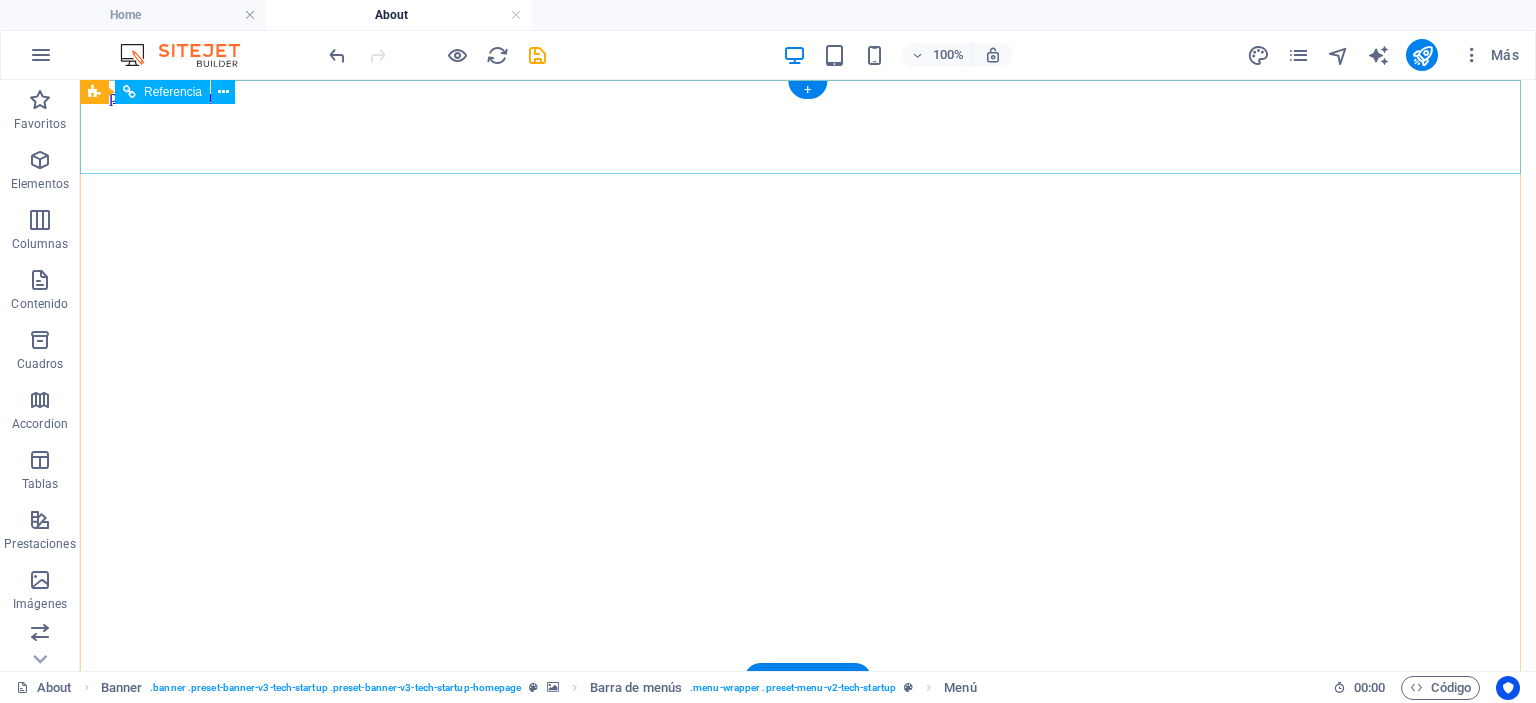 click on "Quienes somos Planes Contacto" at bounding box center (808, 813) 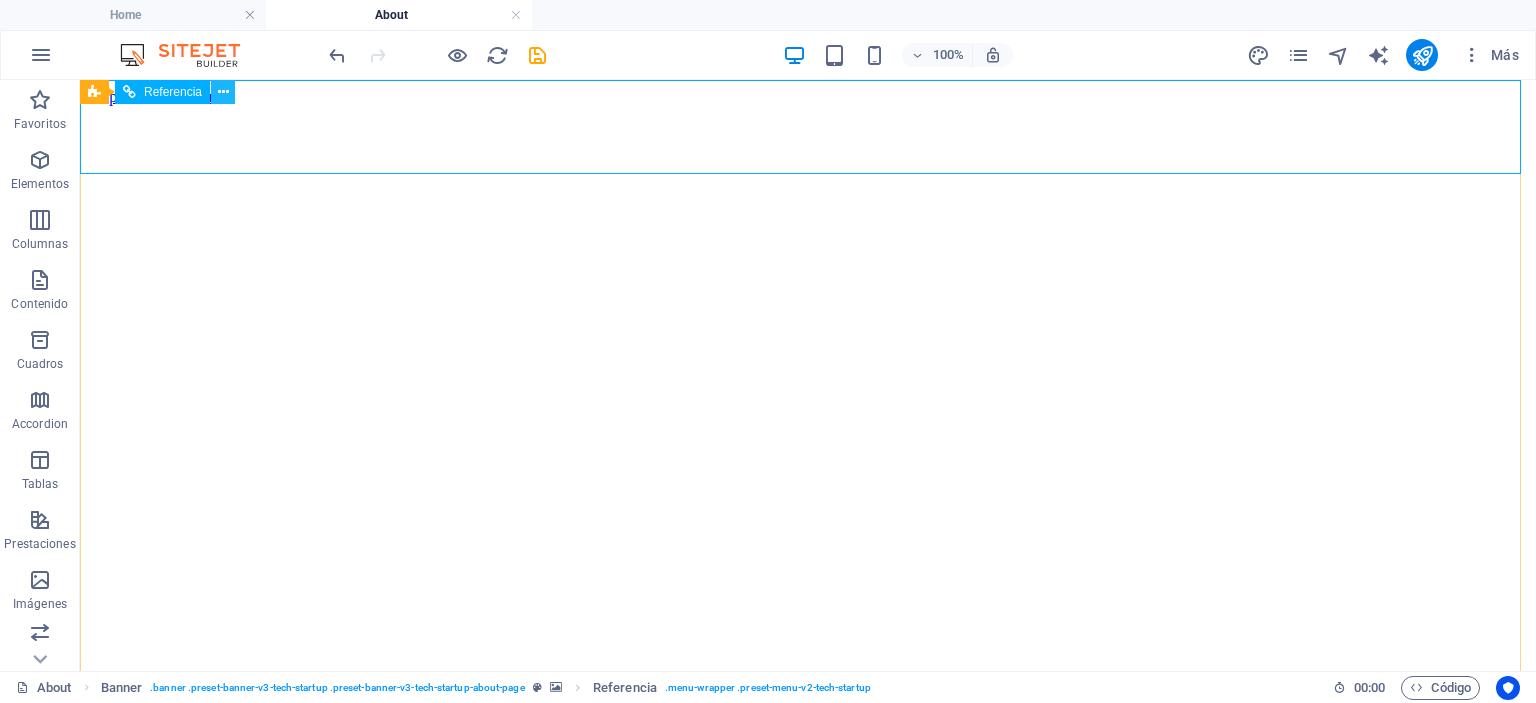 click at bounding box center [223, 92] 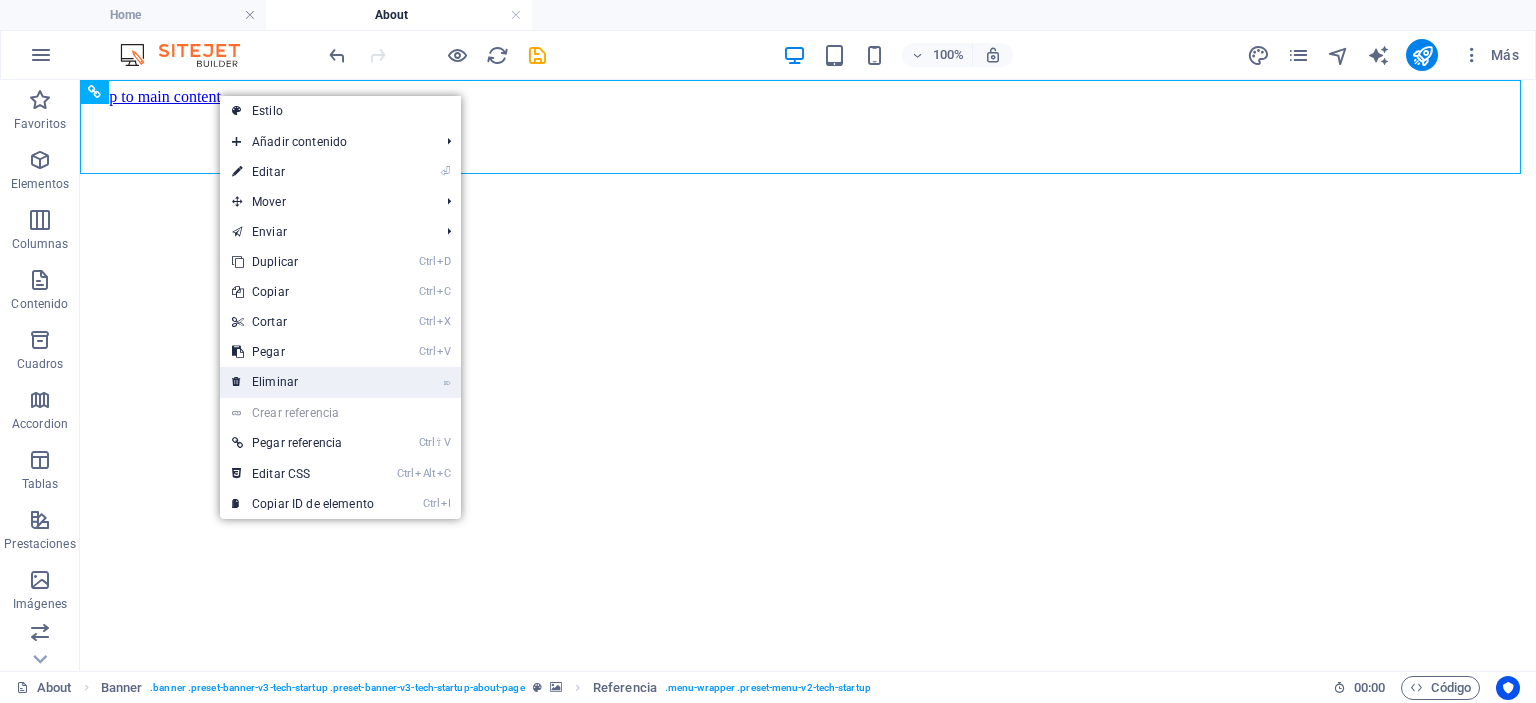 click on "⌦  Eliminar" at bounding box center (303, 382) 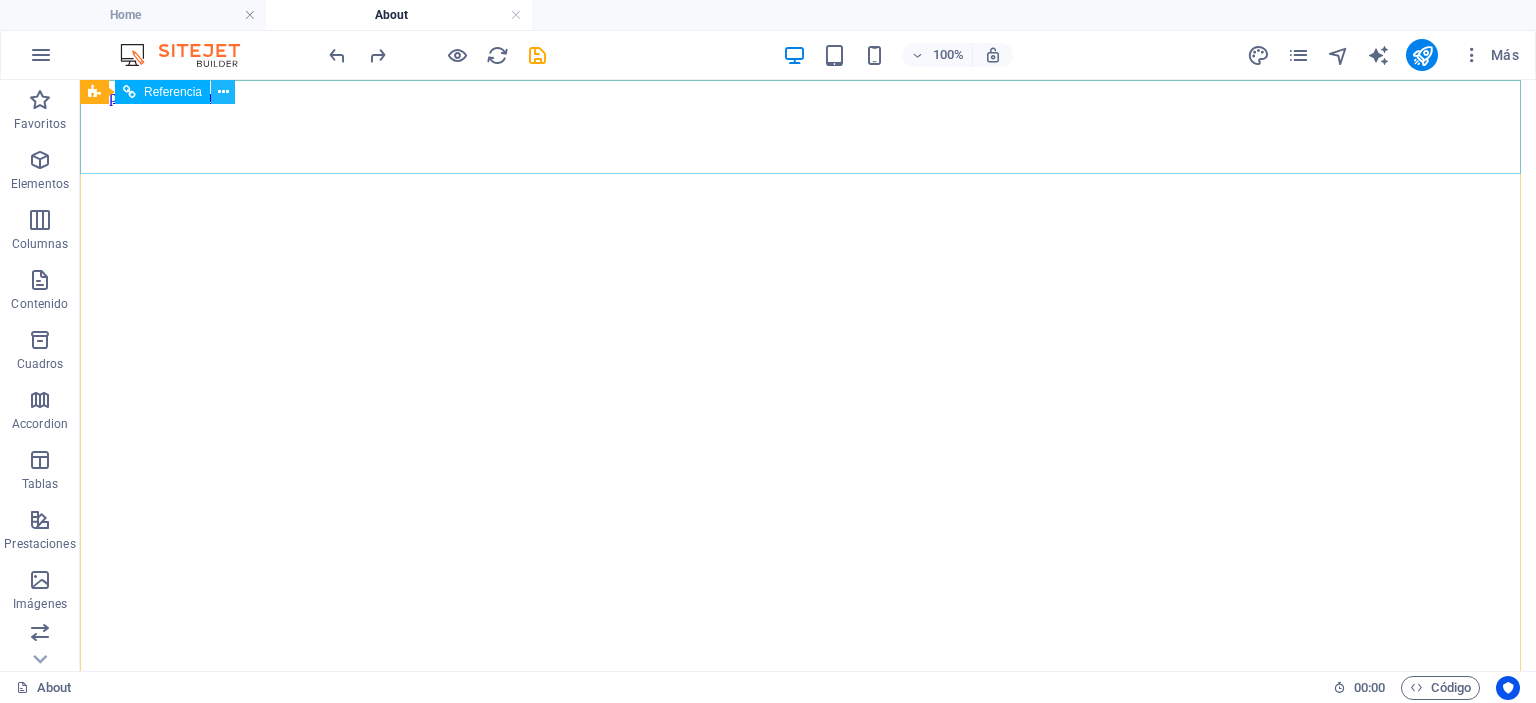 click at bounding box center (223, 92) 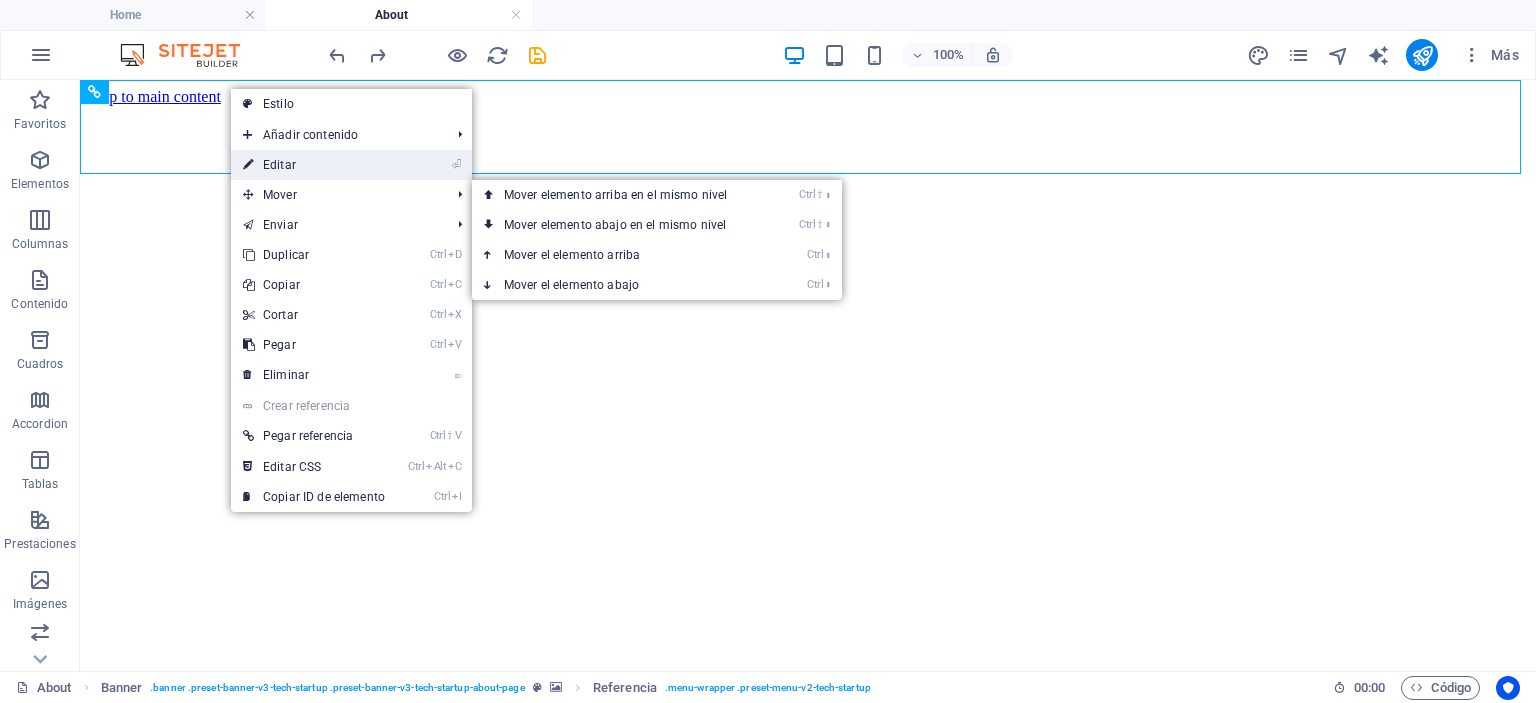 click on "⏎  Editar" at bounding box center [314, 165] 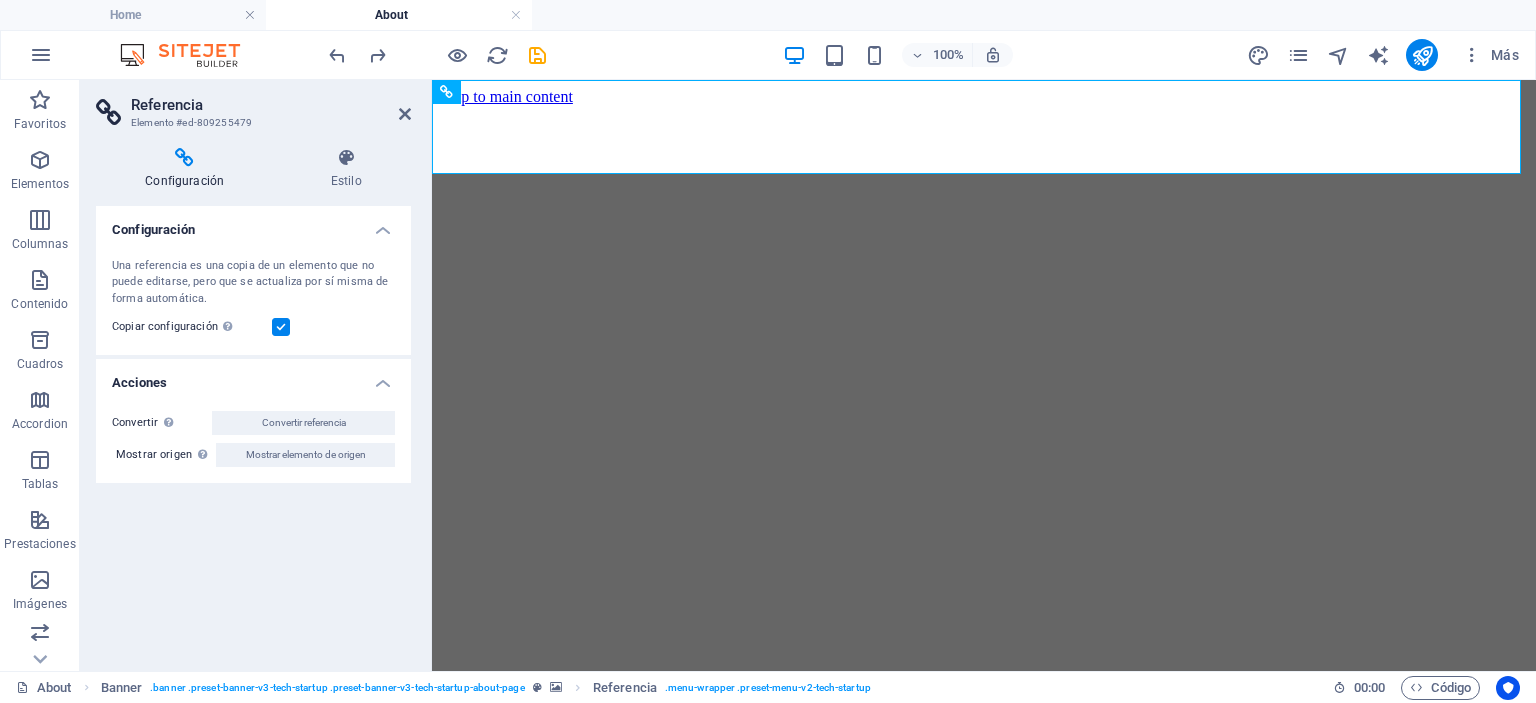 click on "Acciones" at bounding box center (253, 377) 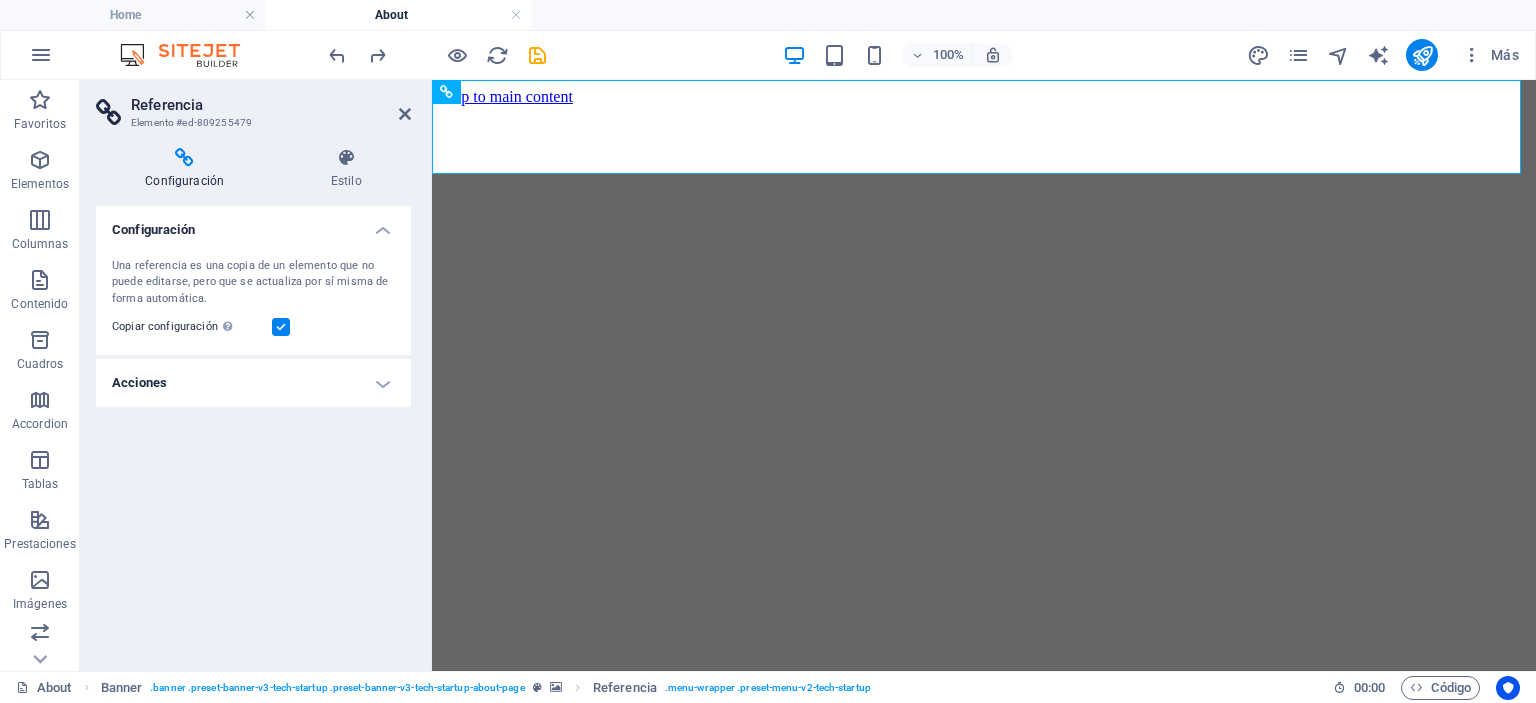 click on "Configuración" at bounding box center [253, 224] 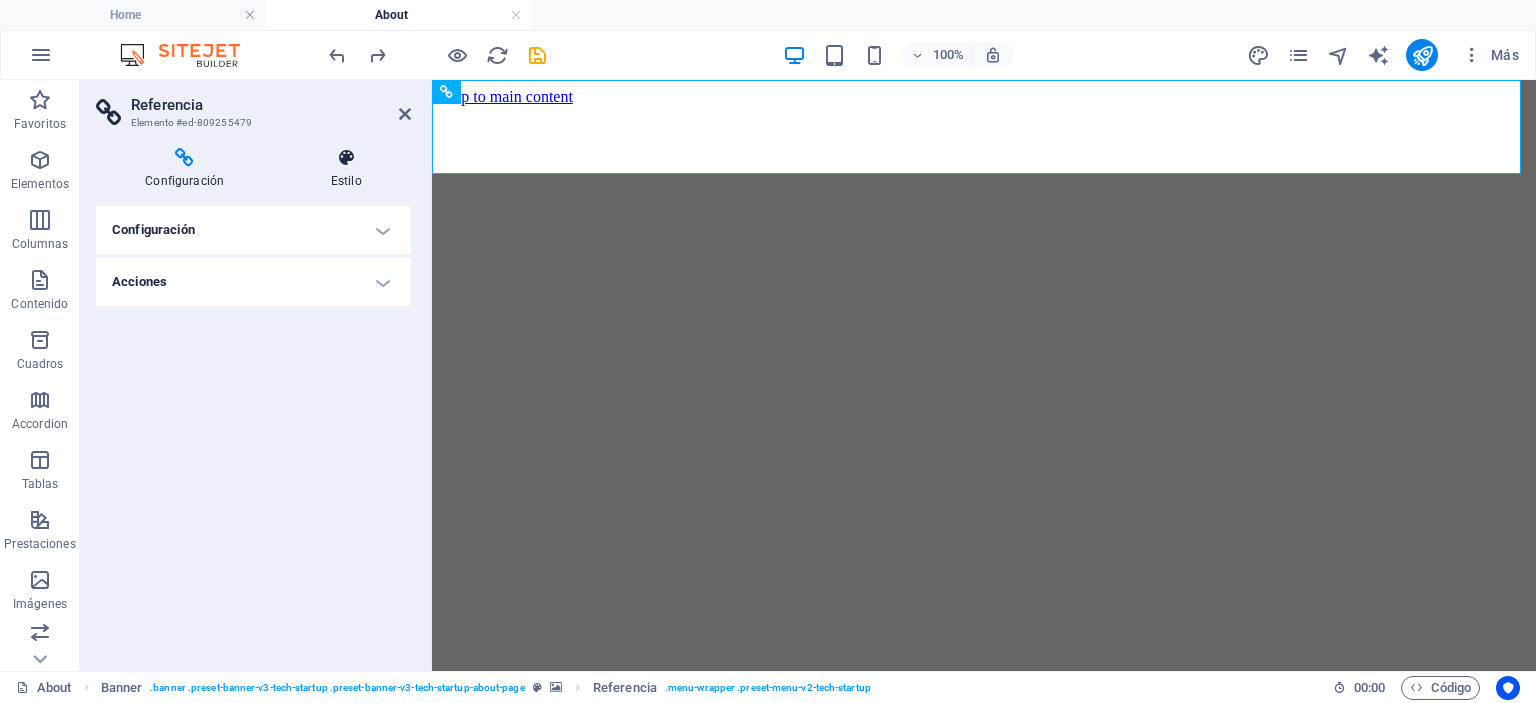 click at bounding box center (346, 158) 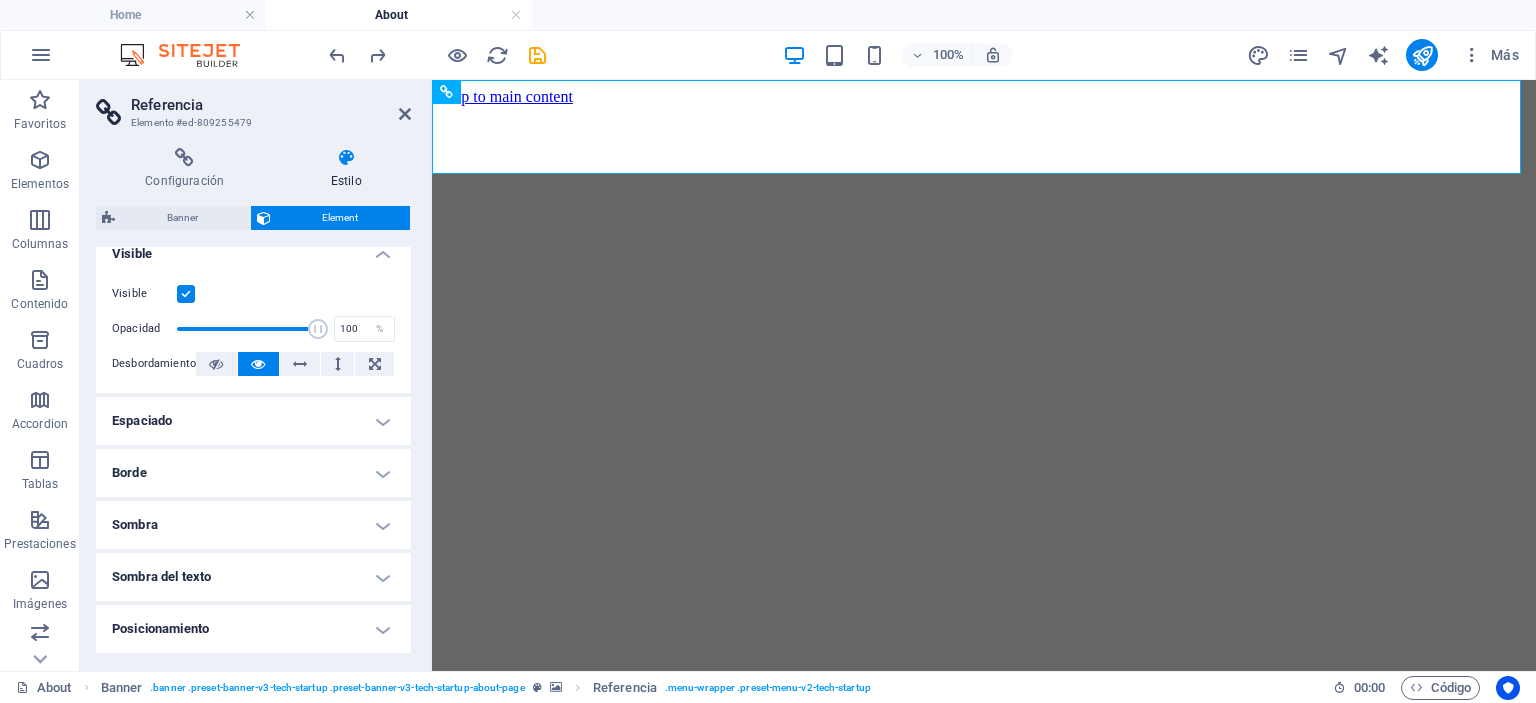 scroll, scrollTop: 452, scrollLeft: 0, axis: vertical 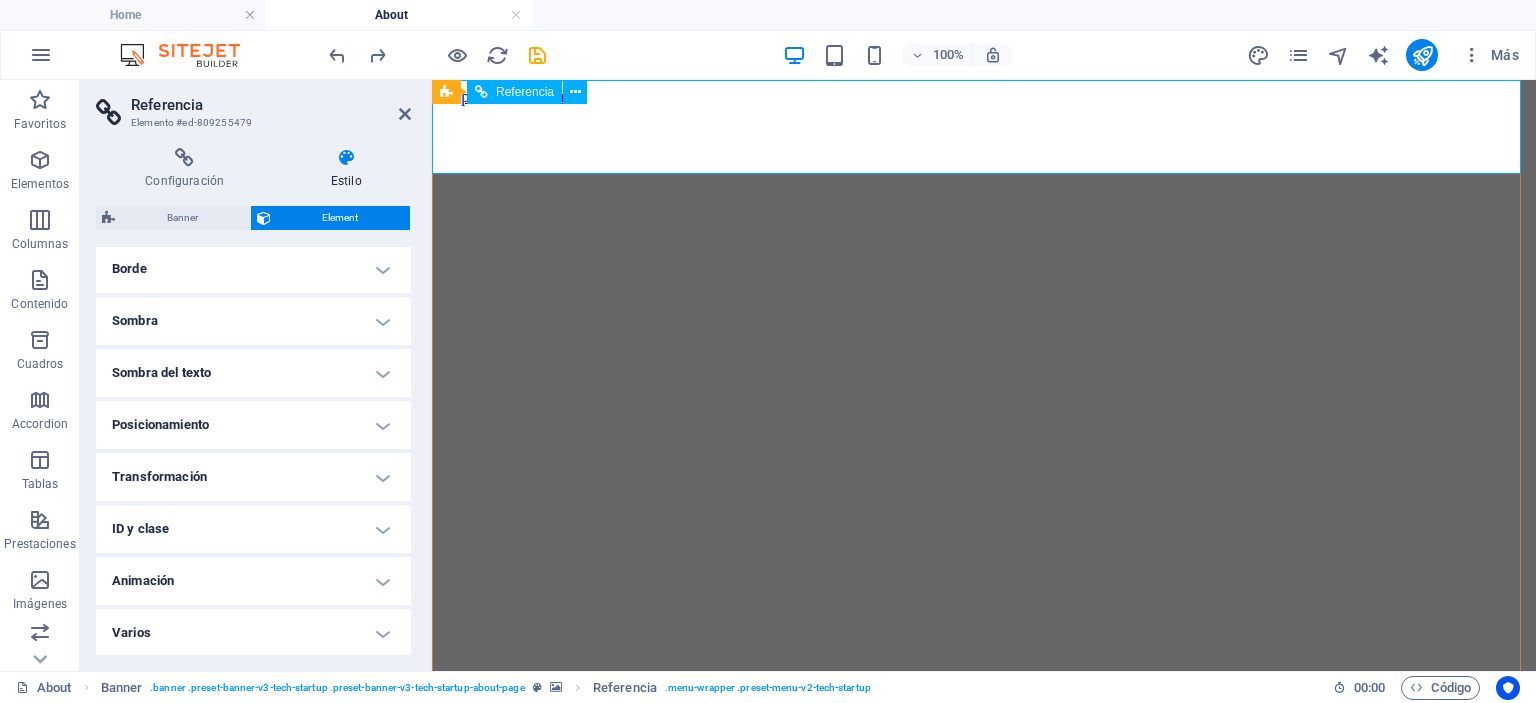 click on "Quienes somos Planes Contacto" at bounding box center [984, 813] 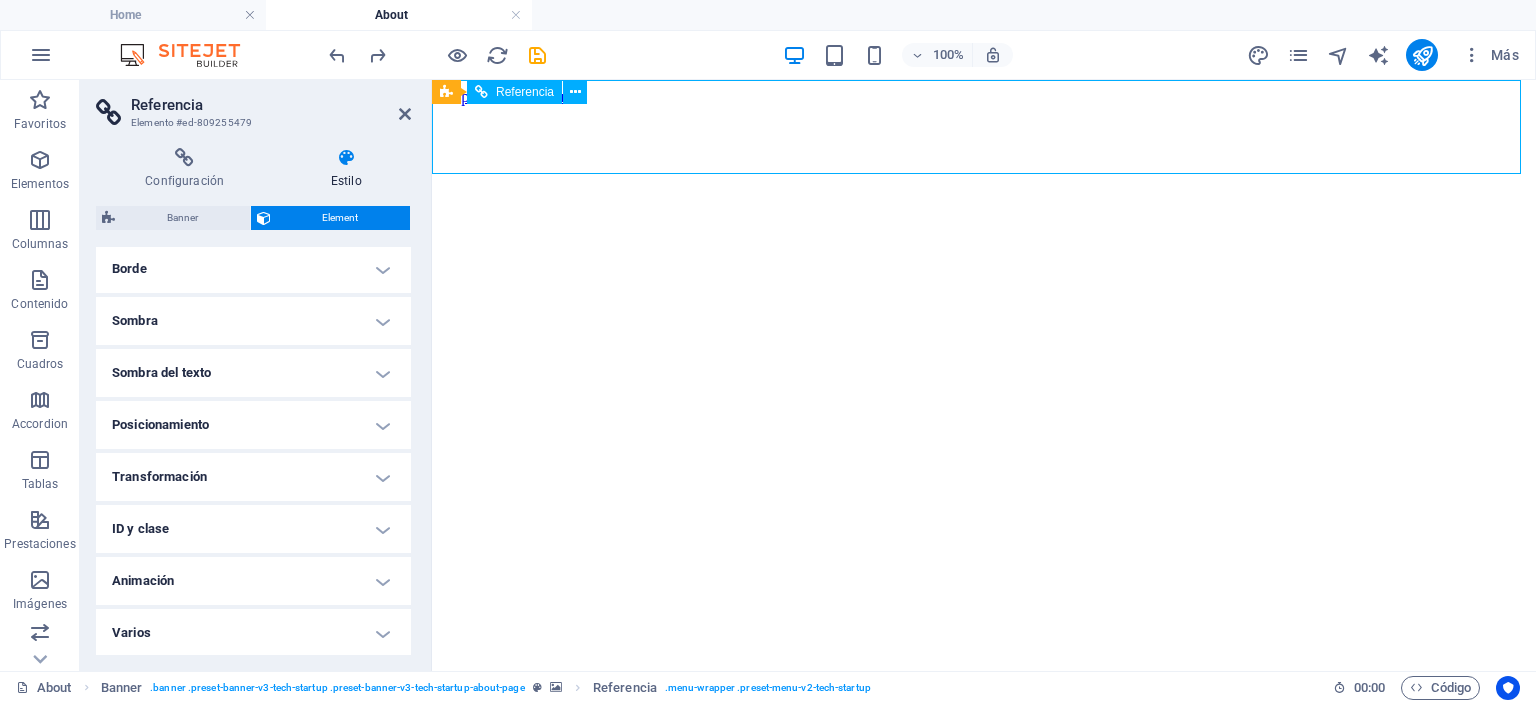 click on "Quienes somos Planes Contacto" at bounding box center [984, 813] 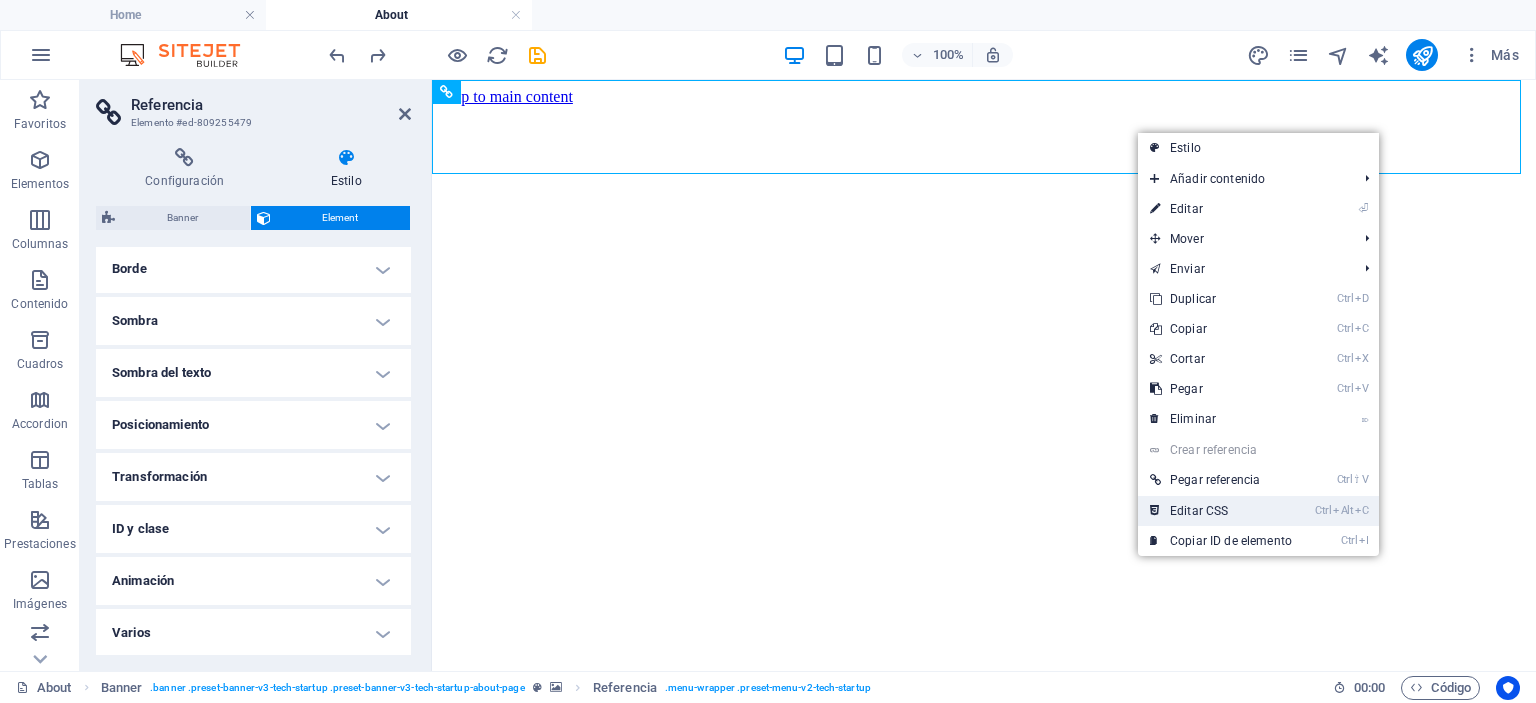 click on "Ctrl Alt C  Editar CSS" at bounding box center (1221, 511) 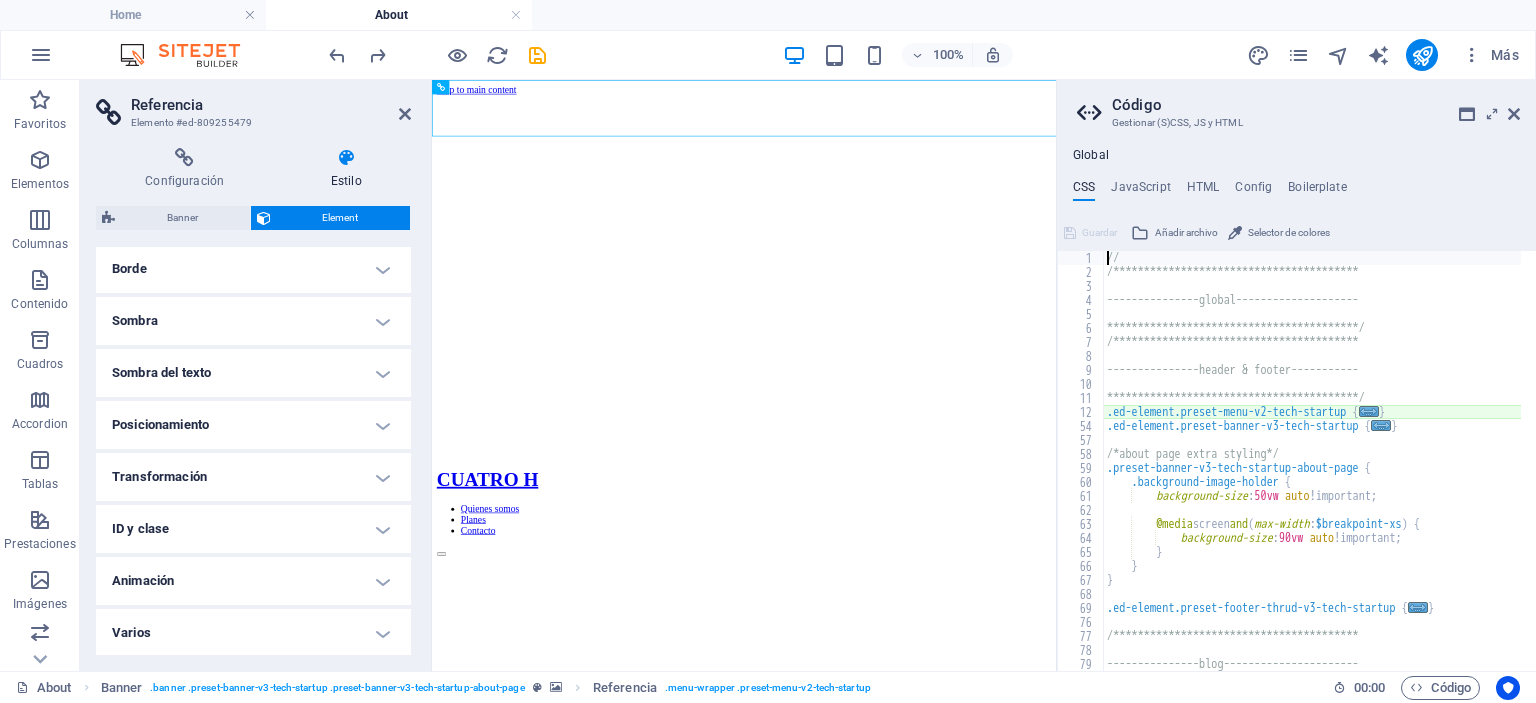 type on "@include menu-v2(" 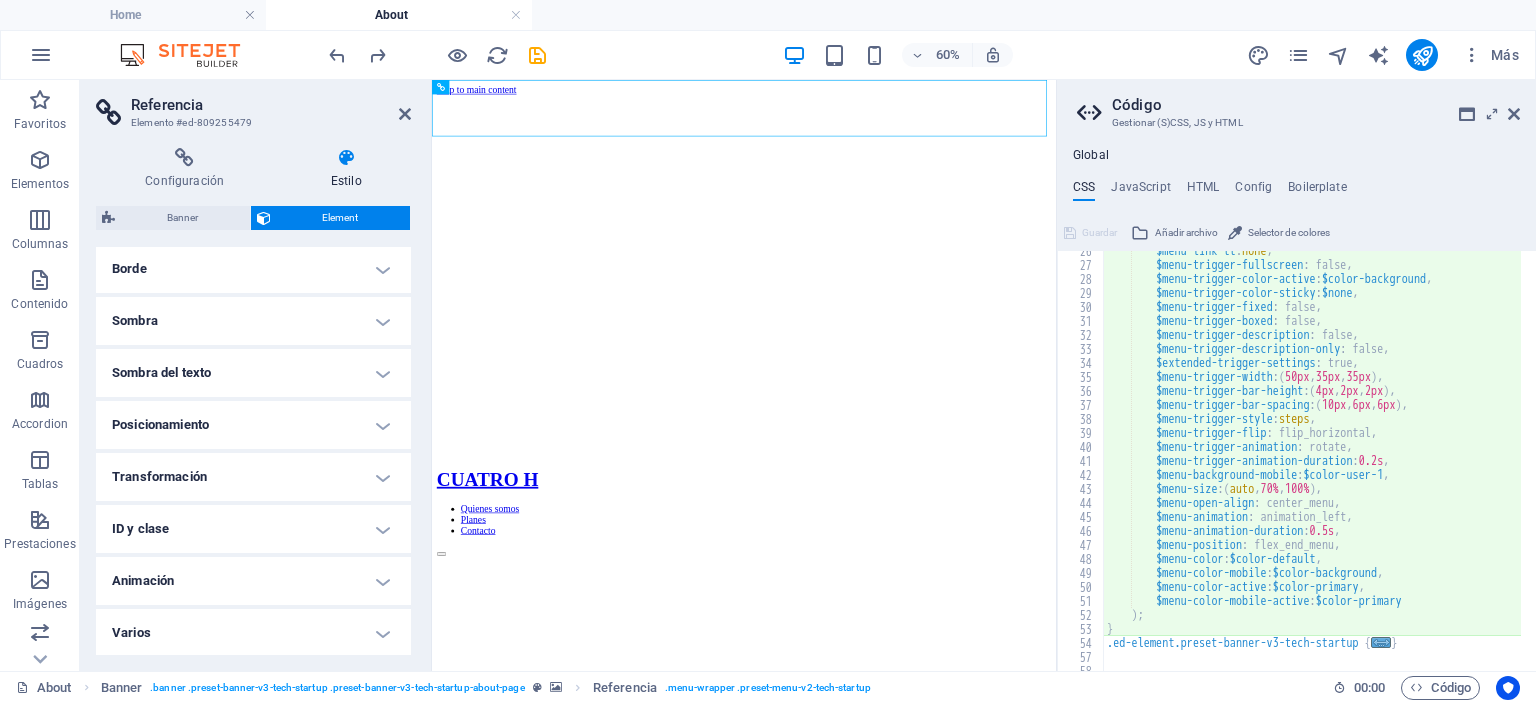 scroll, scrollTop: 355, scrollLeft: 0, axis: vertical 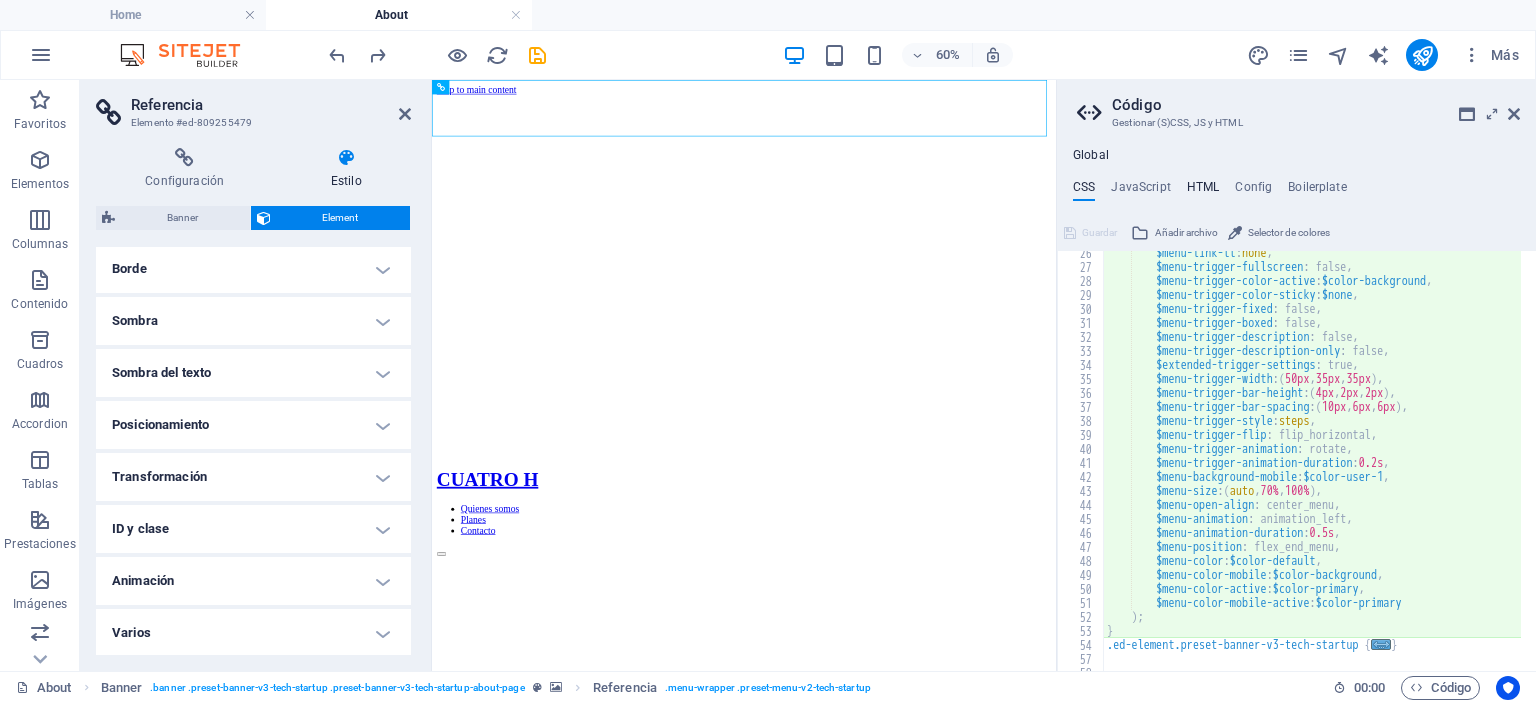 click on "HTML" at bounding box center (1203, 191) 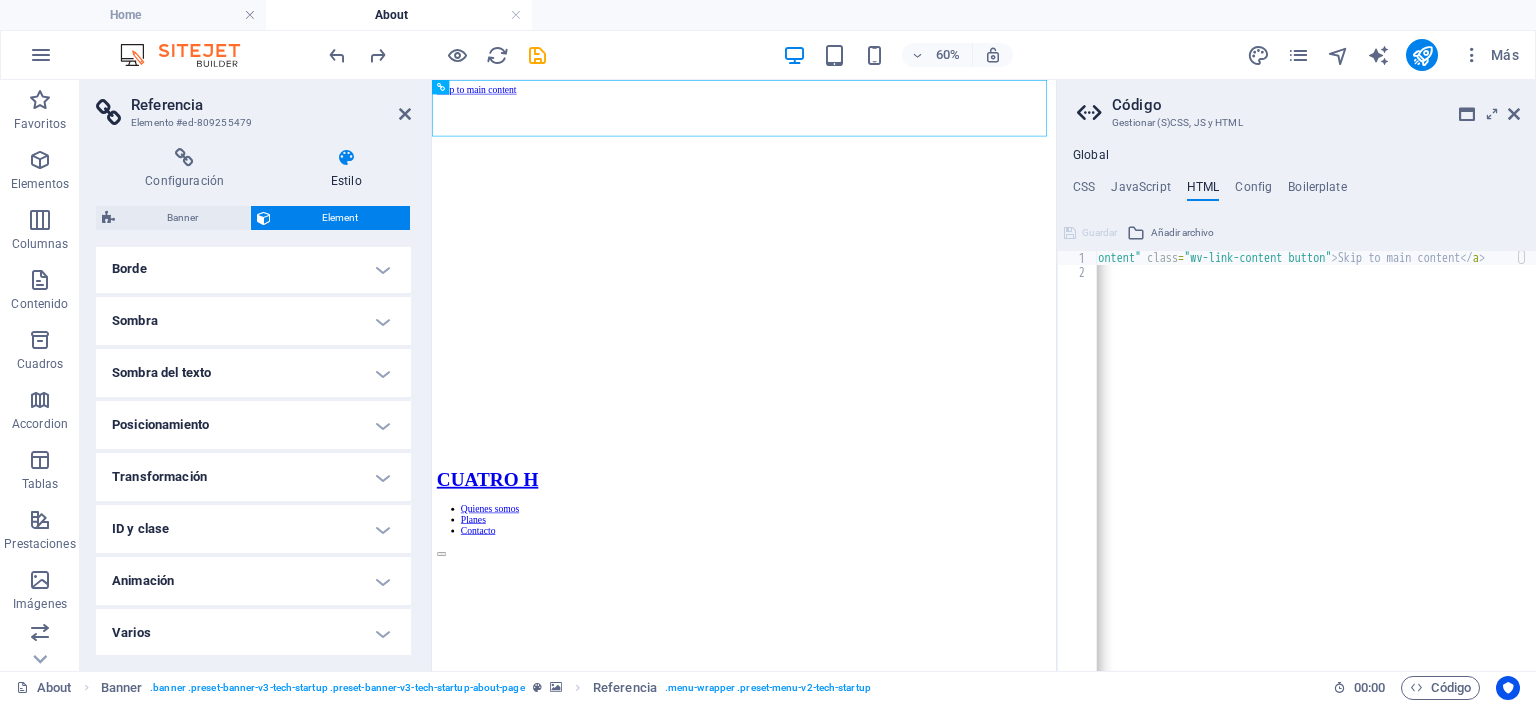 scroll, scrollTop: 0, scrollLeft: 0, axis: both 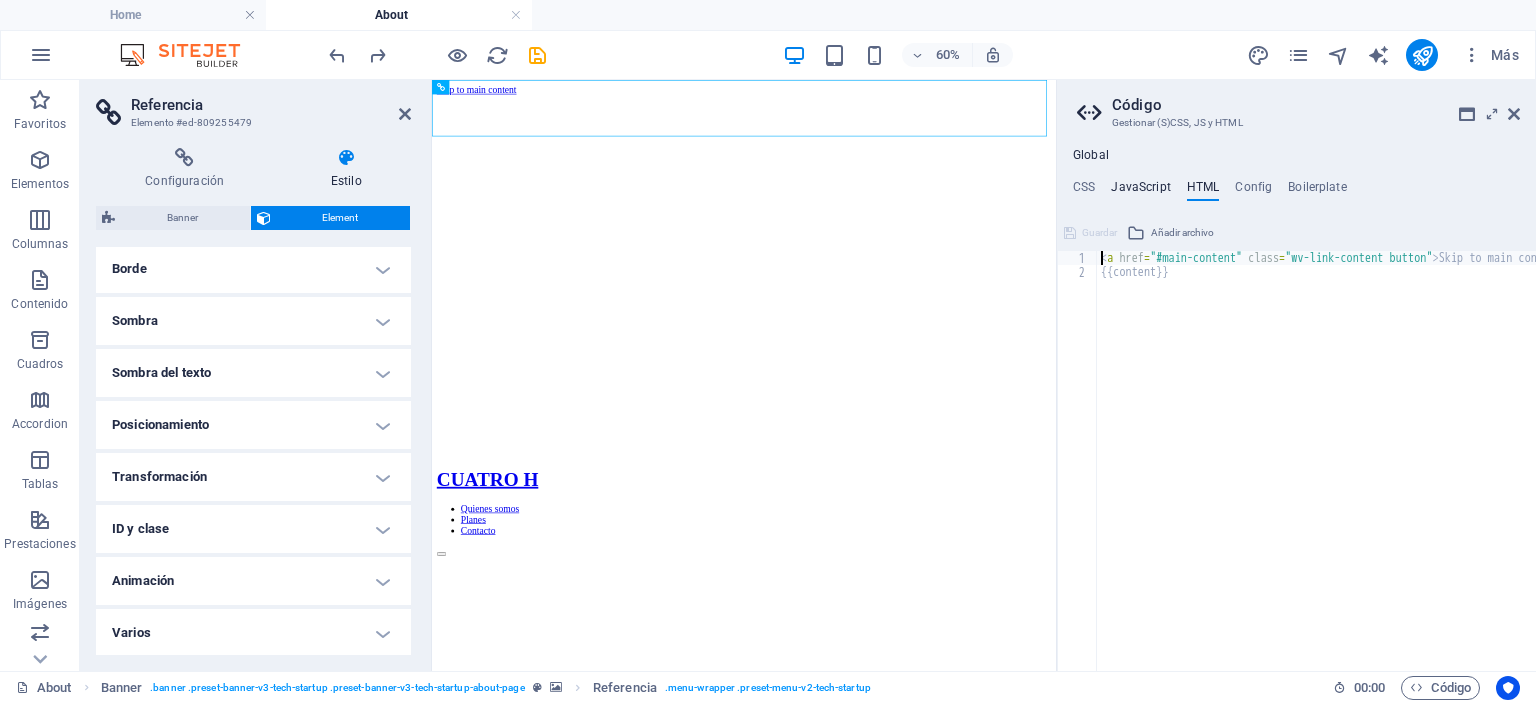 click on "JavaScript" at bounding box center [1140, 191] 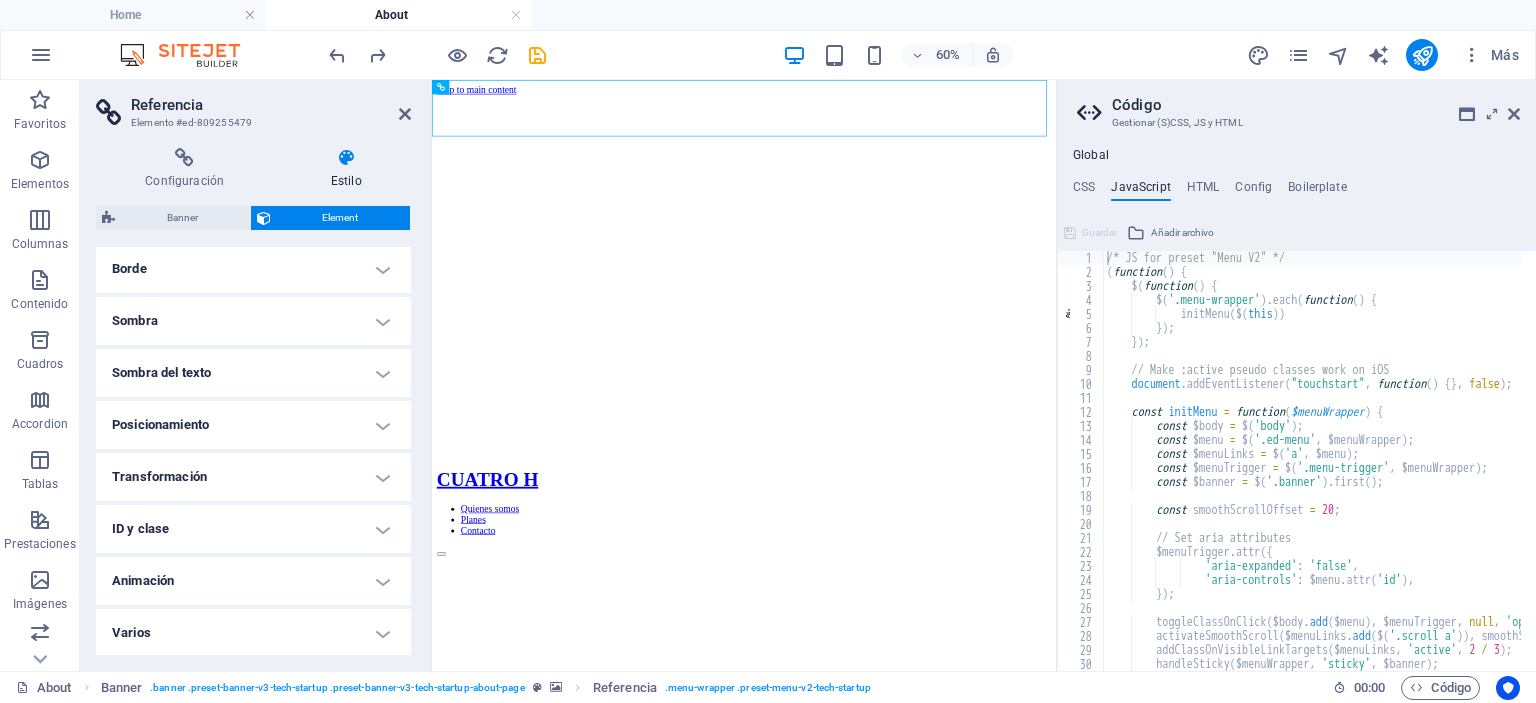 click on "JavaScript" at bounding box center (1140, 191) 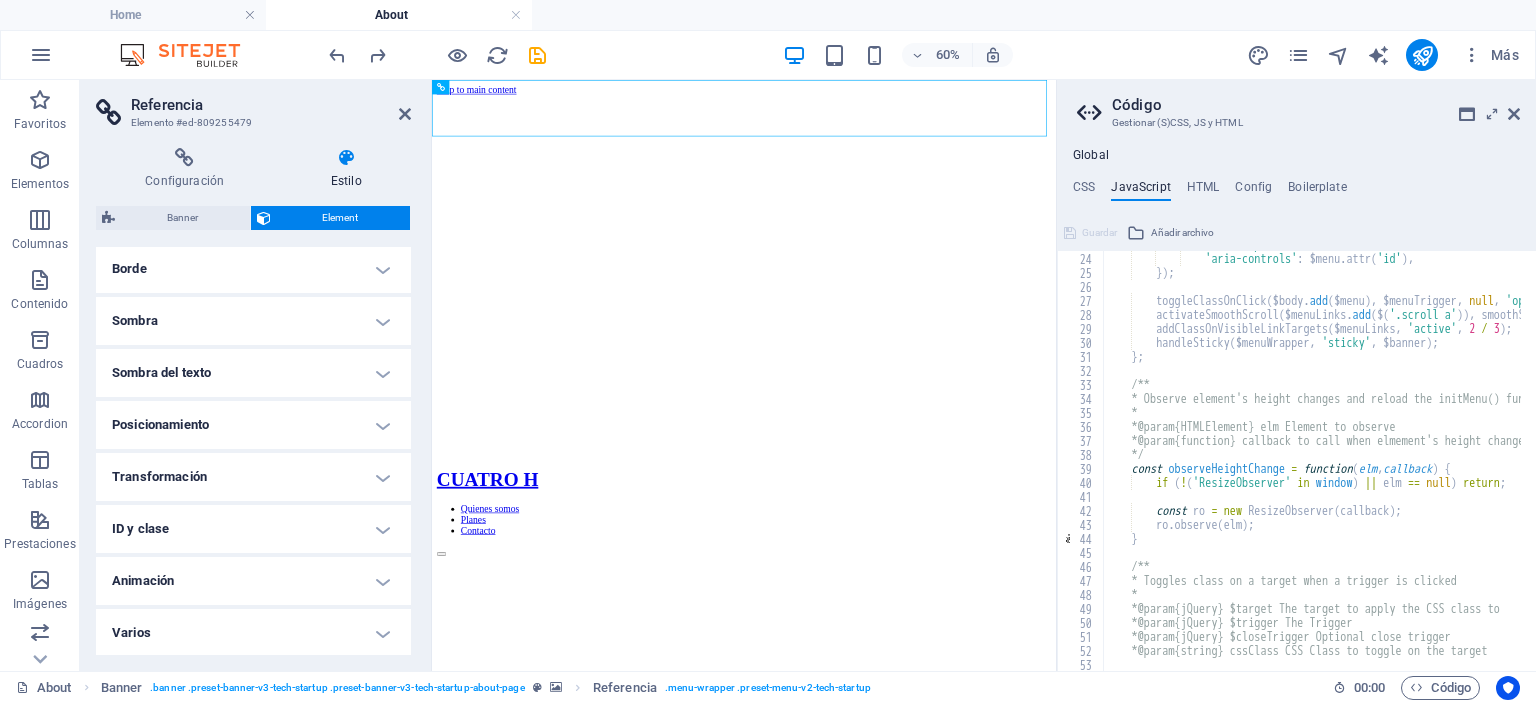 scroll, scrollTop: 320, scrollLeft: 0, axis: vertical 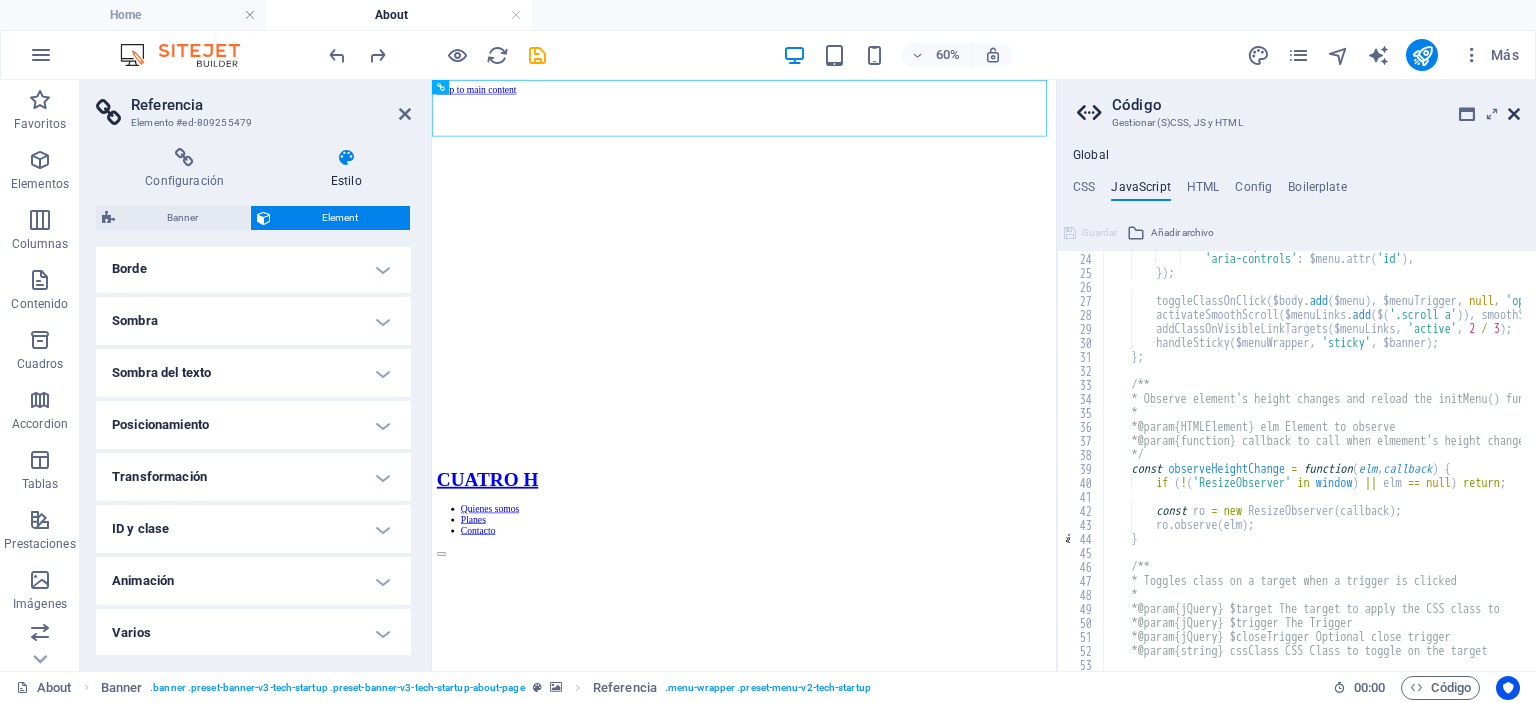 click at bounding box center [1514, 114] 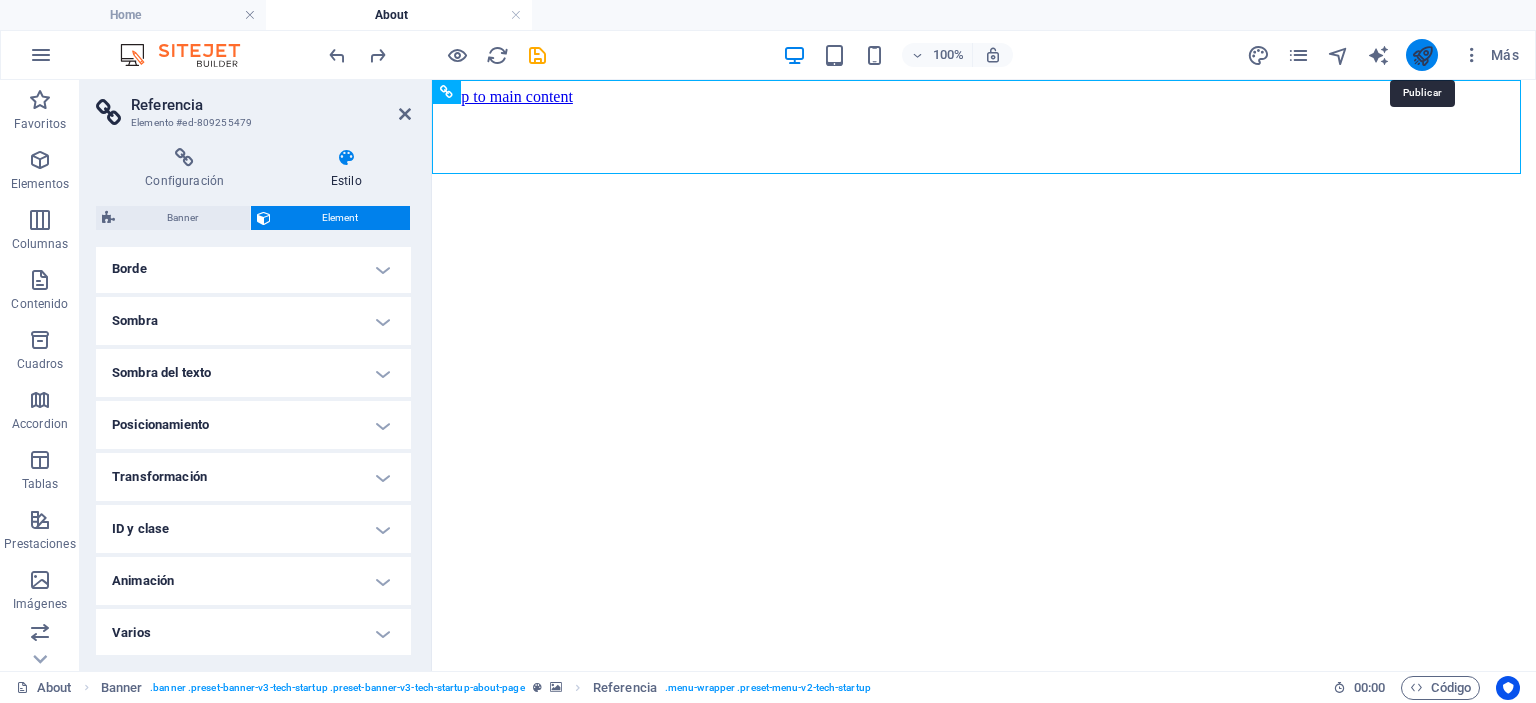 click at bounding box center [1422, 55] 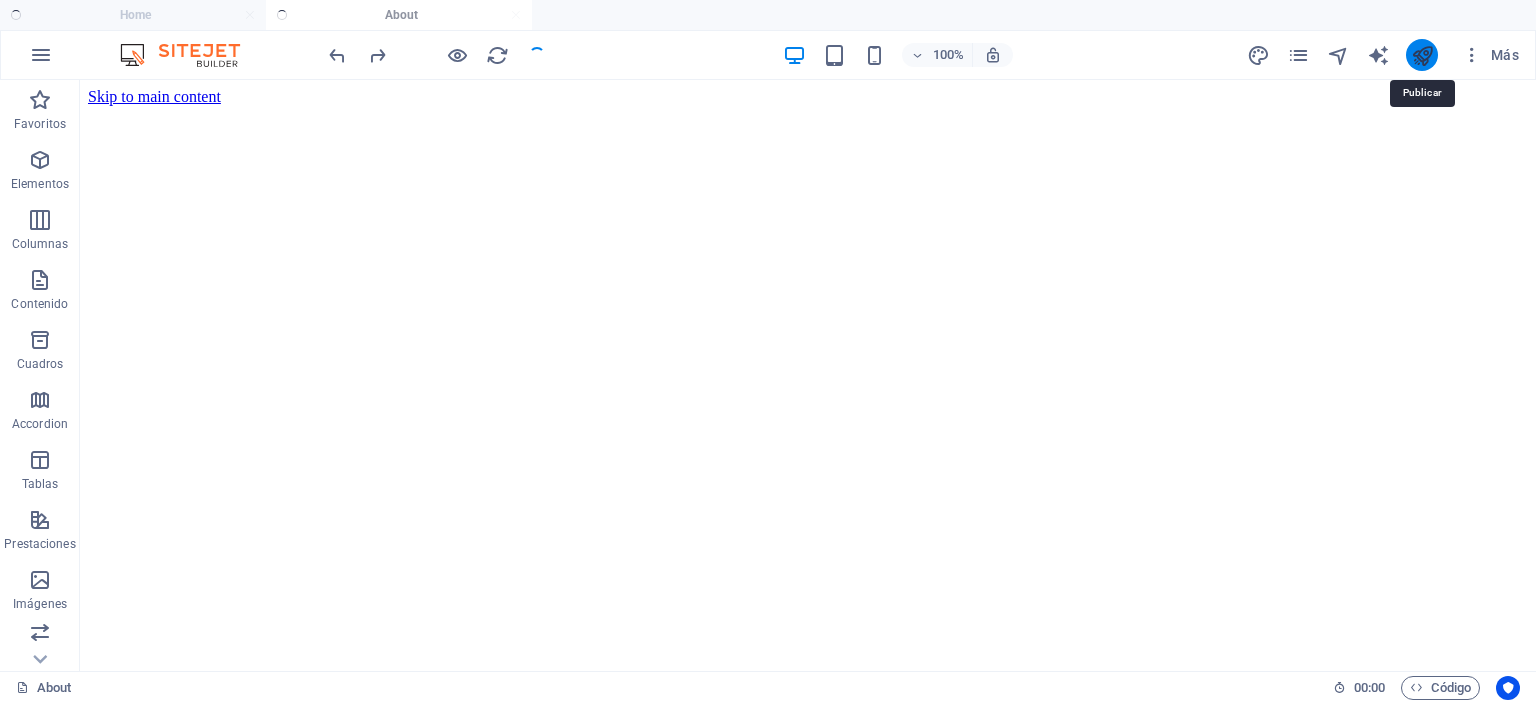 click at bounding box center [1422, 55] 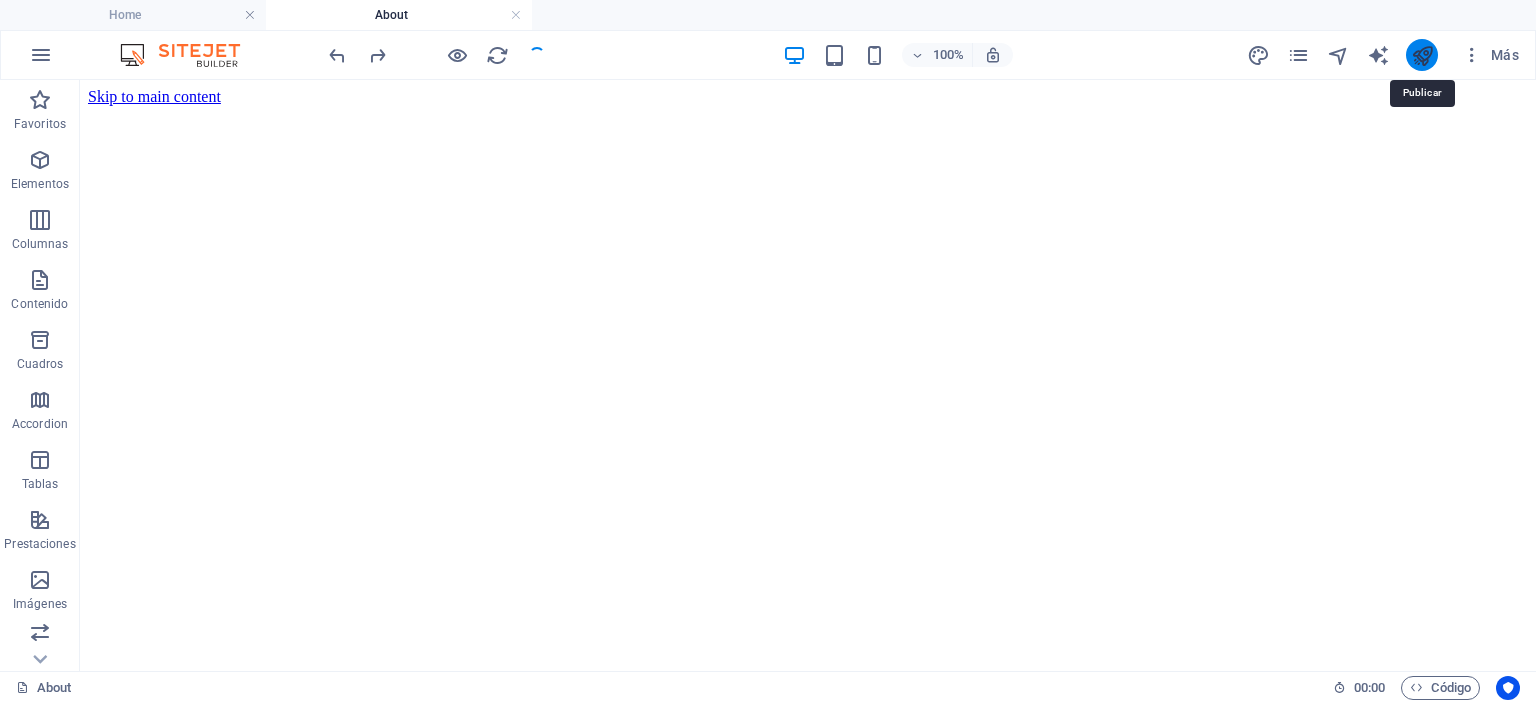 click at bounding box center [1422, 55] 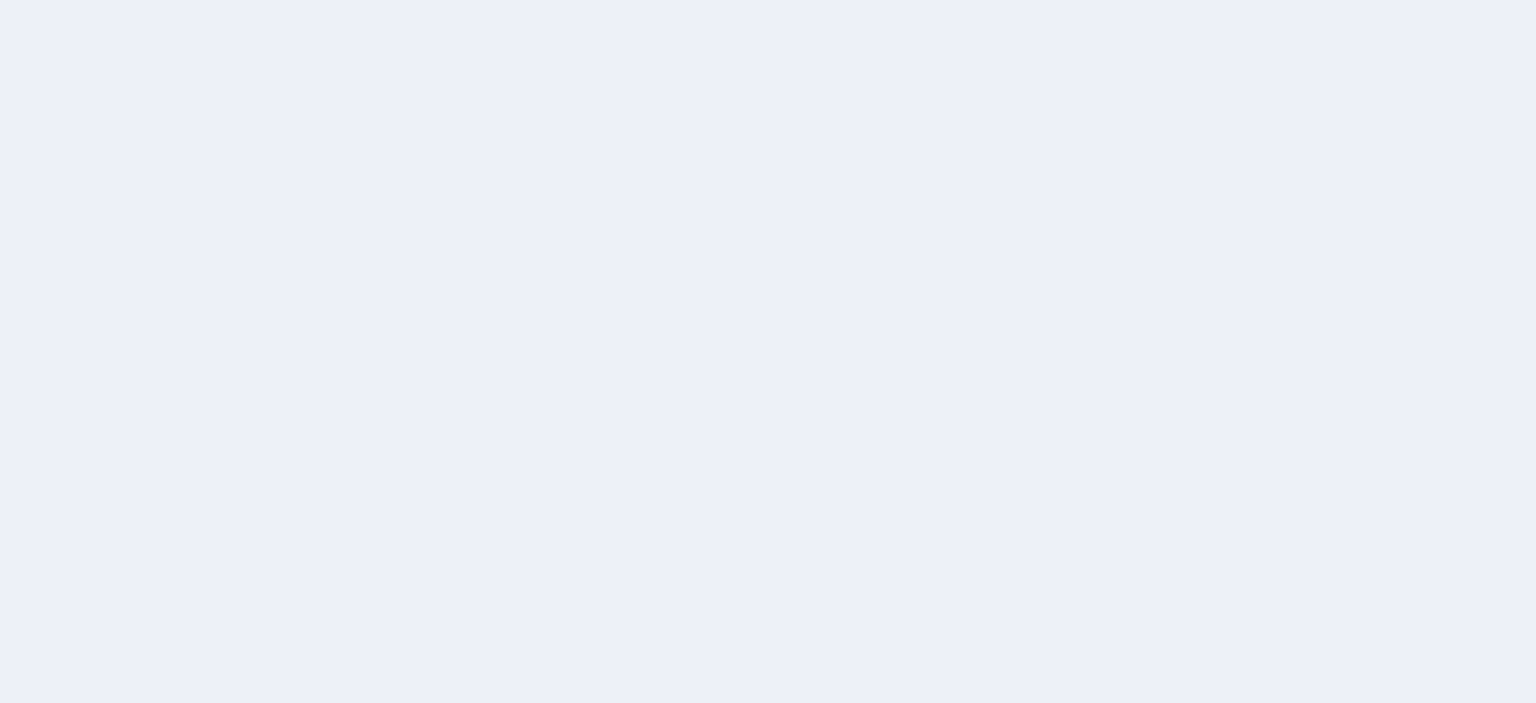 scroll, scrollTop: 0, scrollLeft: 0, axis: both 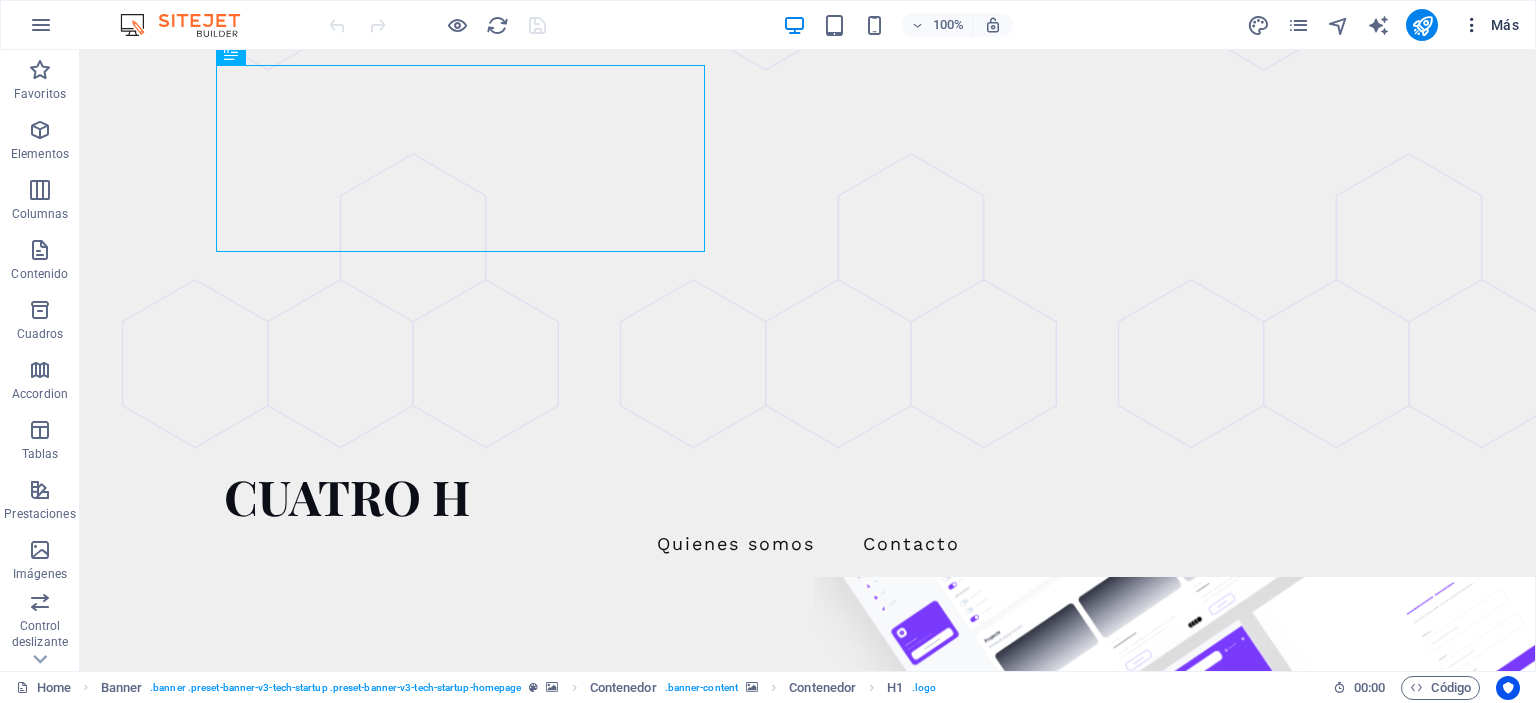 click on "Más" at bounding box center (1490, 25) 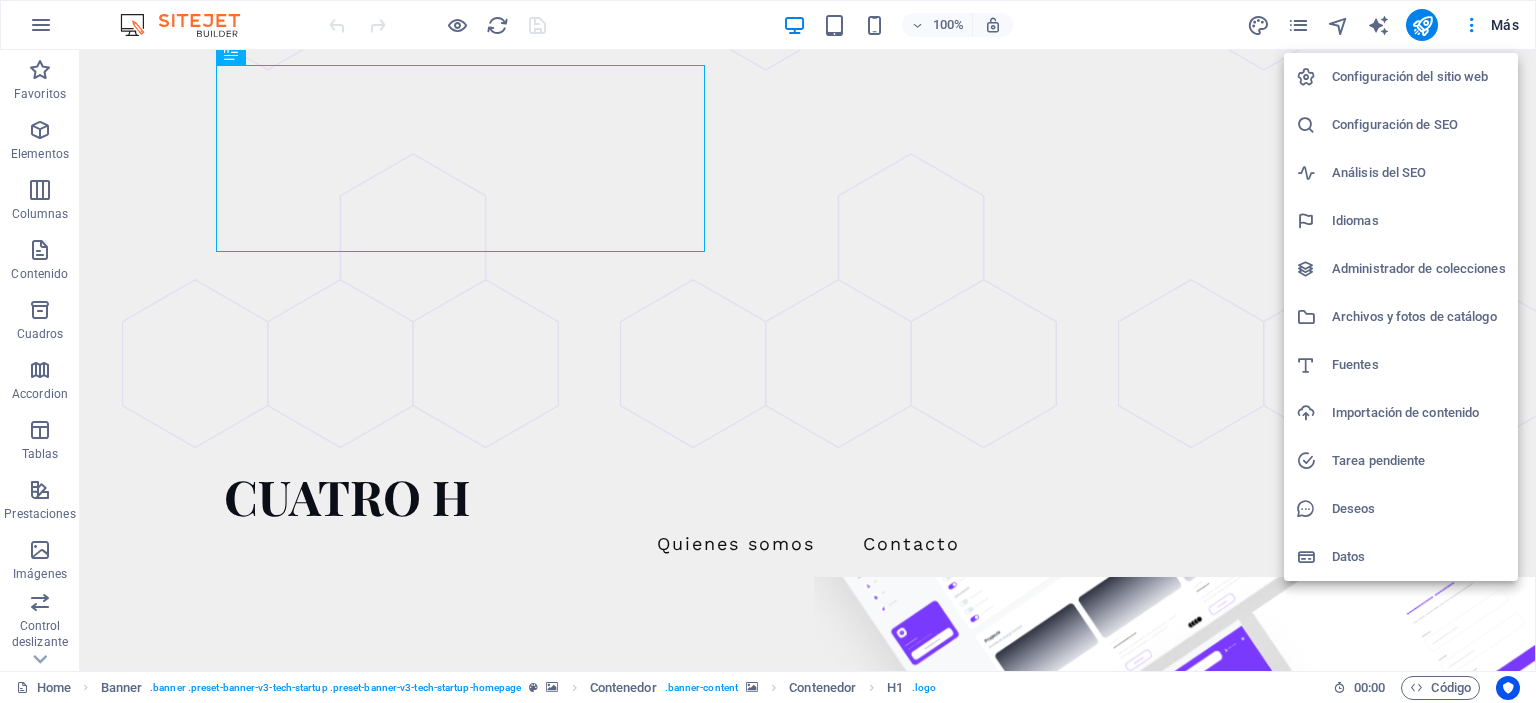 click on "Configuración del sitio web" at bounding box center [1419, 77] 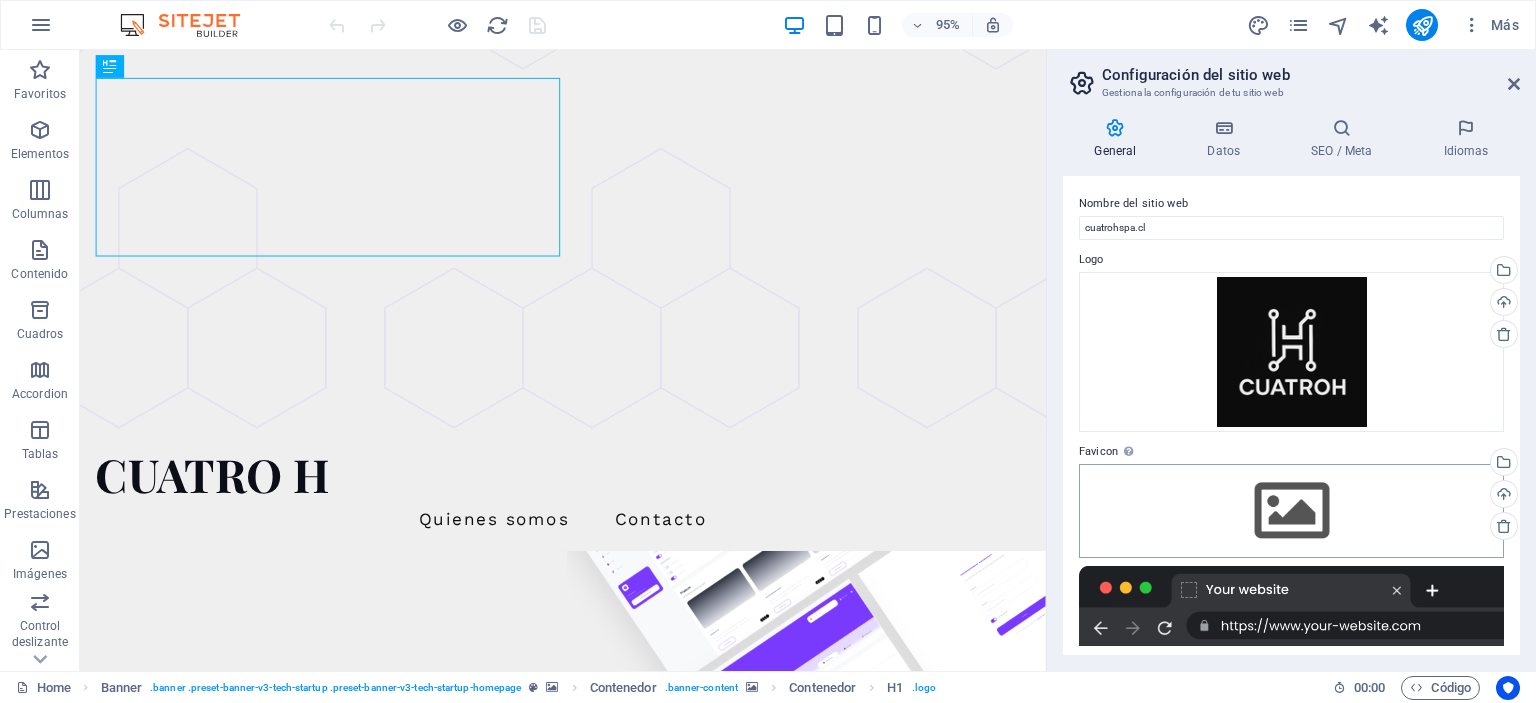 scroll, scrollTop: 268, scrollLeft: 0, axis: vertical 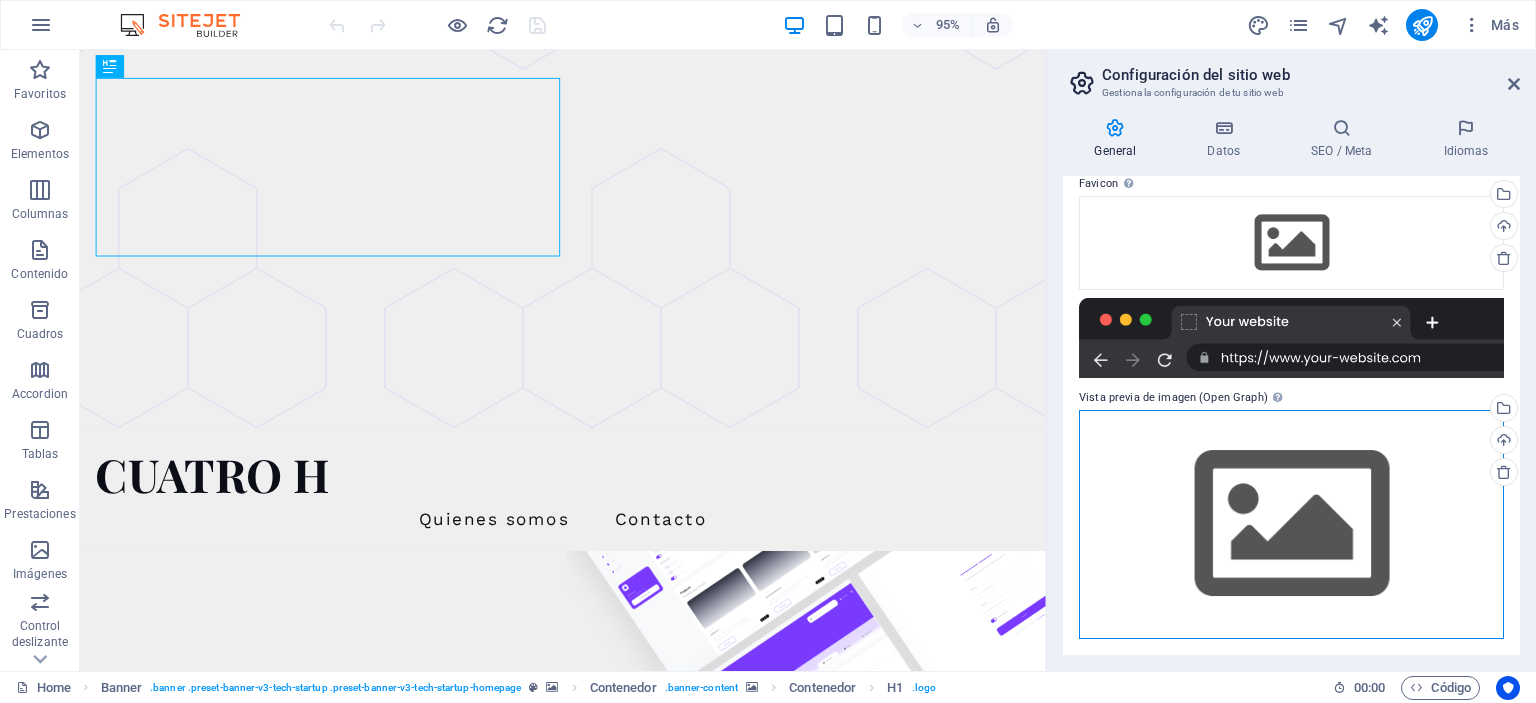 click on "Arrastra archivos aquí, haz clic para escoger archivos o  selecciona archivos de Archivos o de nuestra galería gratuita de fotos y vídeos" at bounding box center [1291, 524] 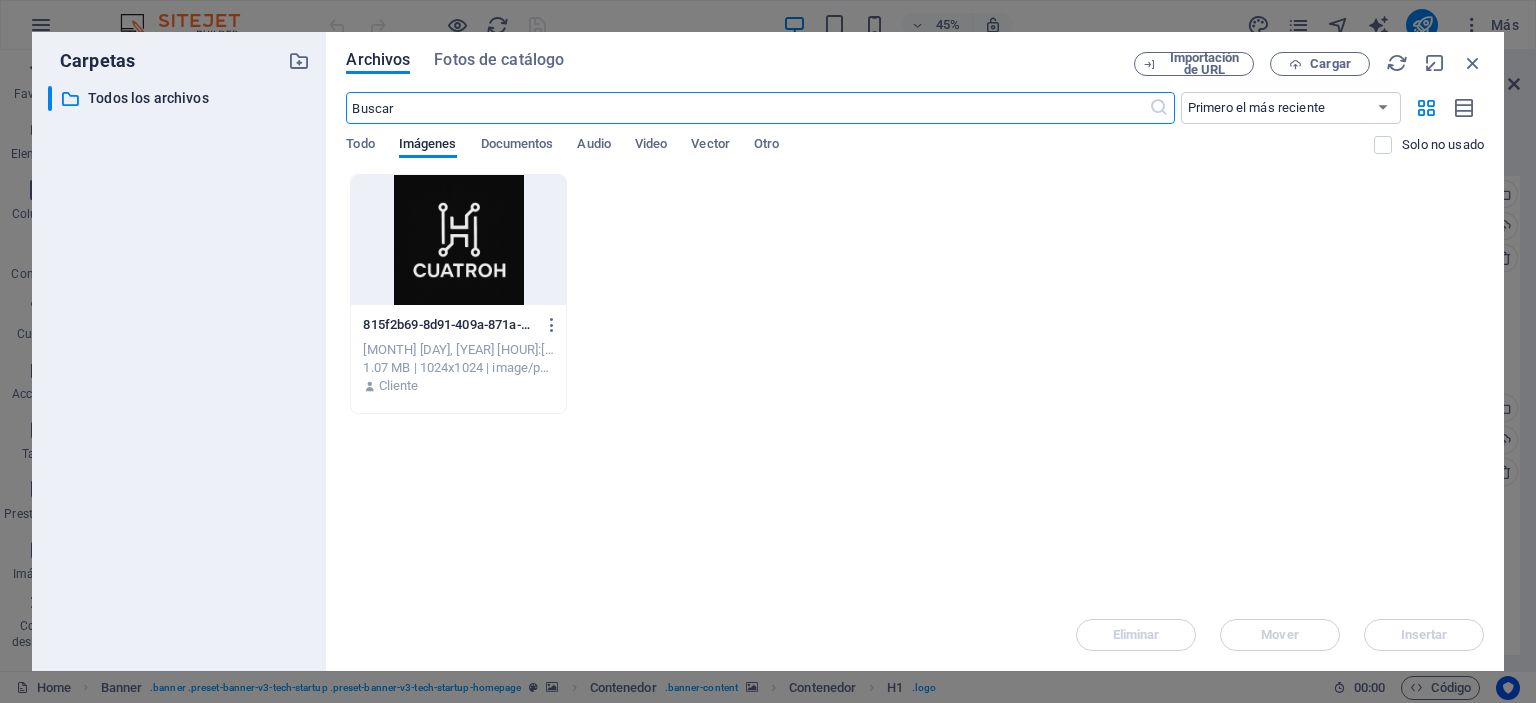 click at bounding box center (458, 240) 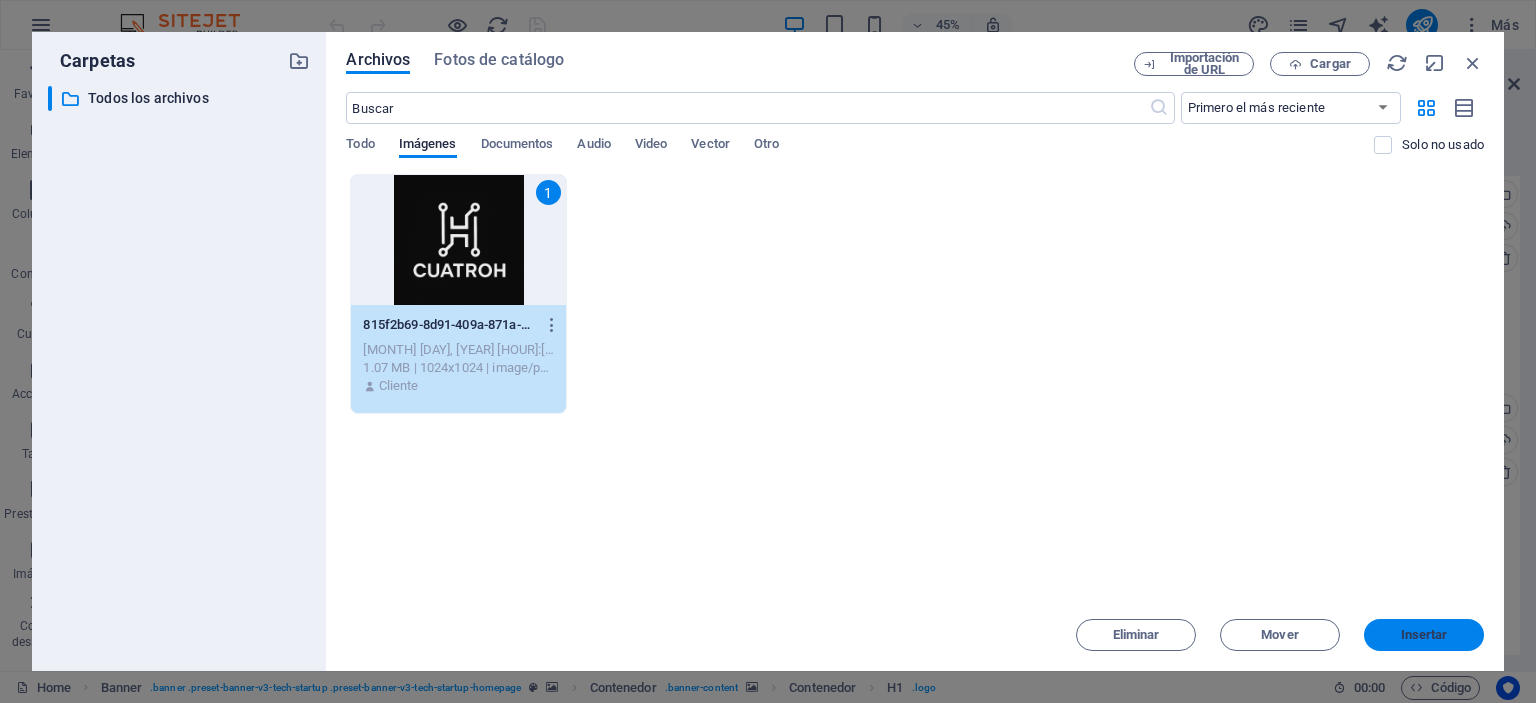 click on "Insertar" at bounding box center [1424, 635] 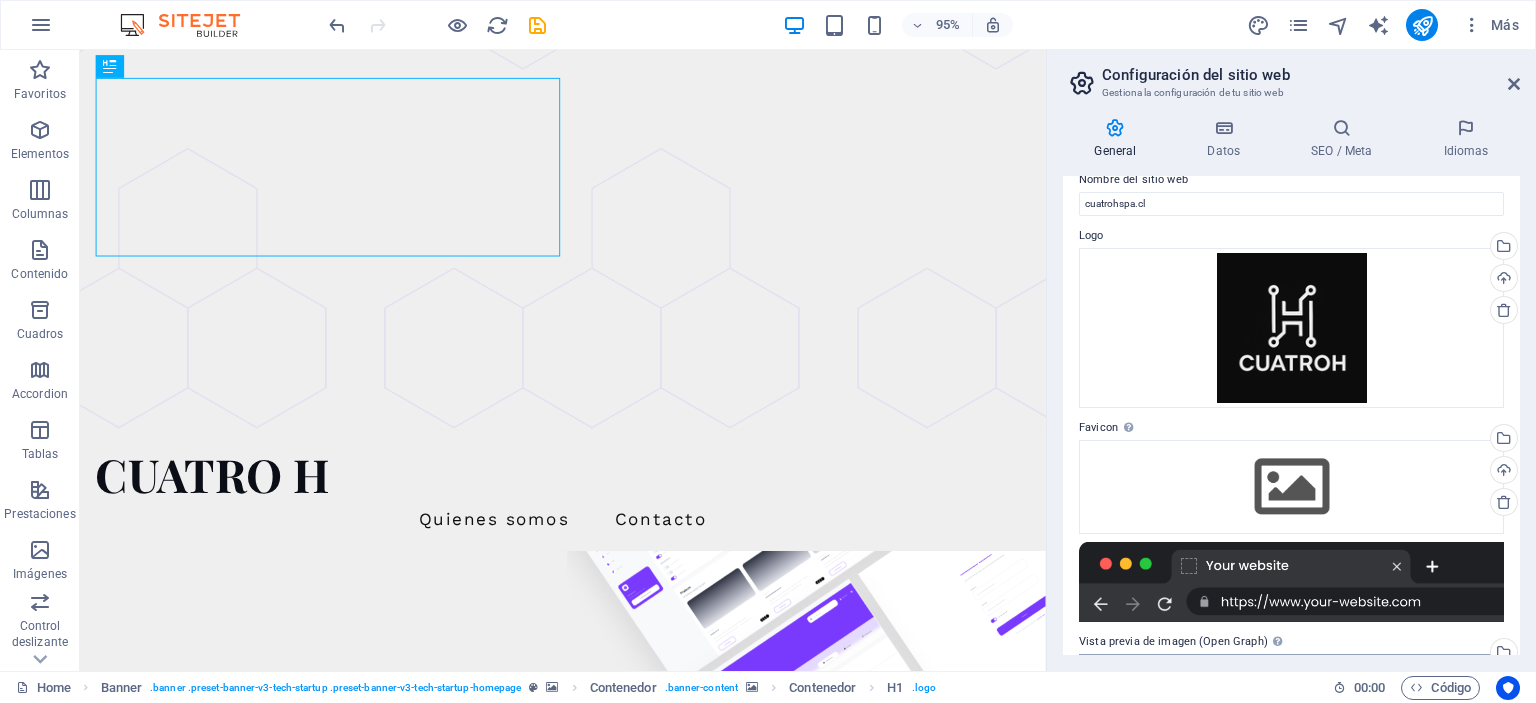 scroll, scrollTop: 0, scrollLeft: 0, axis: both 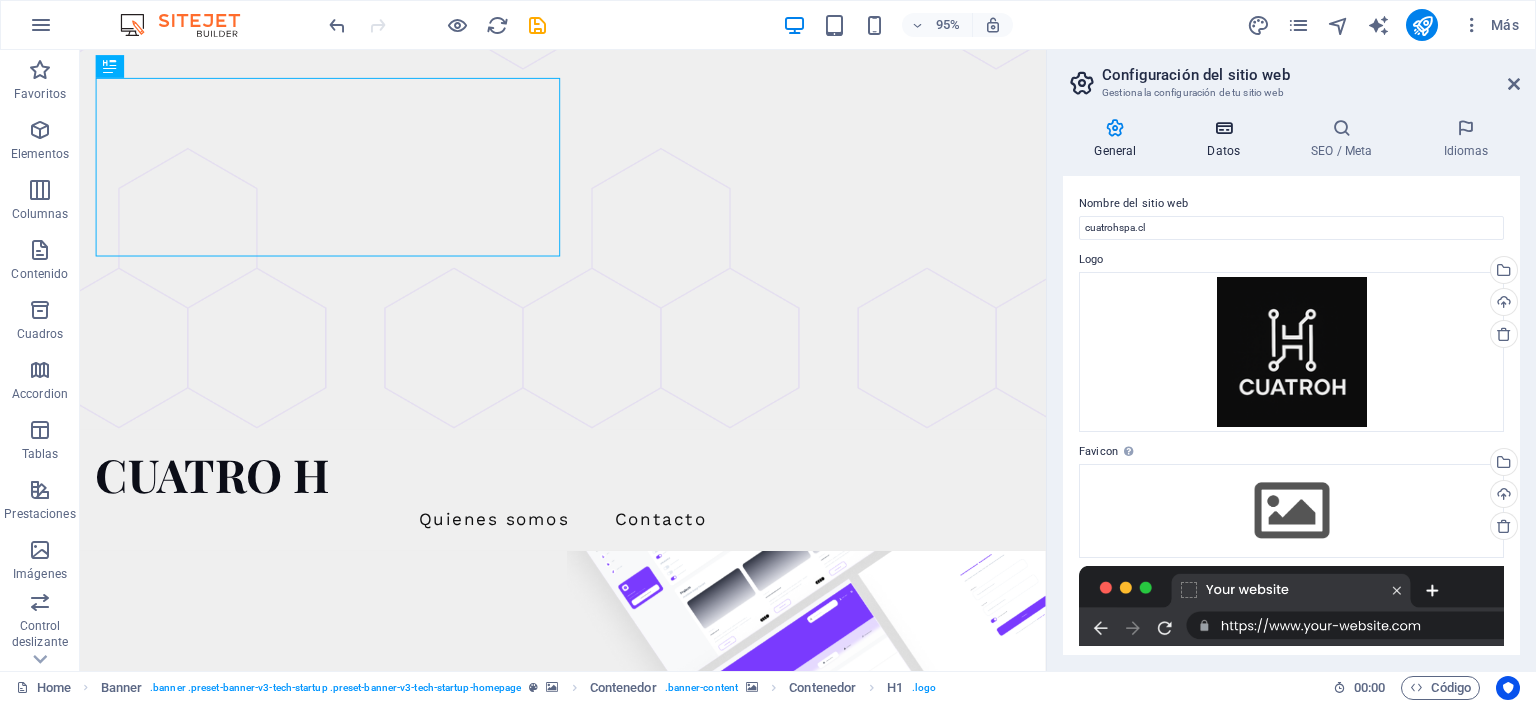 click on "Datos" at bounding box center [1228, 139] 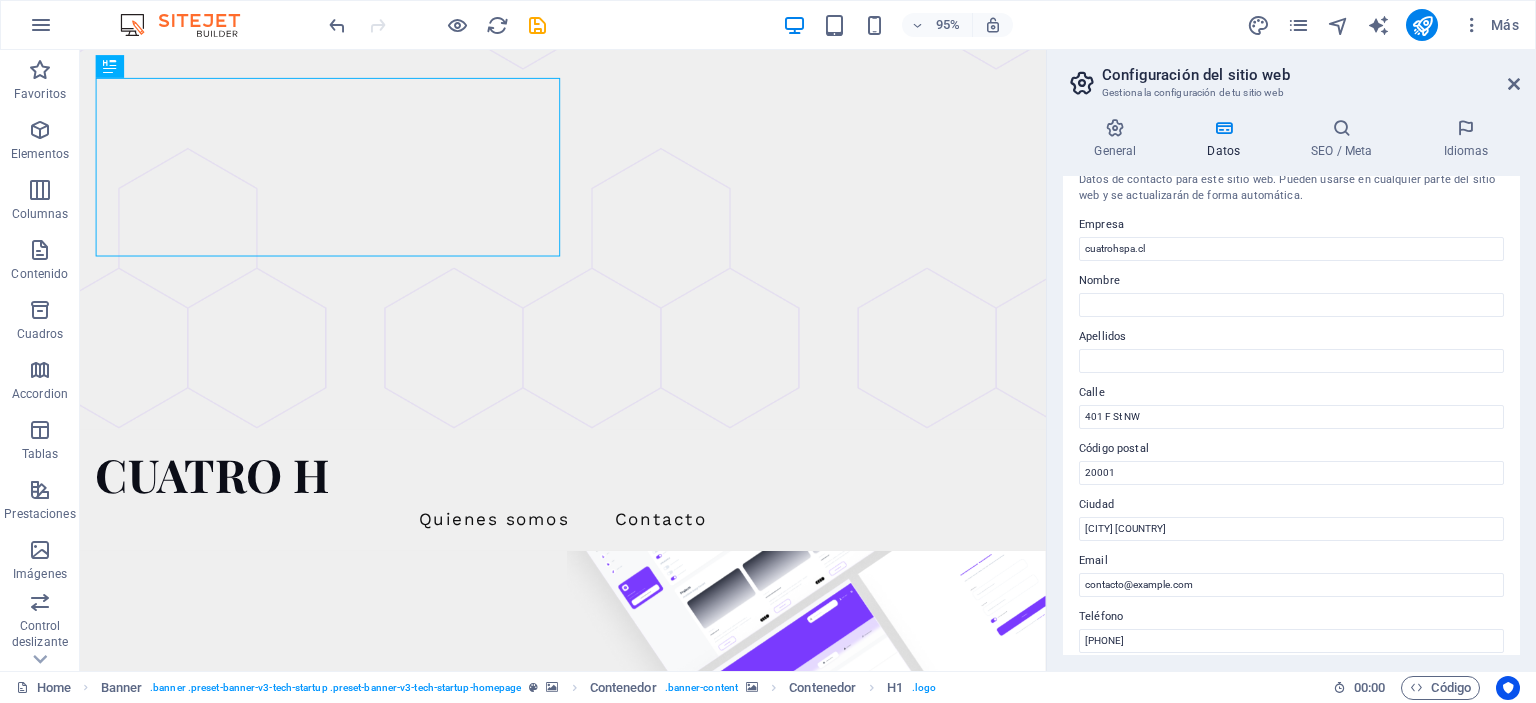 scroll, scrollTop: 20, scrollLeft: 0, axis: vertical 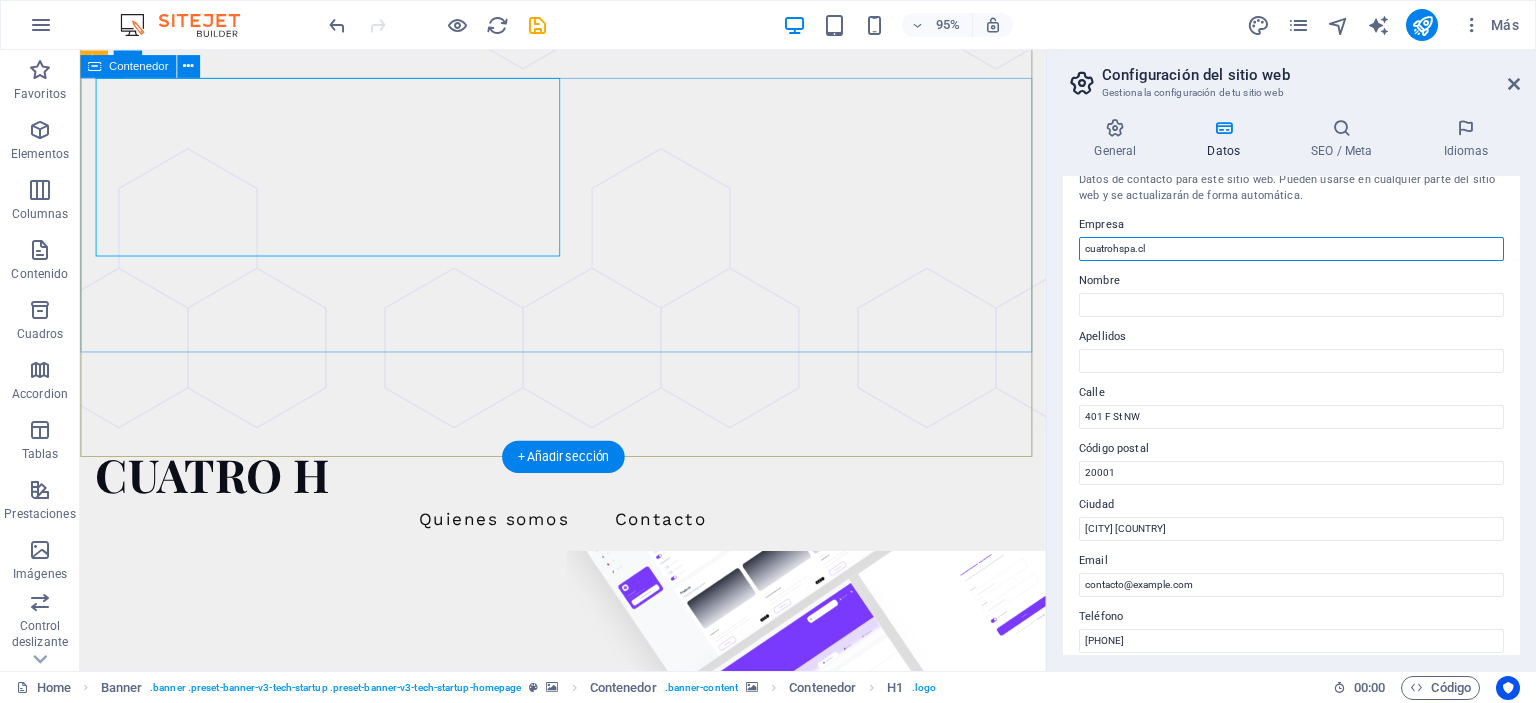 drag, startPoint x: 1288, startPoint y: 301, endPoint x: 1048, endPoint y: 253, distance: 244.75293 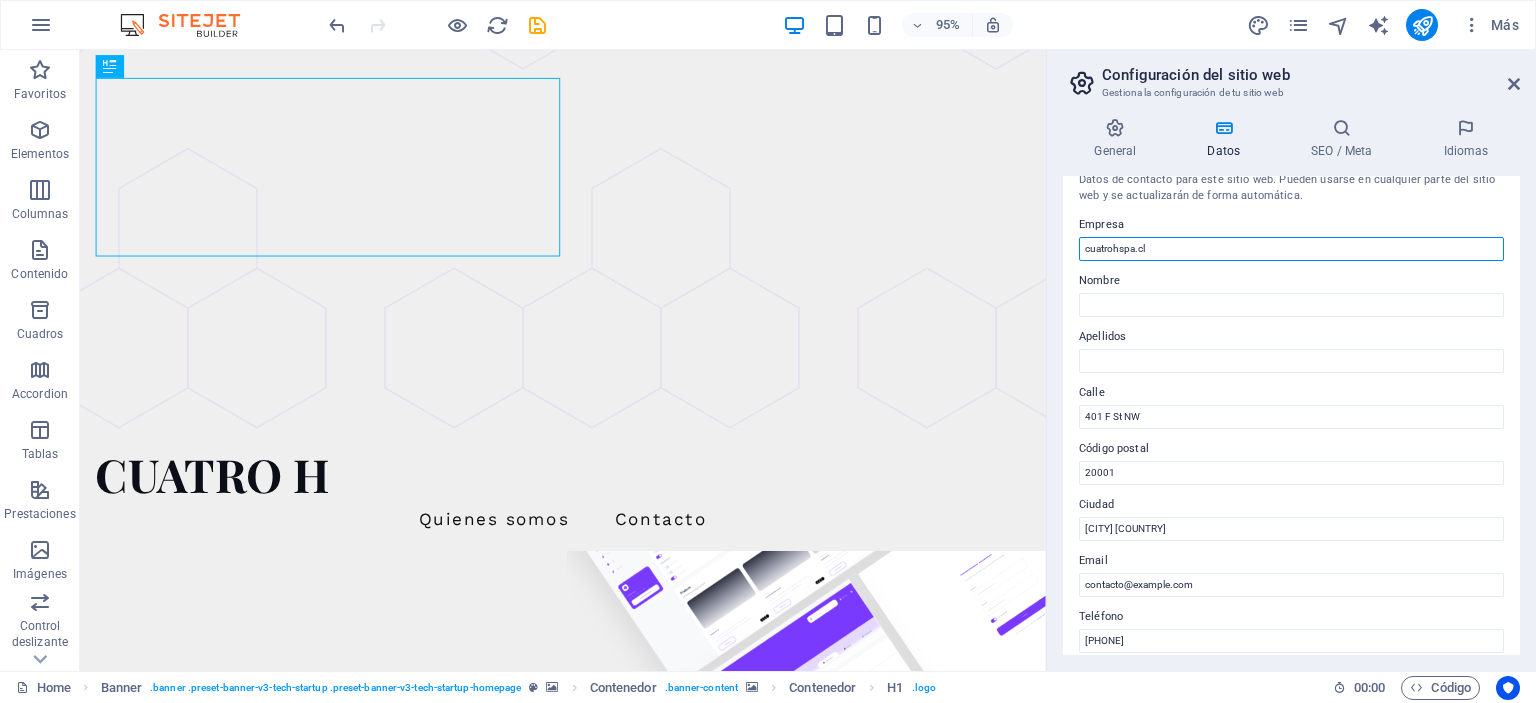 click on "cuatrohspa.cl" at bounding box center (1291, 249) 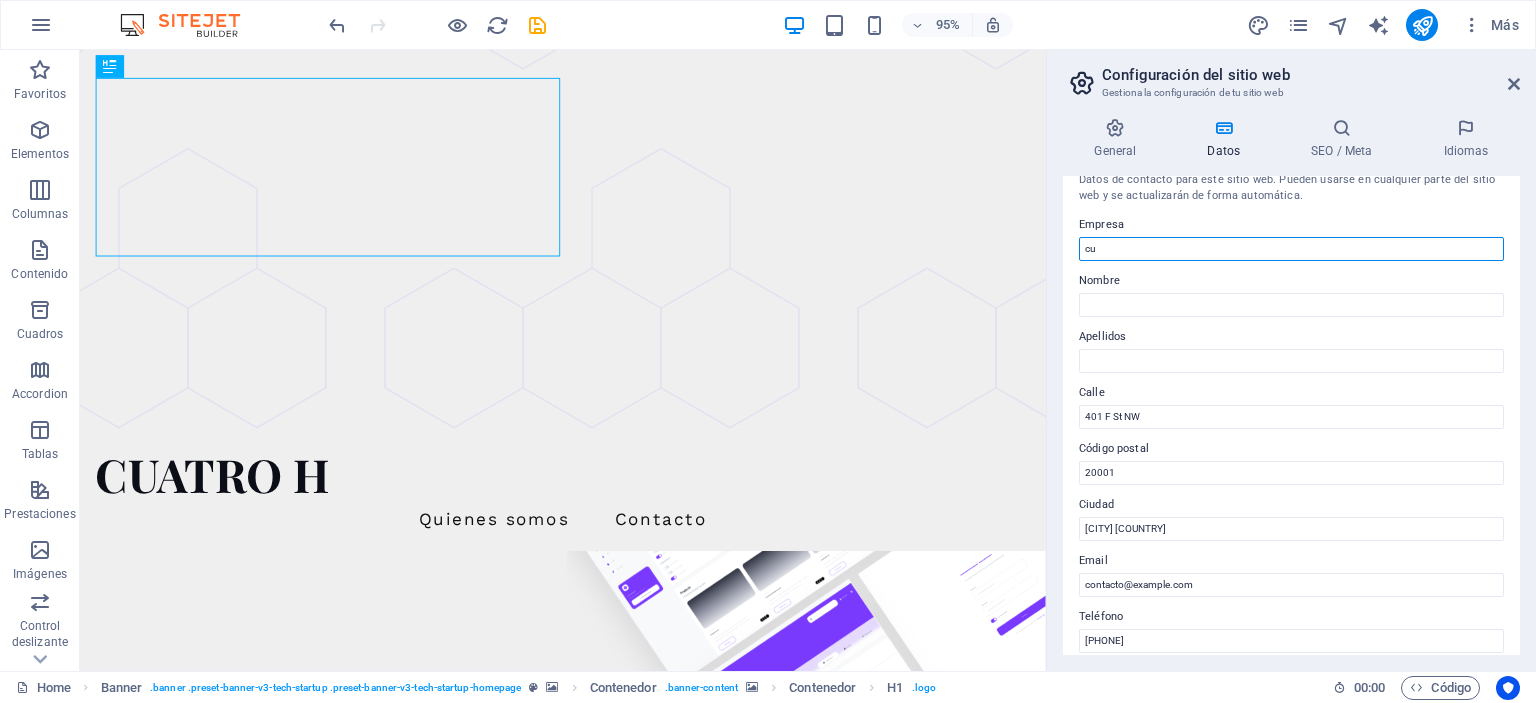 type on "c" 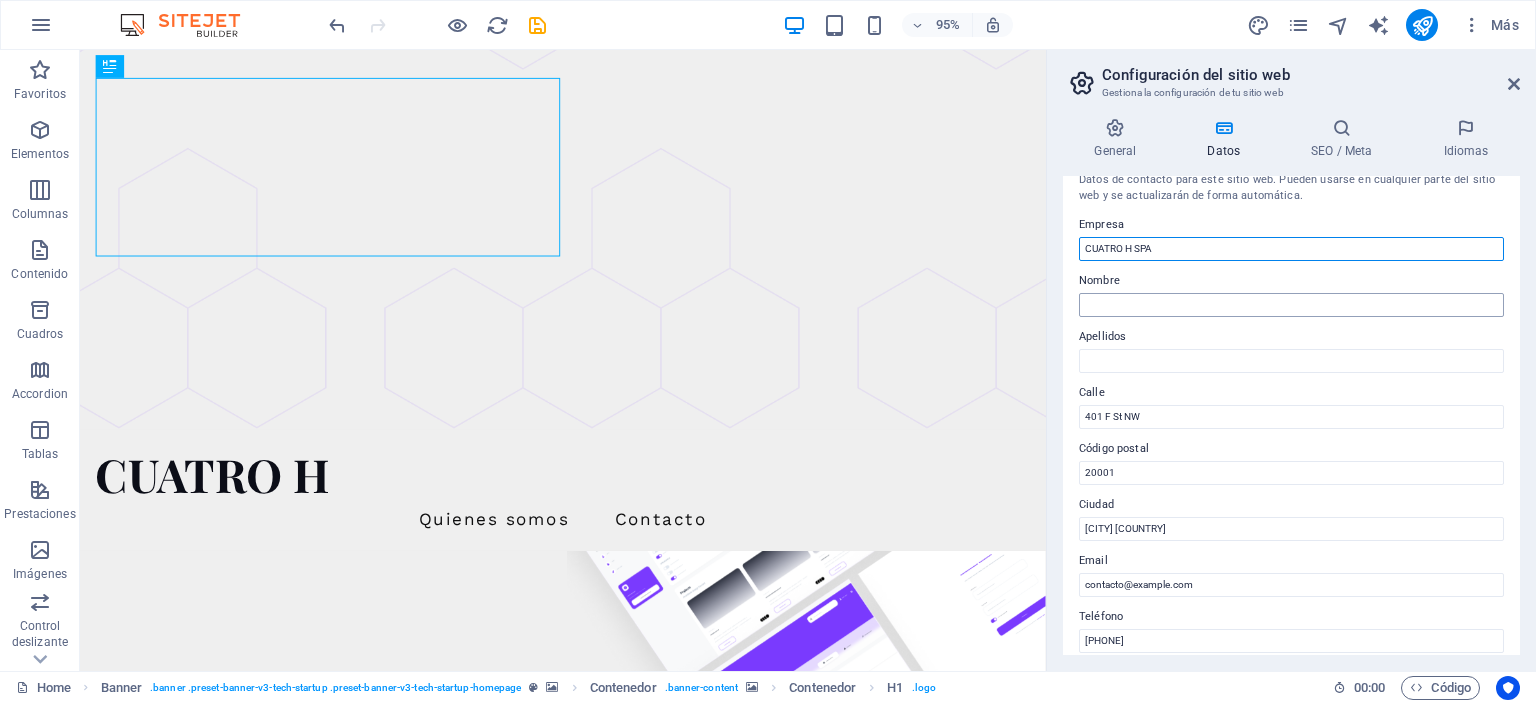type on "CUATRO H SPA" 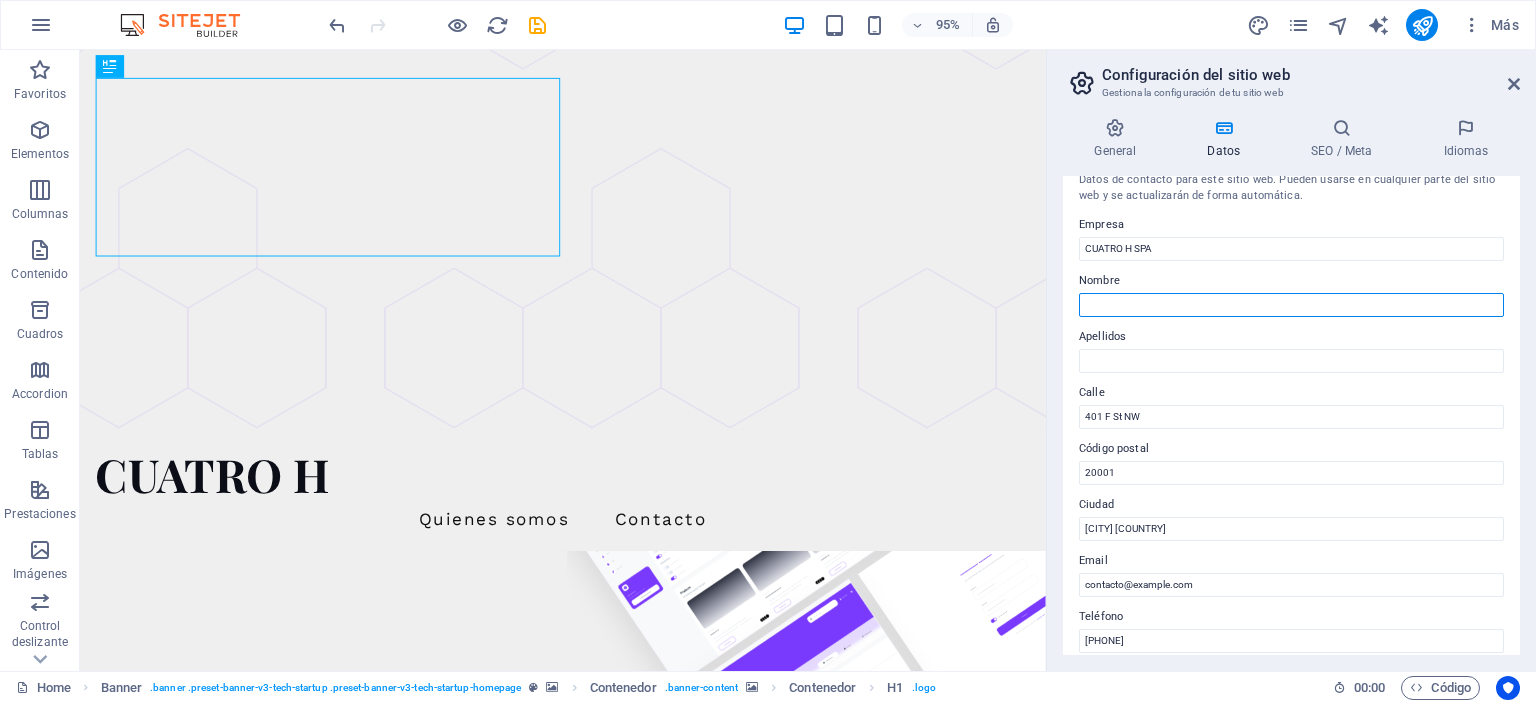 click on "Nombre" at bounding box center [1291, 305] 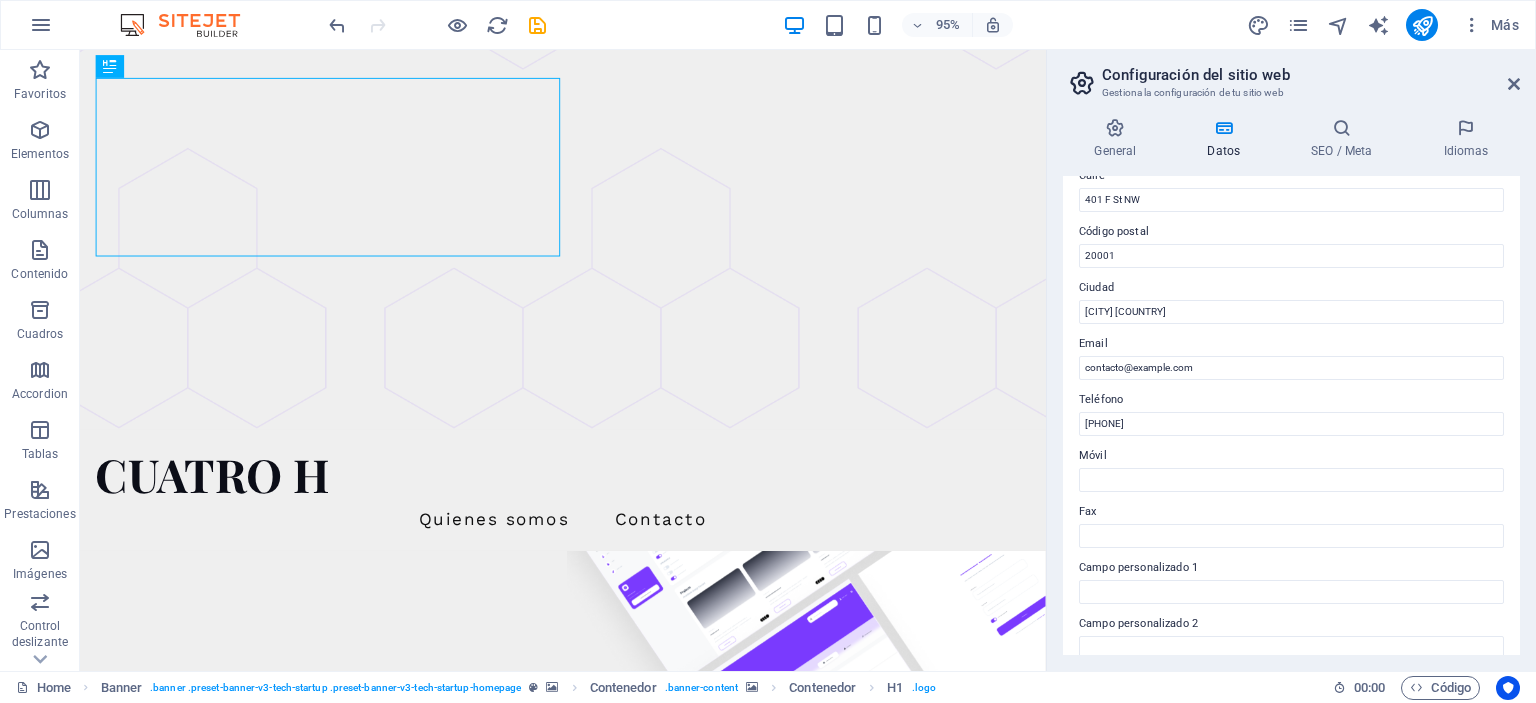 scroll, scrollTop: 224, scrollLeft: 0, axis: vertical 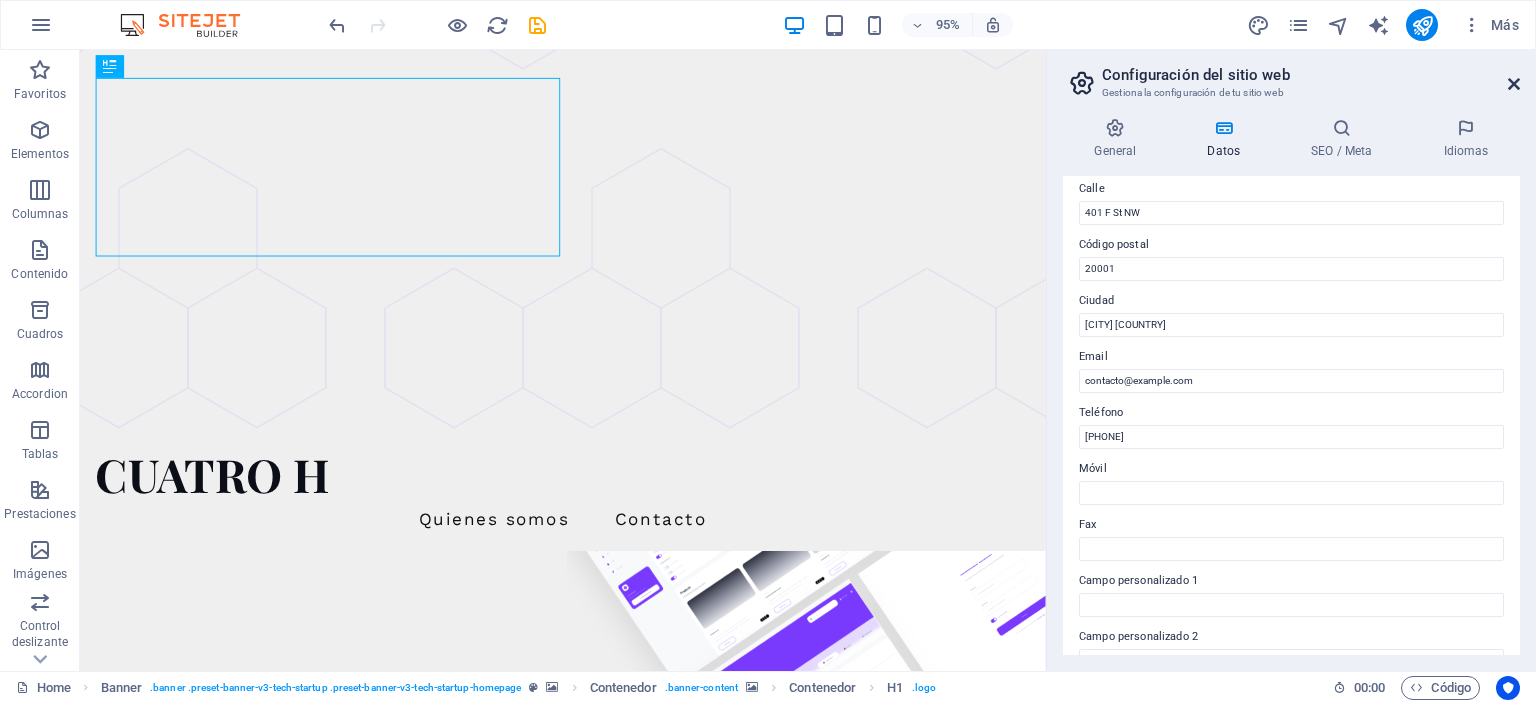 click at bounding box center [1514, 84] 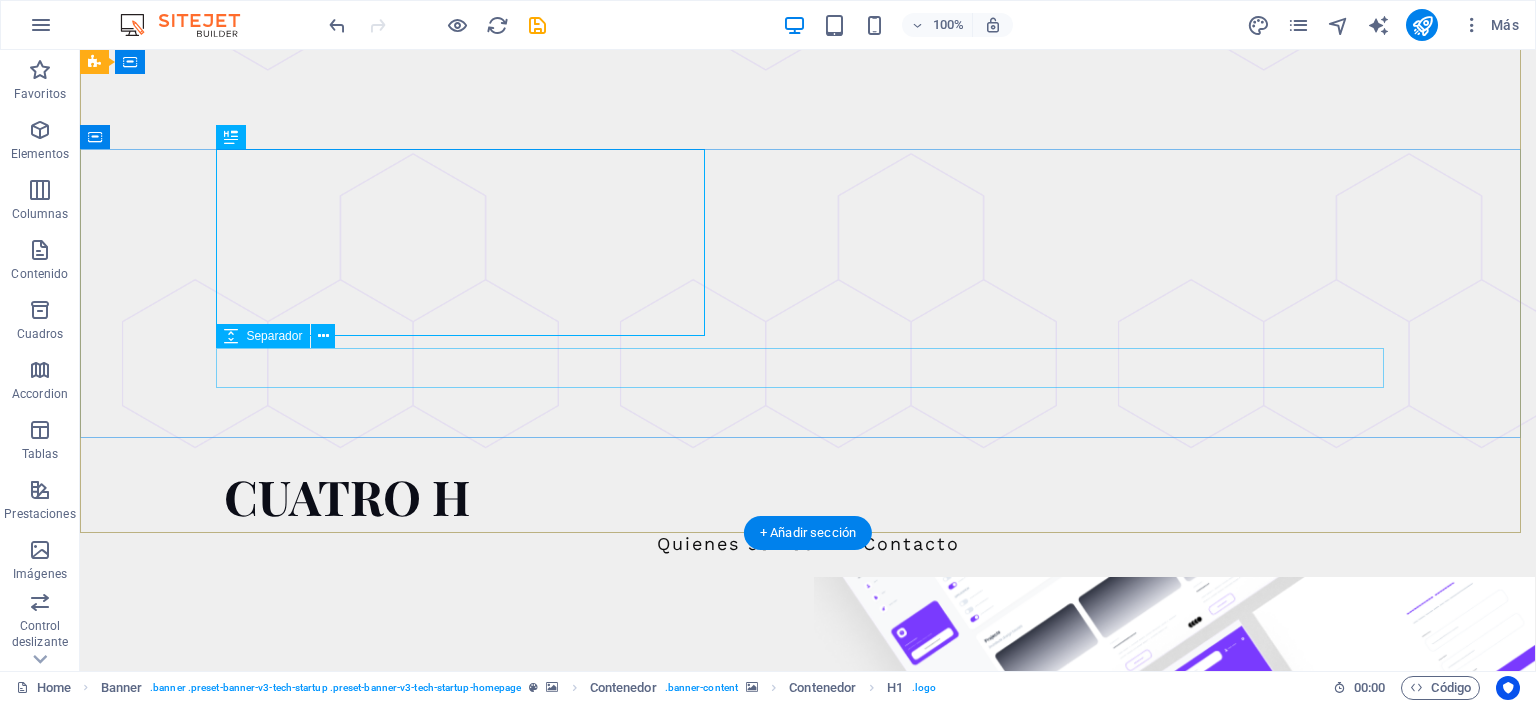 scroll, scrollTop: 0, scrollLeft: 0, axis: both 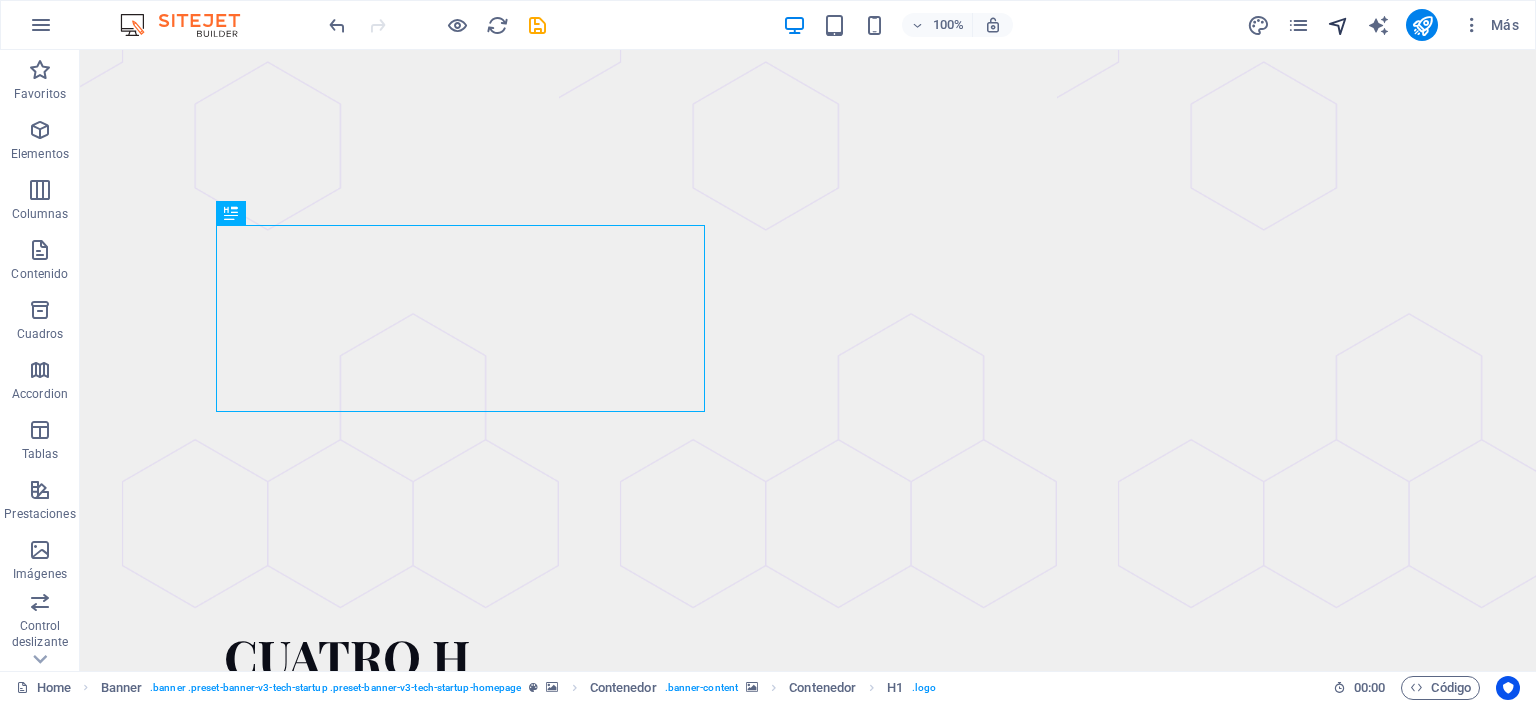 click at bounding box center (1338, 25) 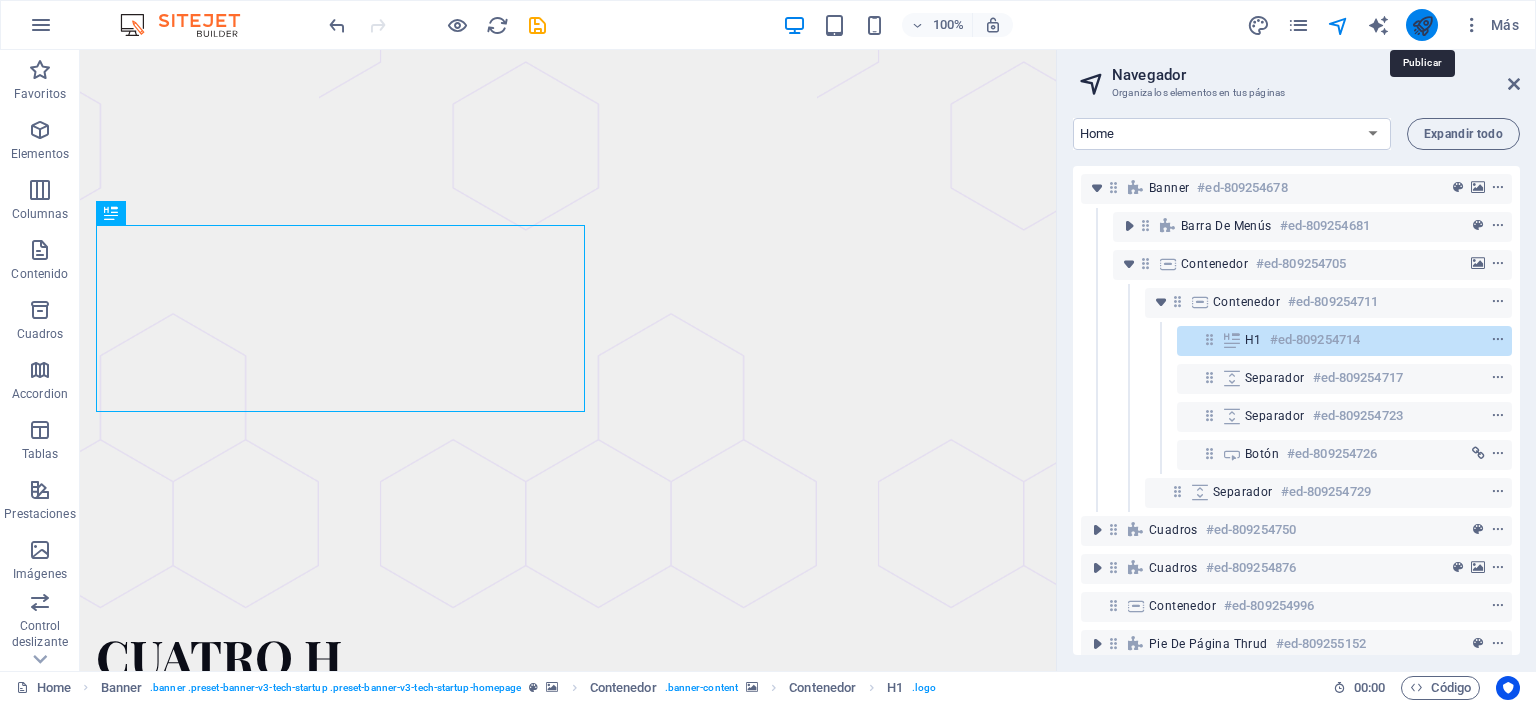 click at bounding box center [1422, 25] 